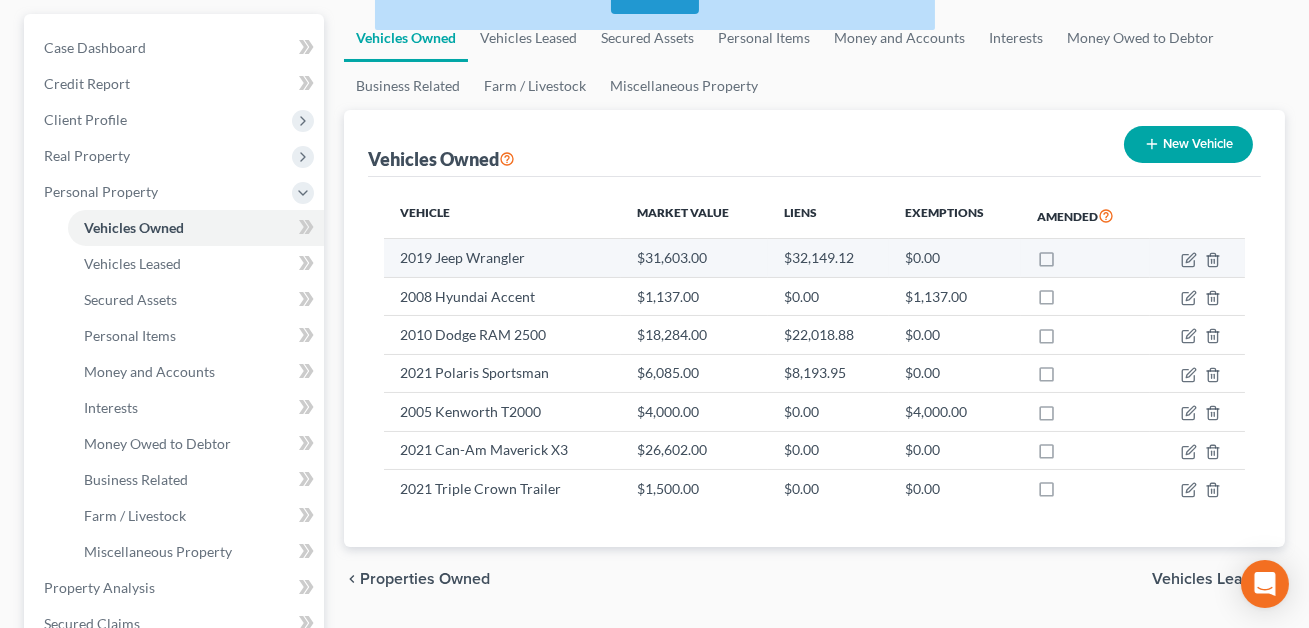 scroll, scrollTop: 0, scrollLeft: 0, axis: both 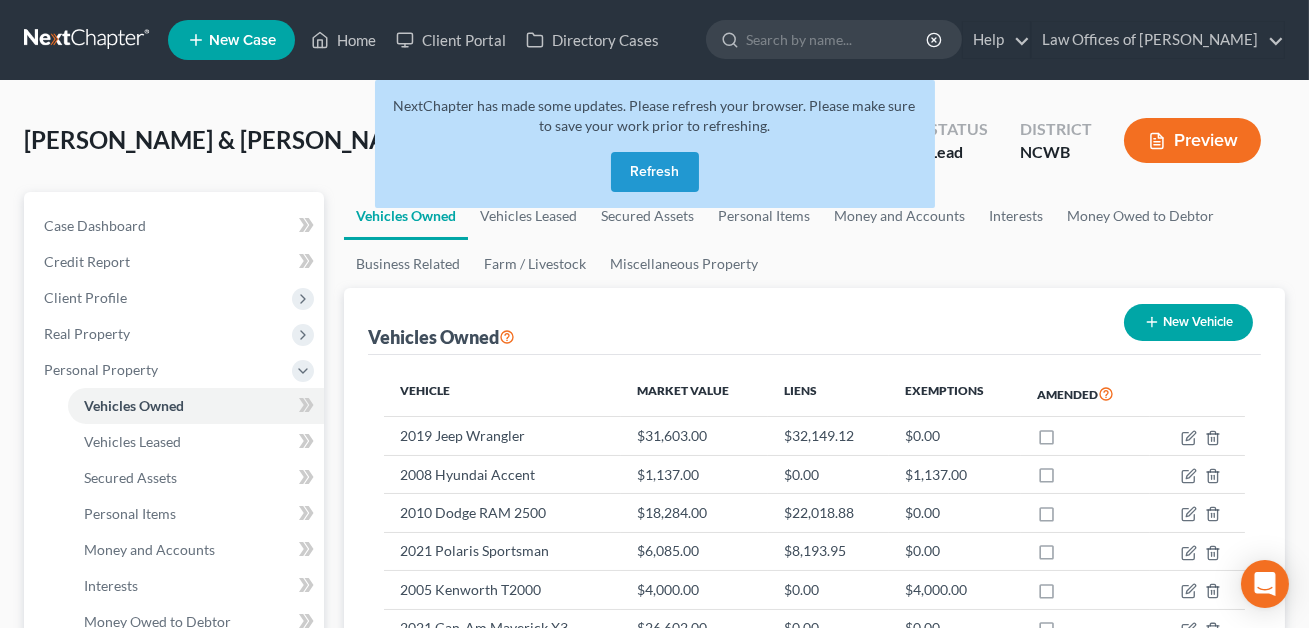 click on "Refresh" at bounding box center (655, 172) 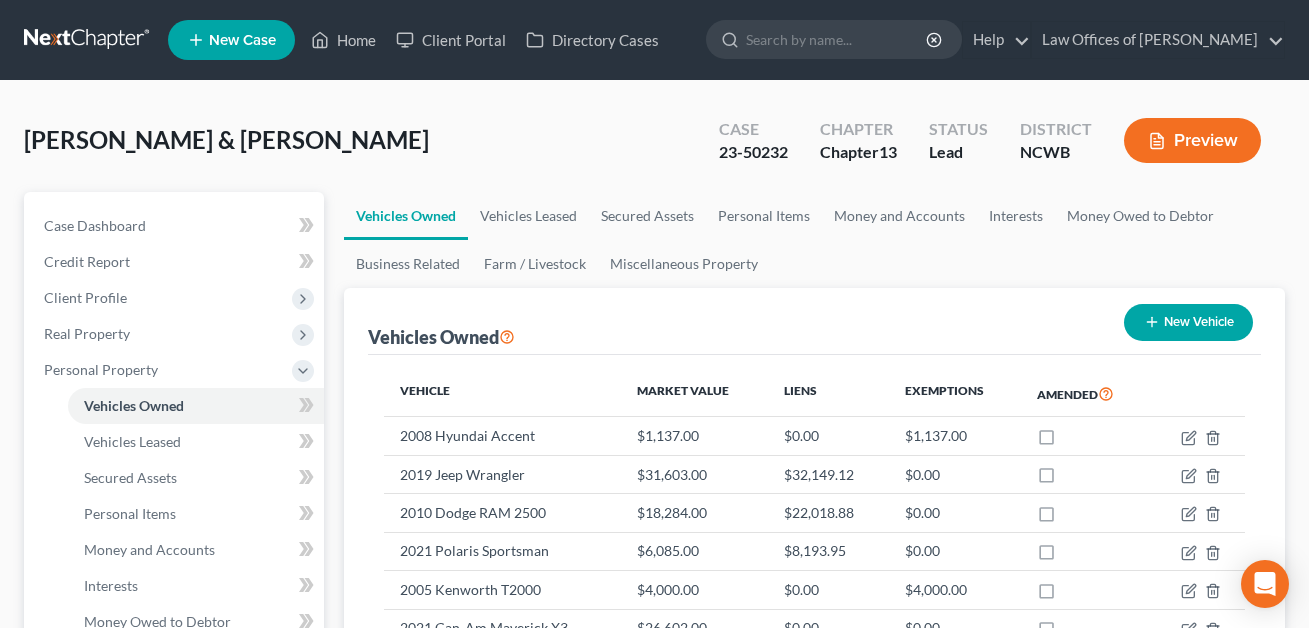 scroll, scrollTop: 0, scrollLeft: 0, axis: both 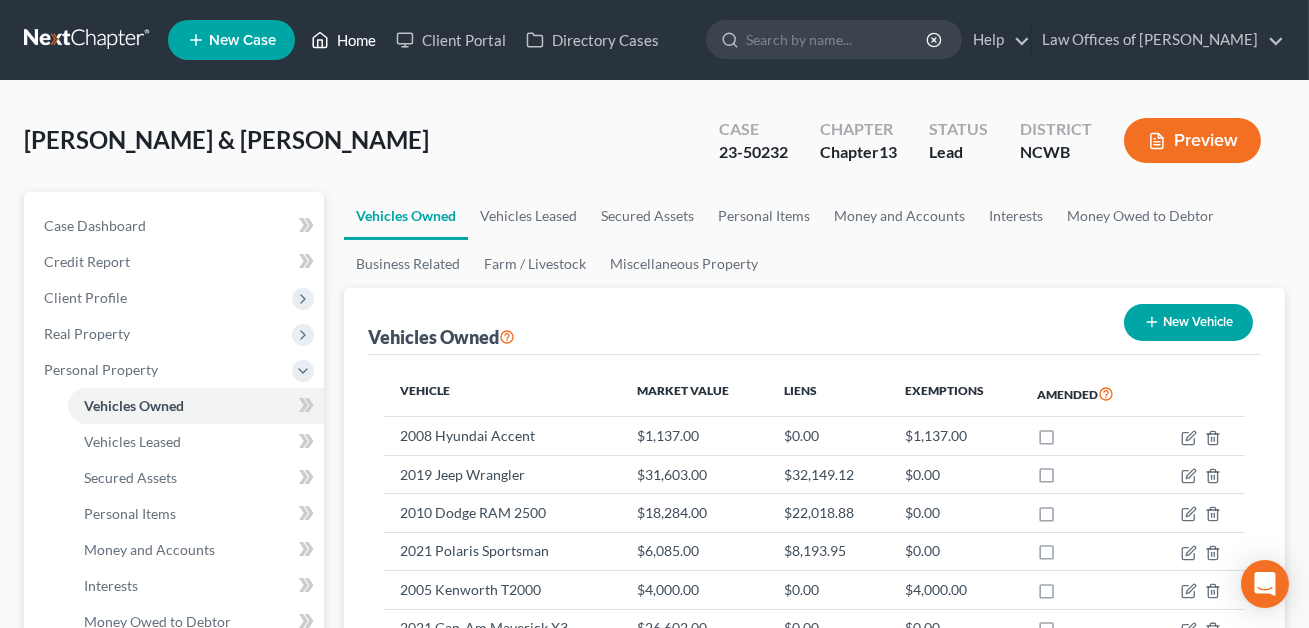 click on "Home" at bounding box center [343, 40] 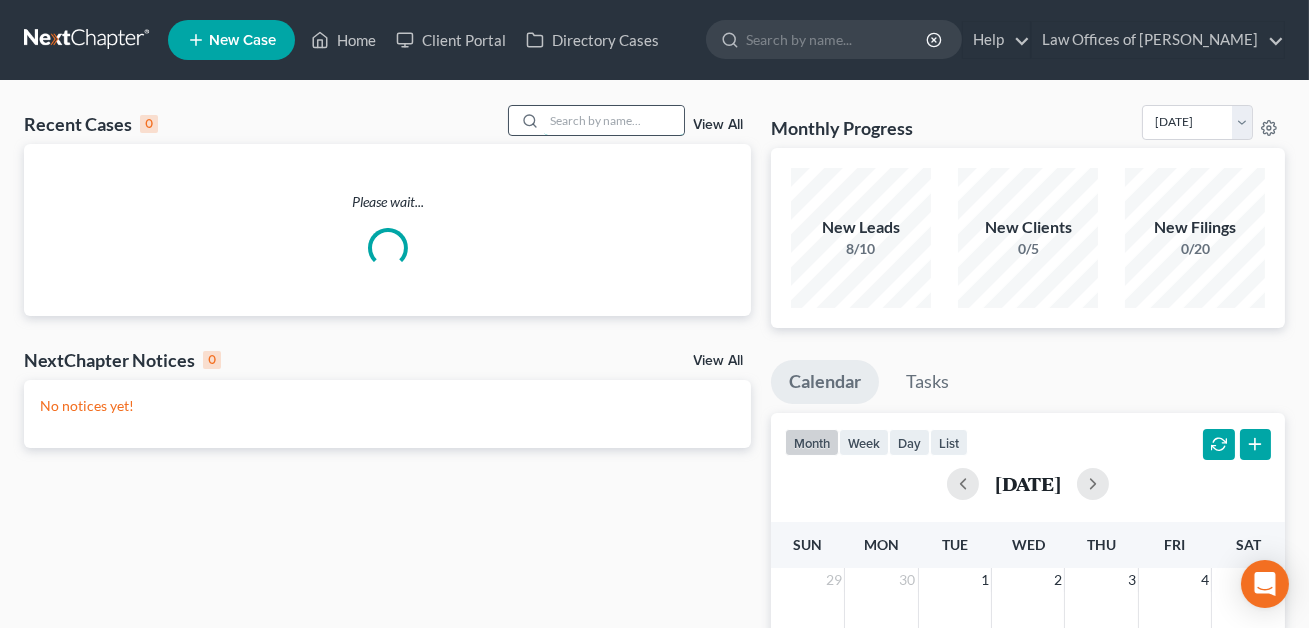 click at bounding box center (614, 120) 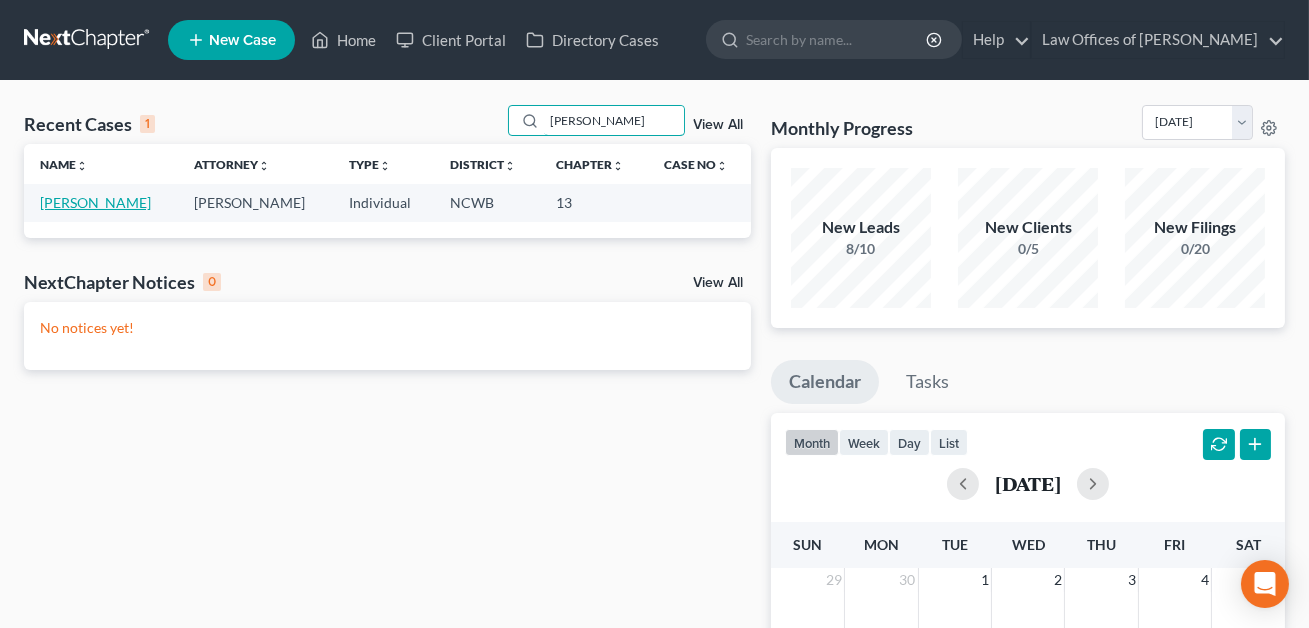 type on "[PERSON_NAME]" 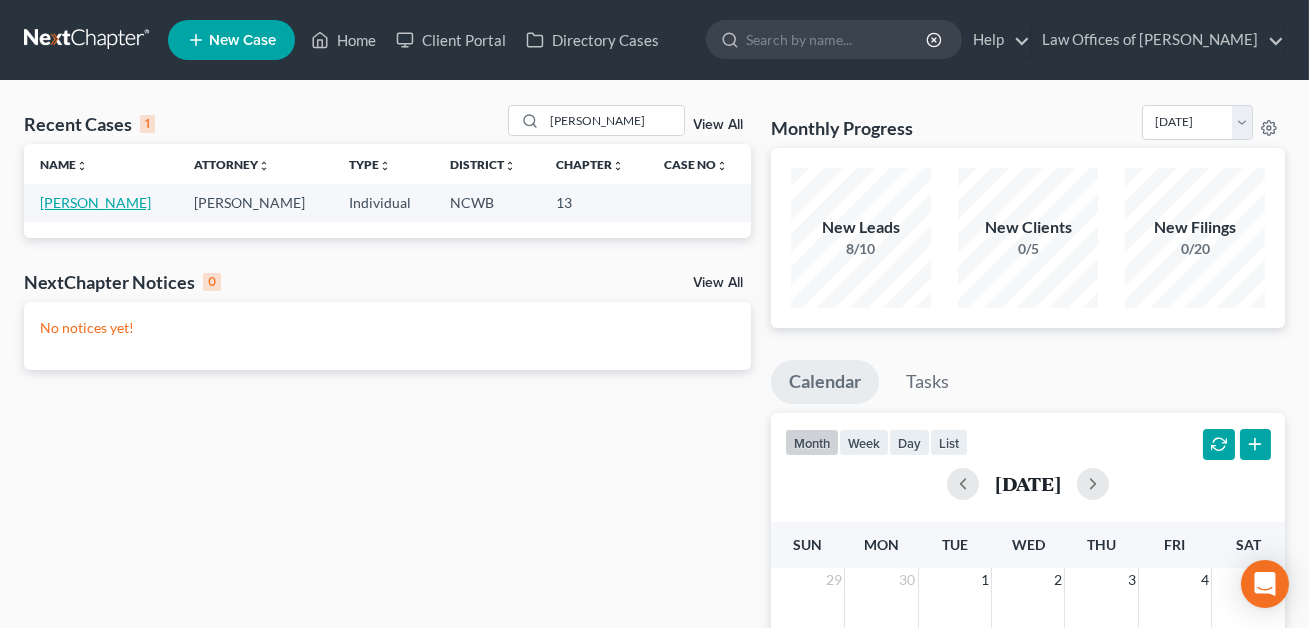 click on "[PERSON_NAME]" at bounding box center (95, 202) 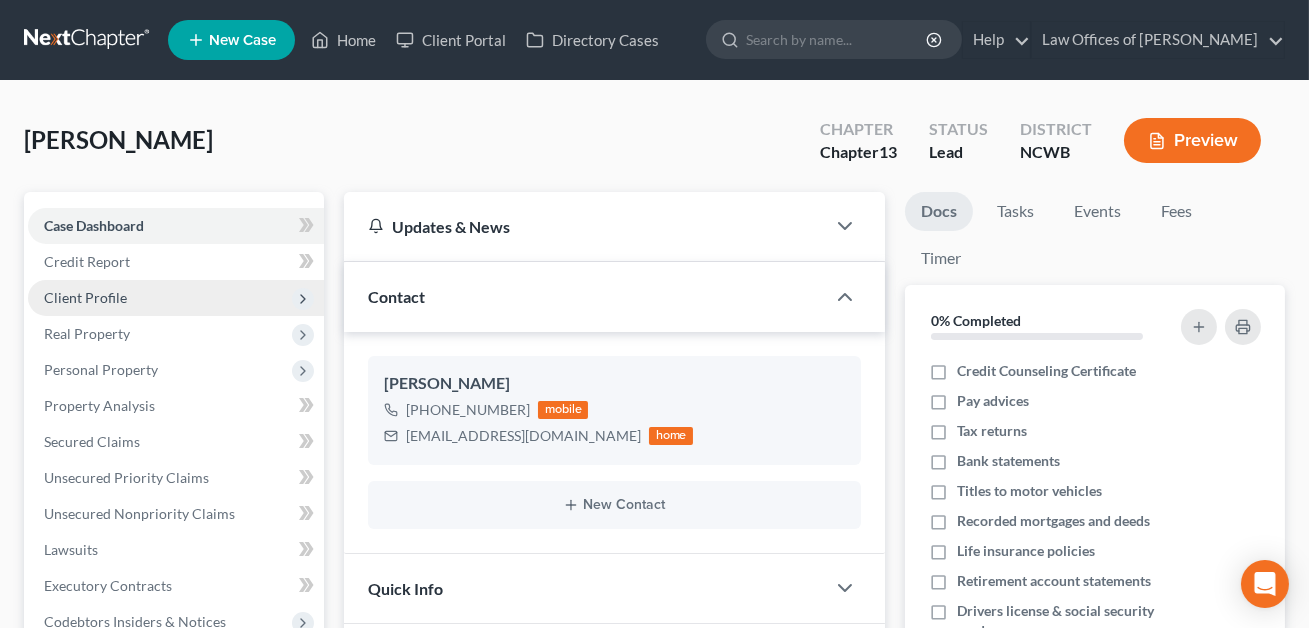 click on "Client Profile" at bounding box center [85, 297] 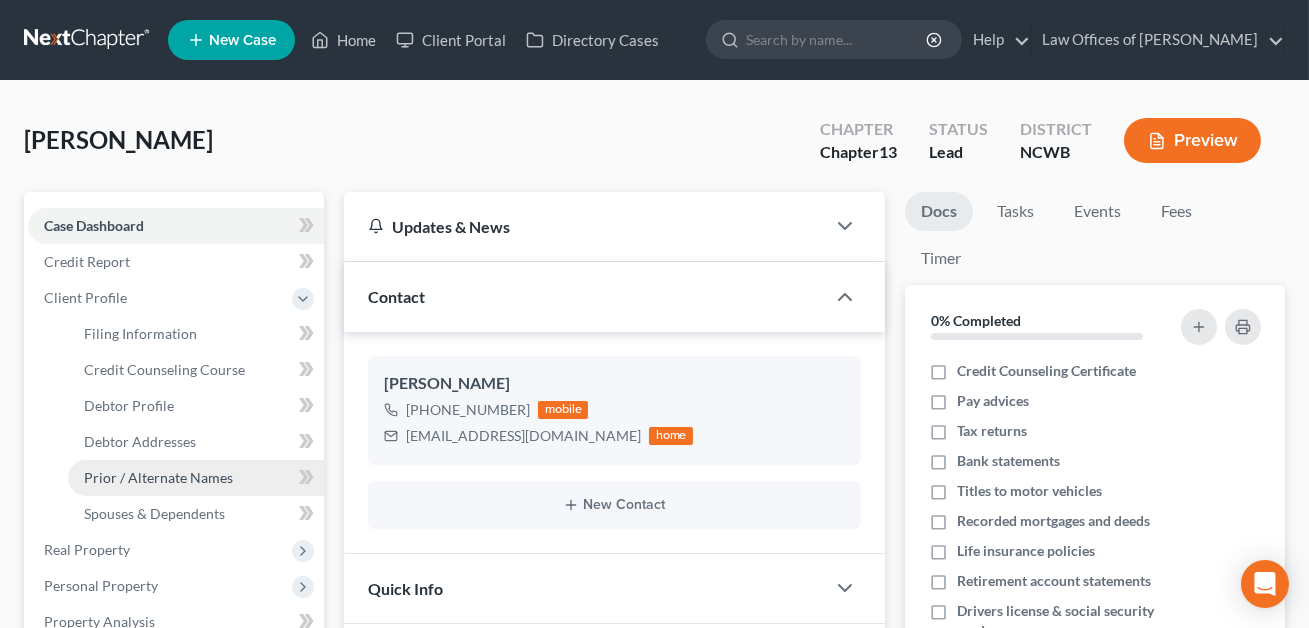 click on "Prior / Alternate Names" at bounding box center (158, 477) 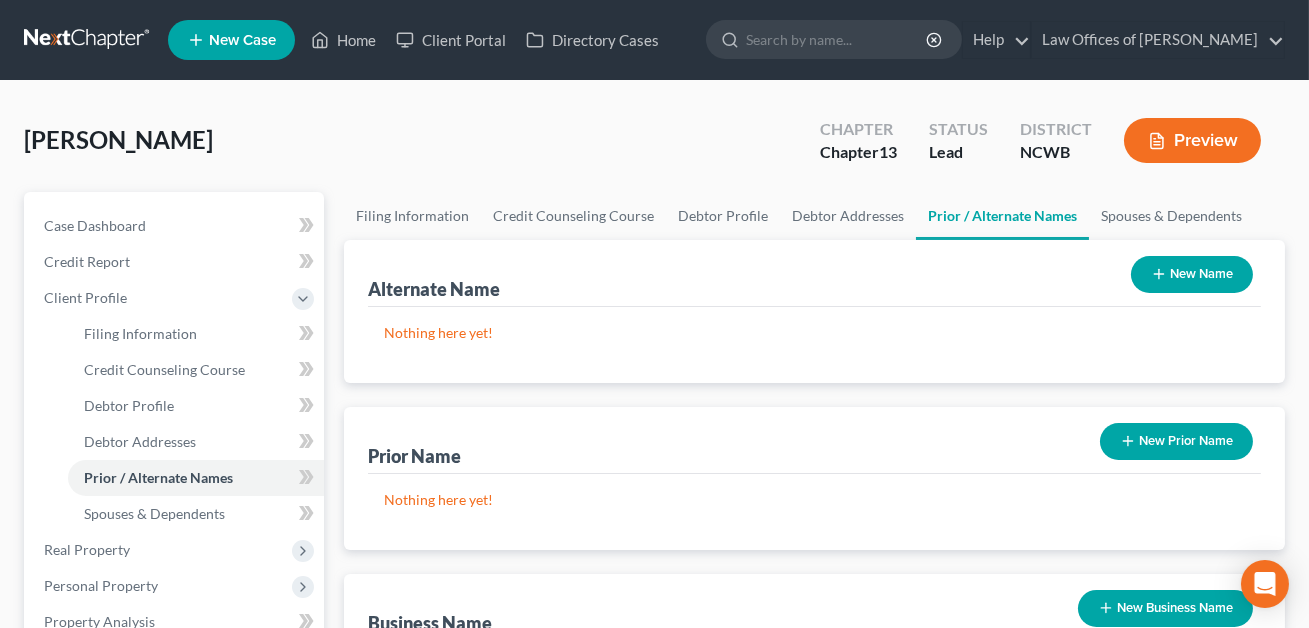 scroll, scrollTop: 350, scrollLeft: 0, axis: vertical 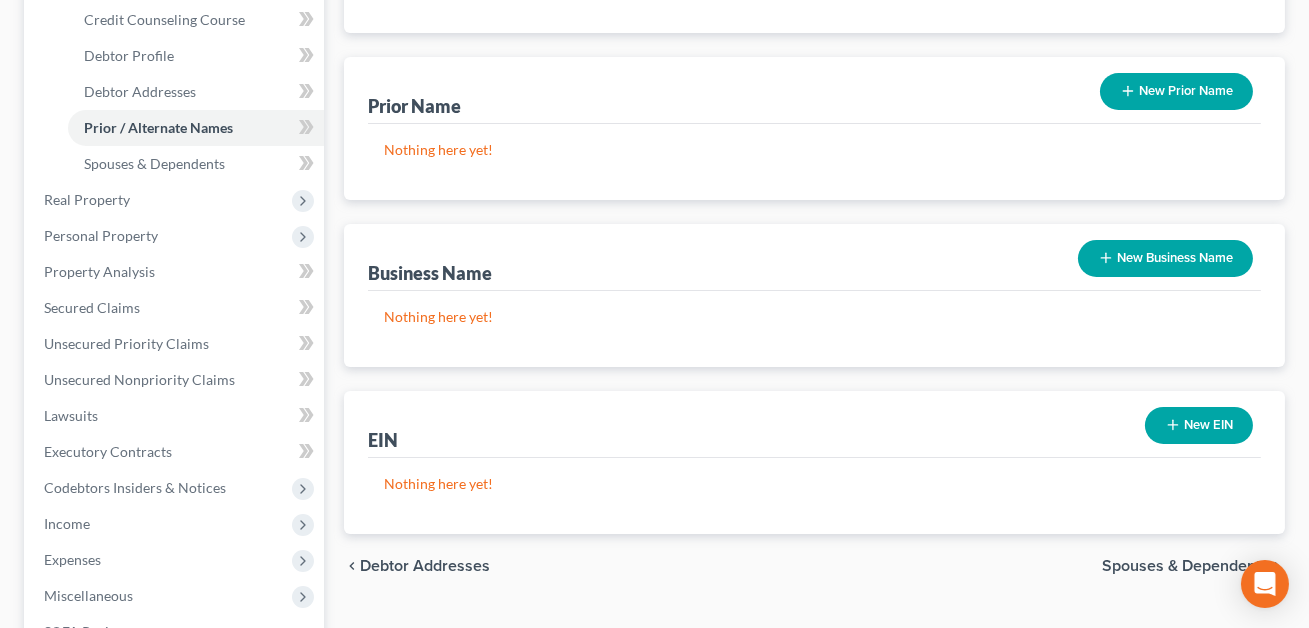 click on "New Business Name" at bounding box center (1165, 258) 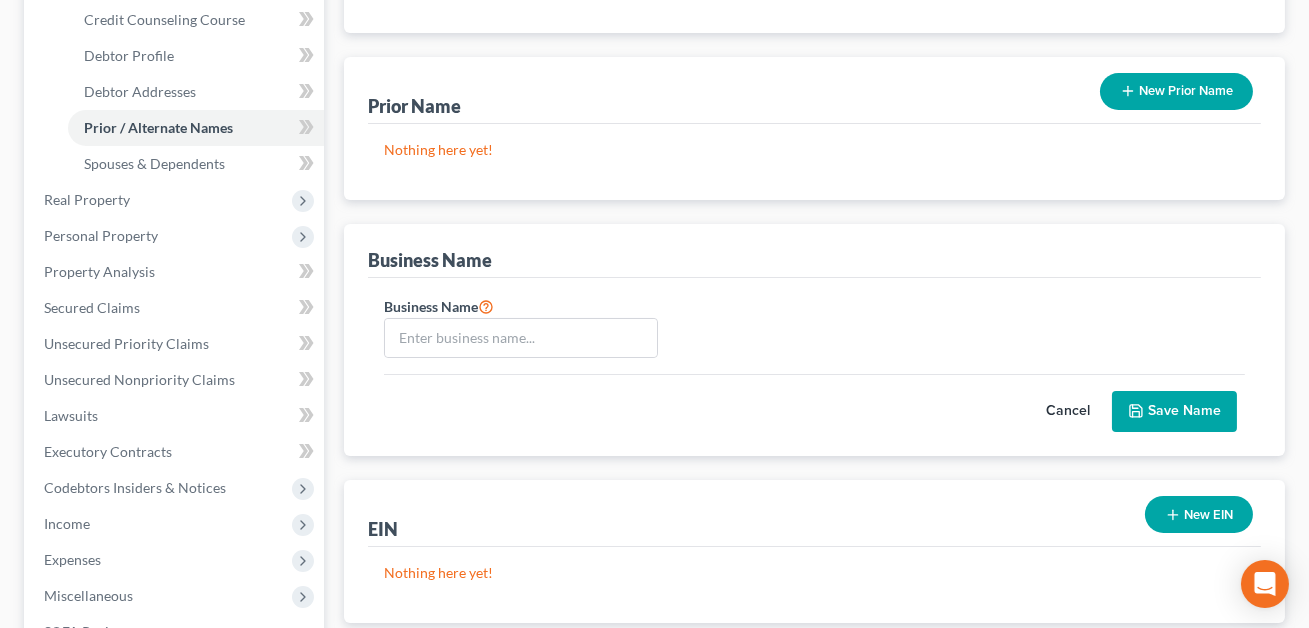 click on "Business Name" at bounding box center (521, 326) 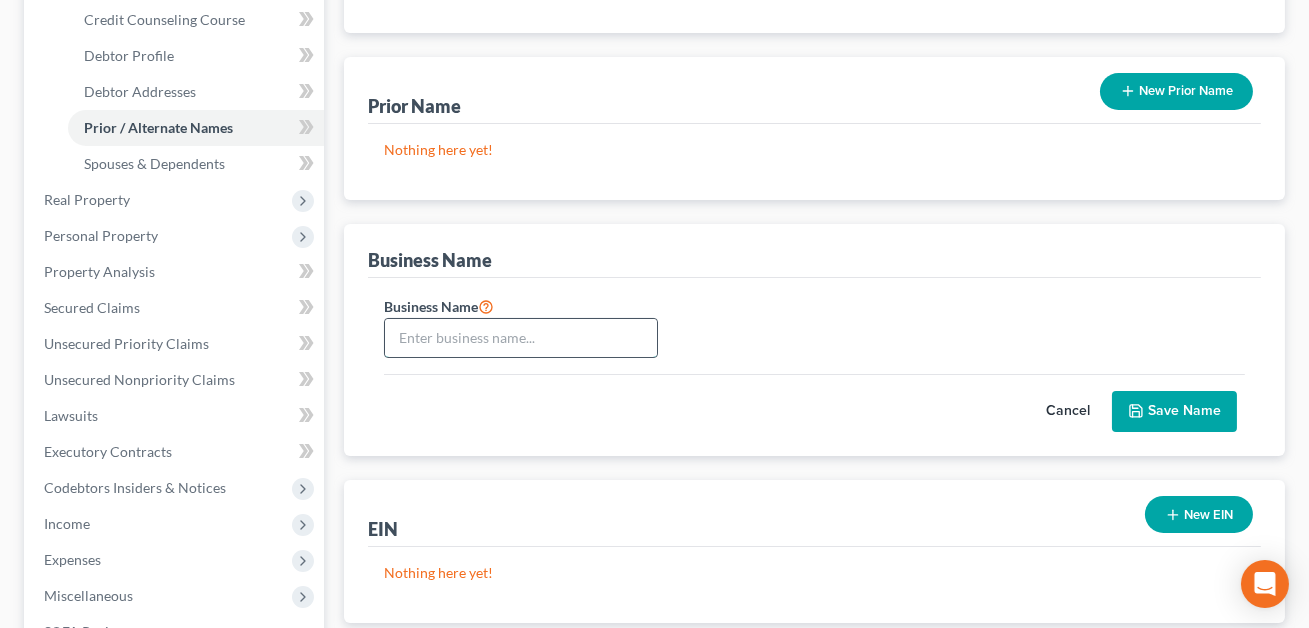 click at bounding box center [521, 338] 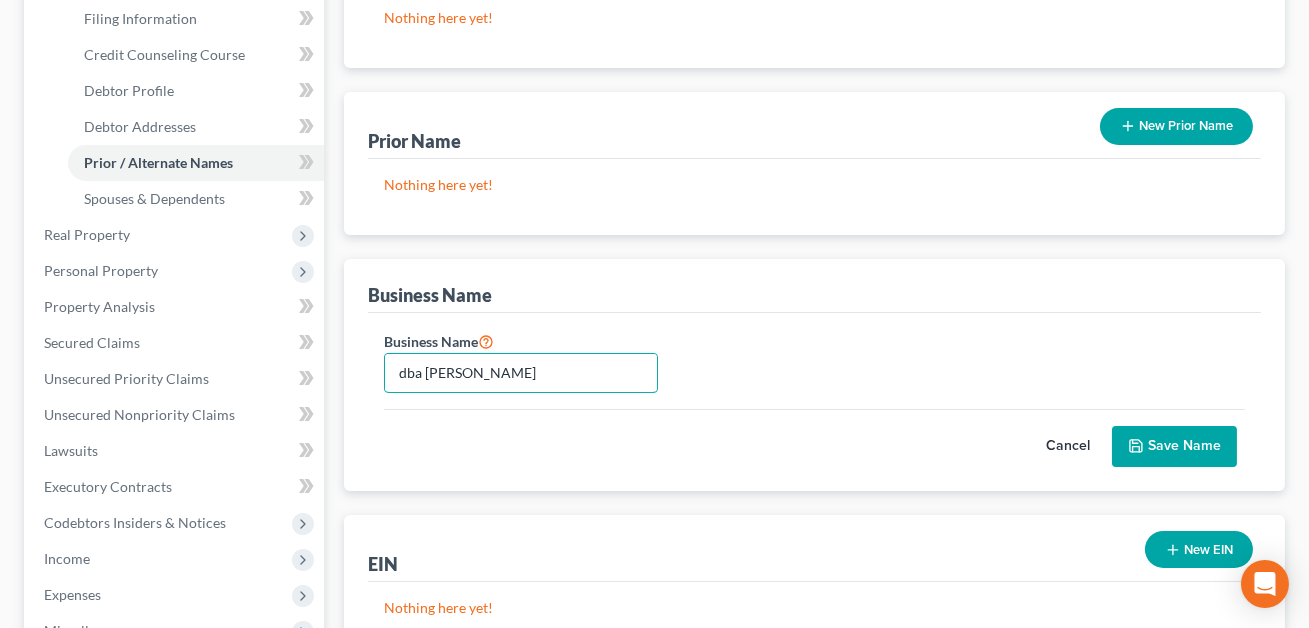 scroll, scrollTop: 312, scrollLeft: 0, axis: vertical 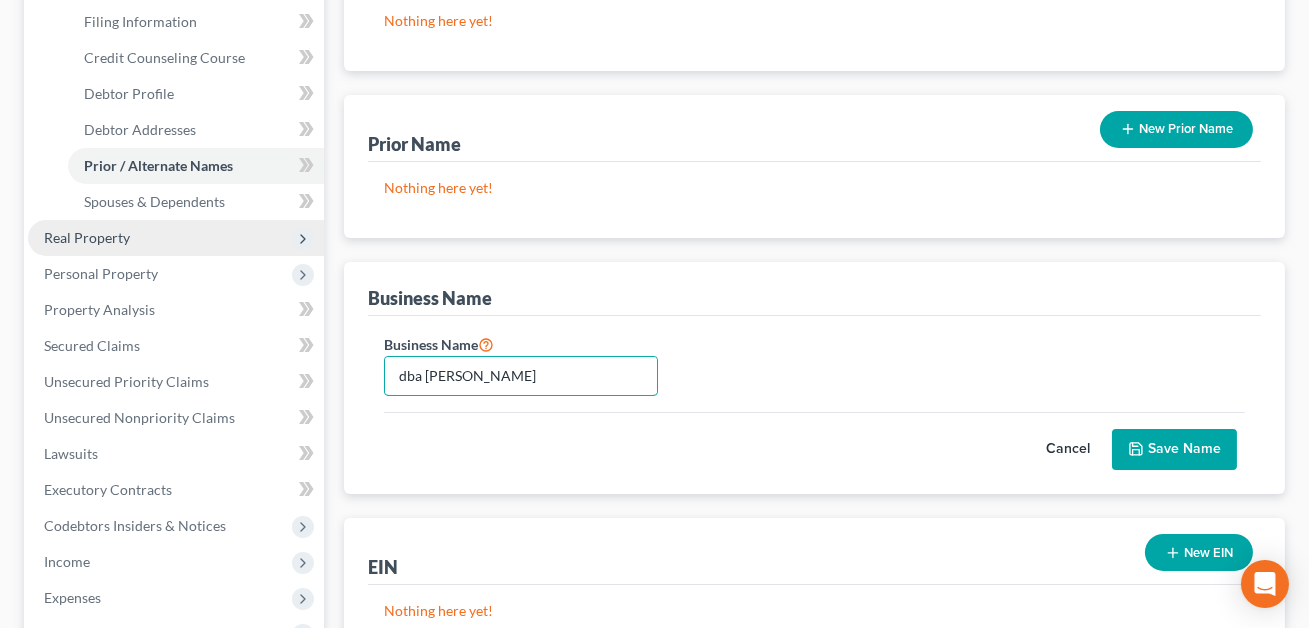 type on "dba [PERSON_NAME]" 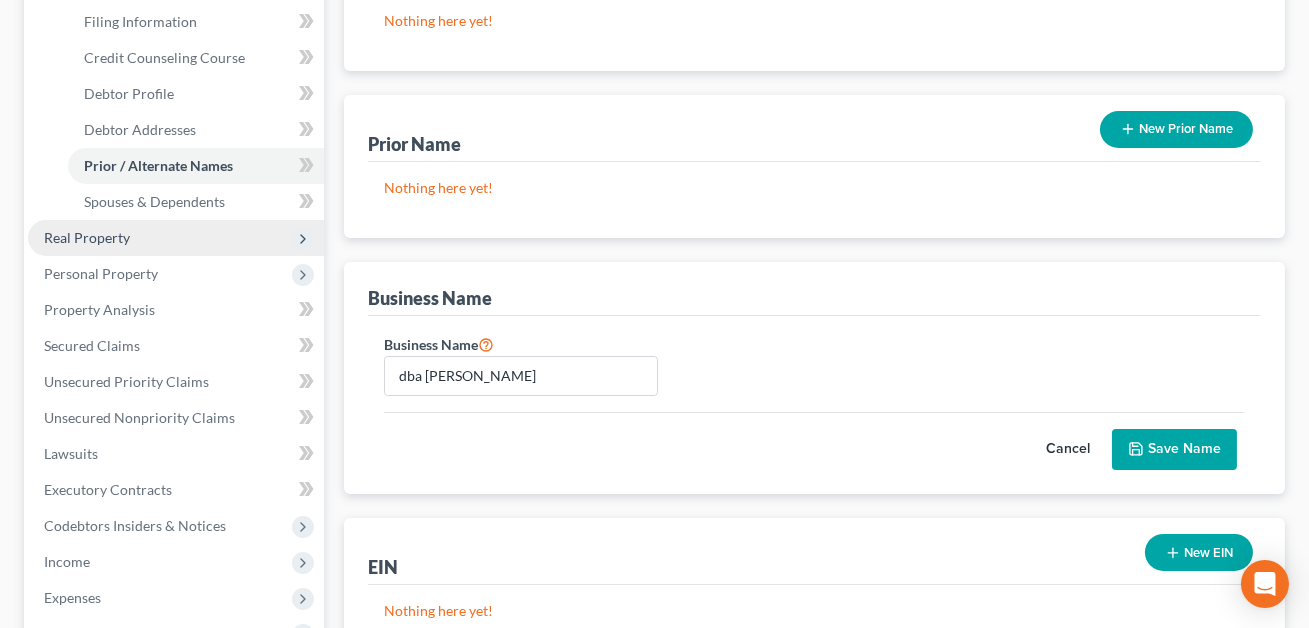 click on "Real Property" at bounding box center (87, 237) 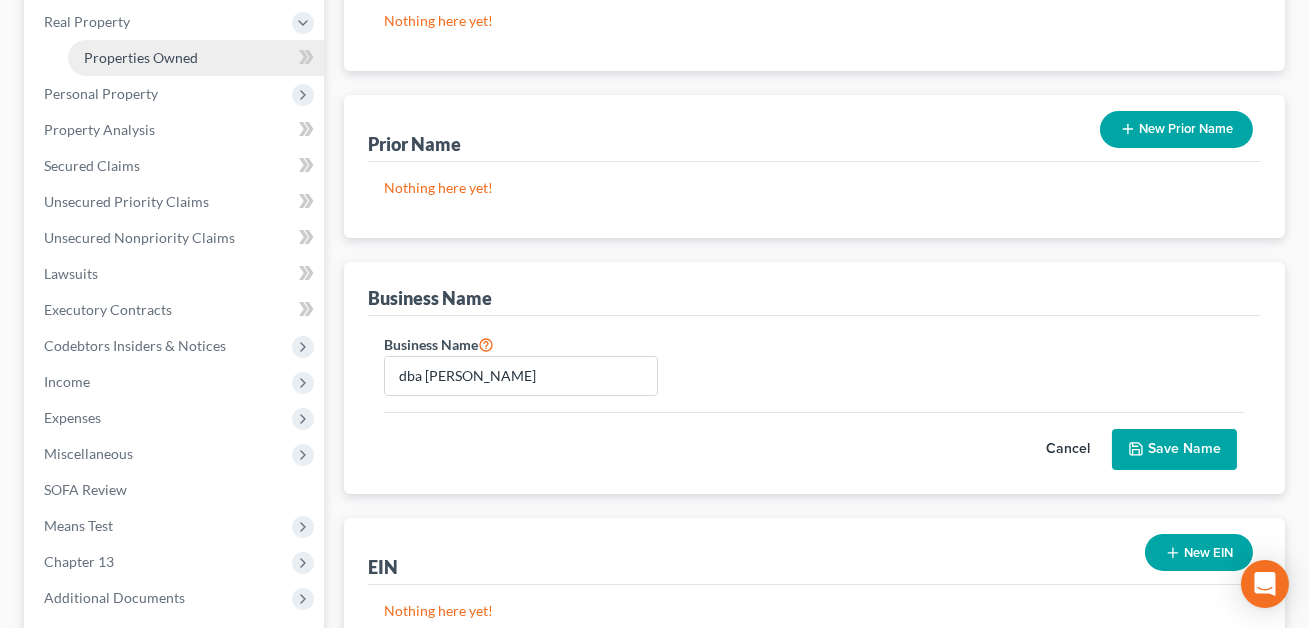 click on "Properties Owned" at bounding box center [141, 57] 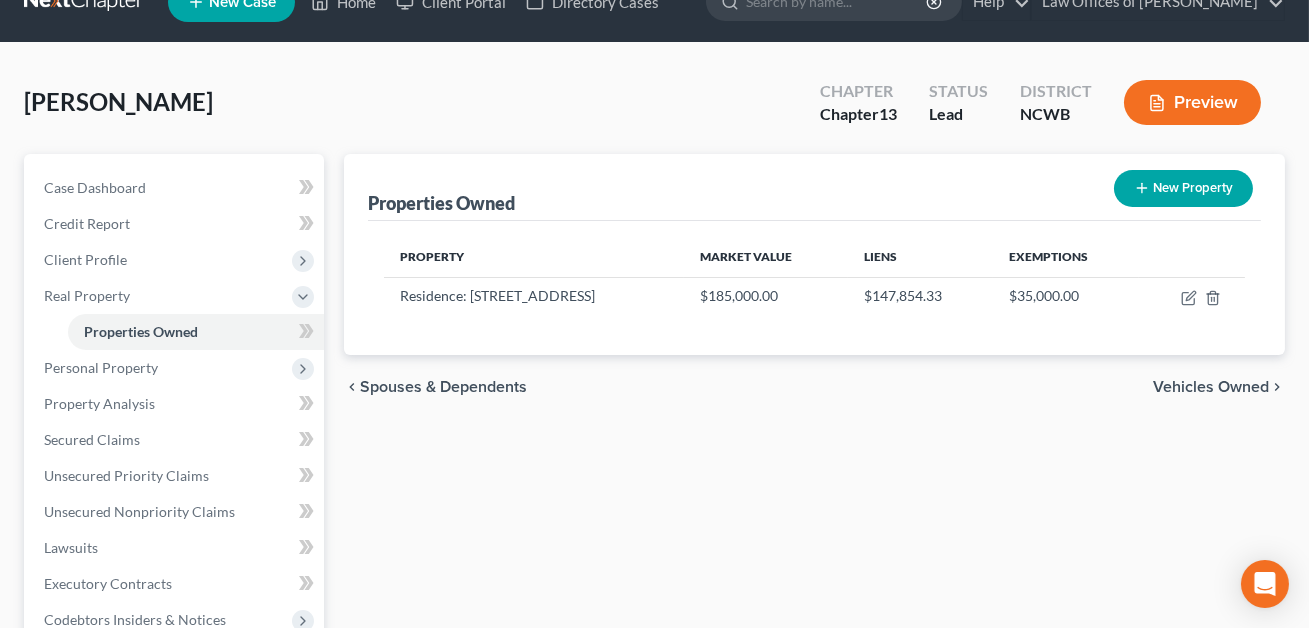 scroll, scrollTop: 0, scrollLeft: 0, axis: both 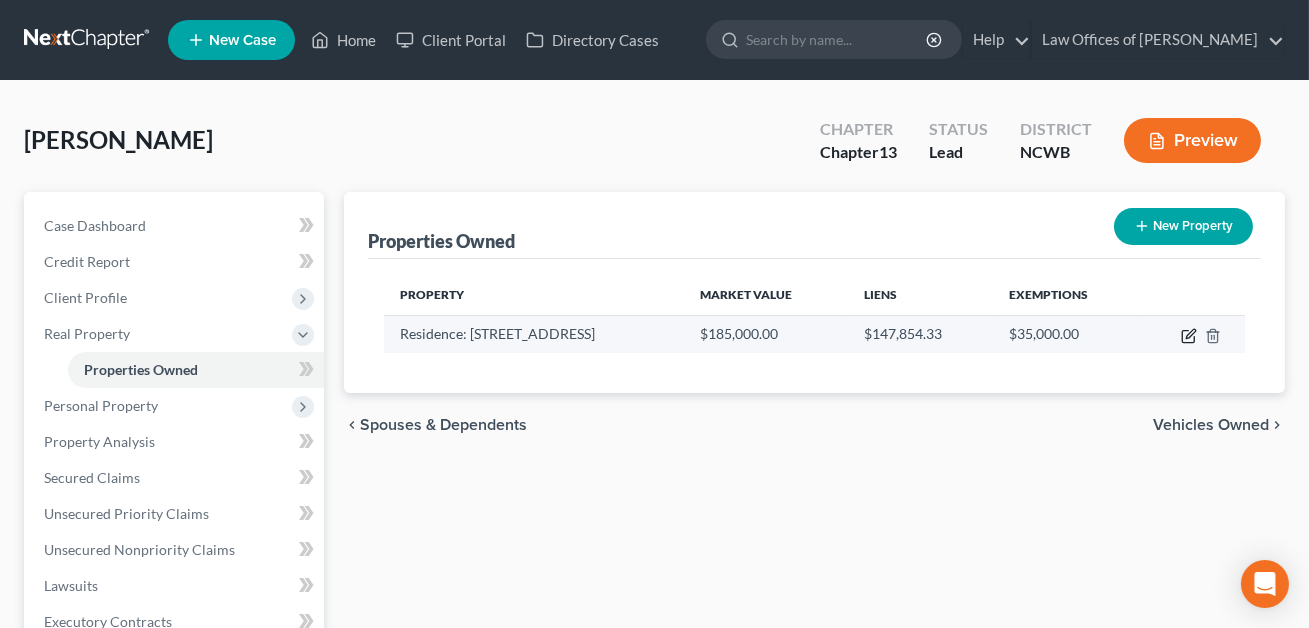 click 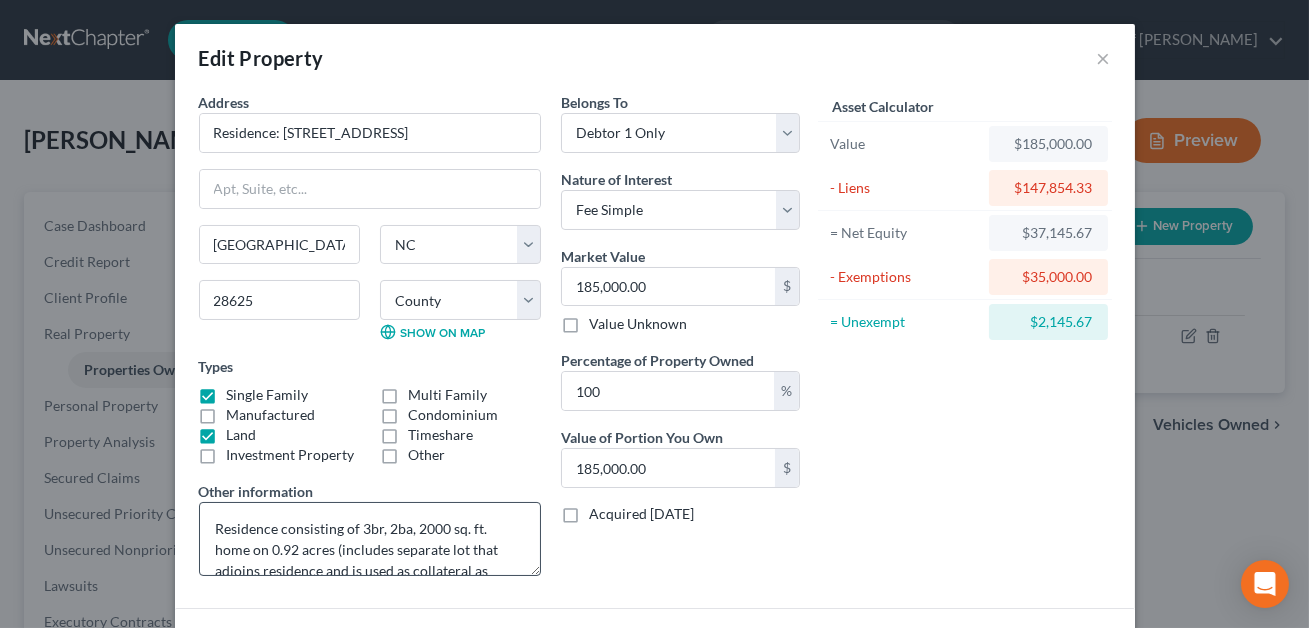 scroll, scrollTop: 62, scrollLeft: 0, axis: vertical 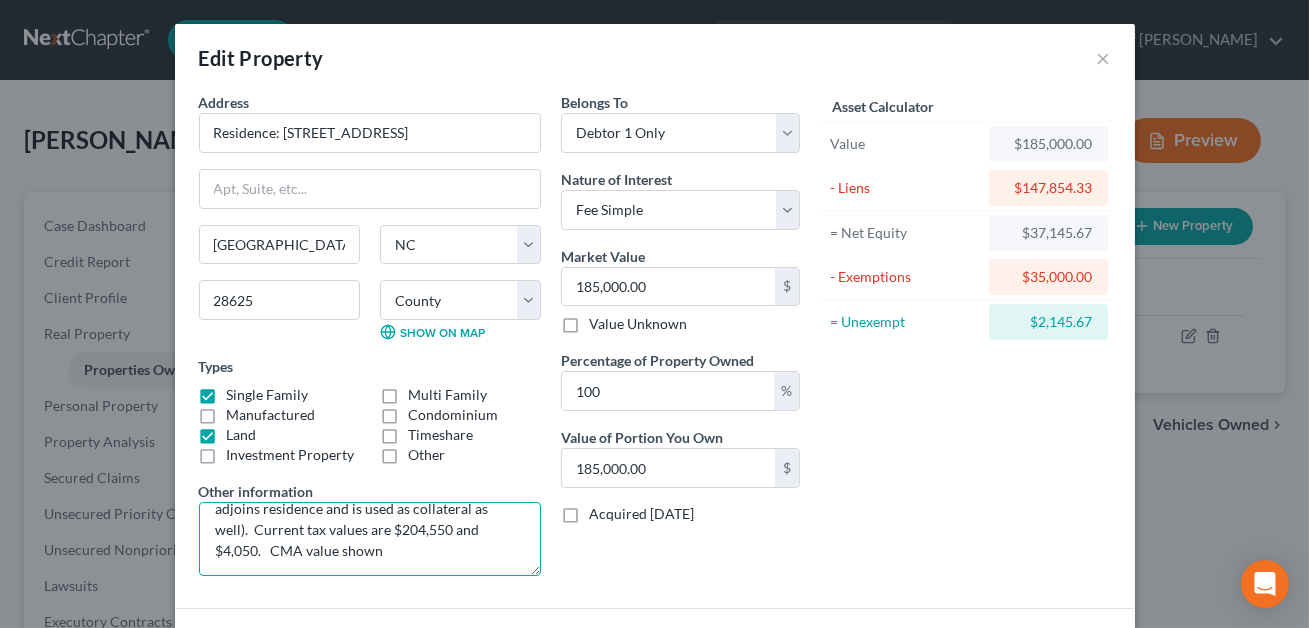 click on "Residence consisting of 3br, 2ba, 2000 sq. ft. home on 0.92 acres (includes separate lot that adjoins residence and is used as collateral as well).  Current tax values are $204,550 and $4,050.   CMA value shown" at bounding box center [370, 539] 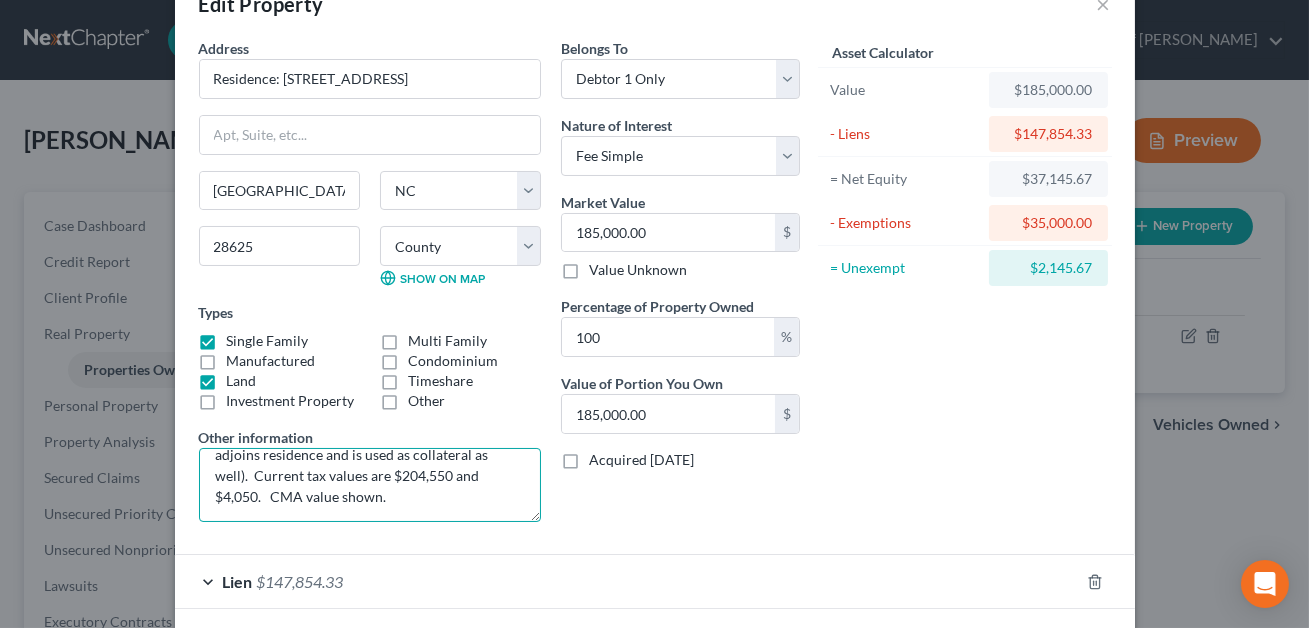 scroll, scrollTop: 198, scrollLeft: 0, axis: vertical 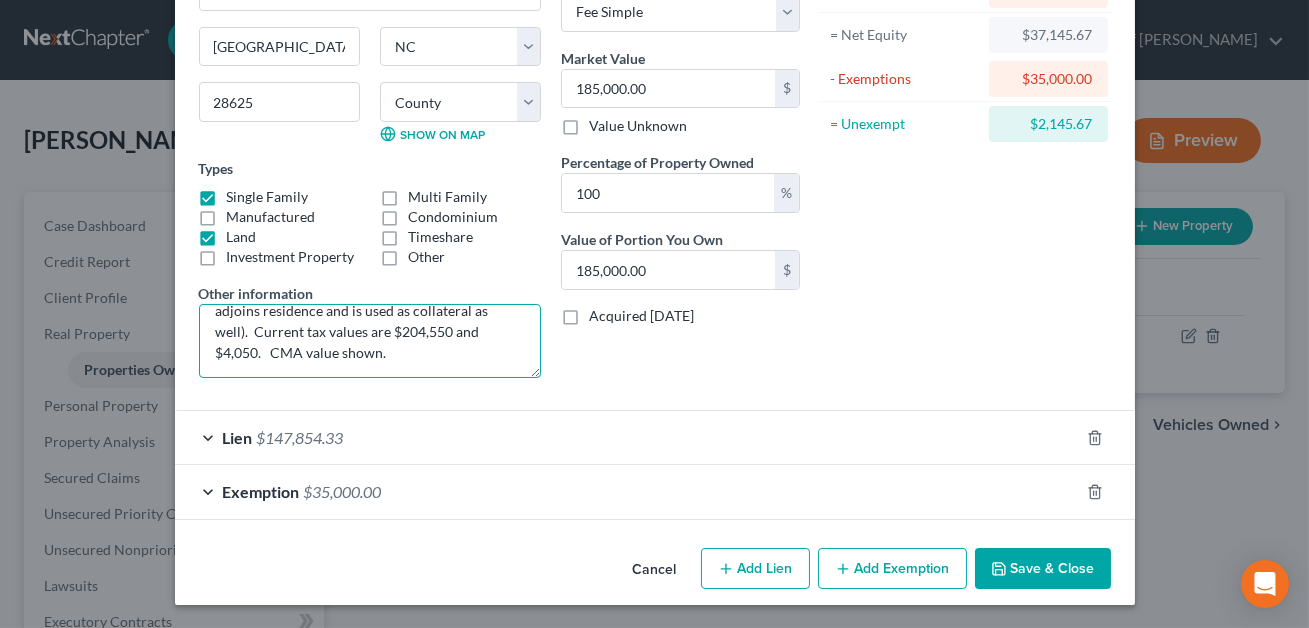 type on "Residence consisting of 3br, 2ba, 2000 sq. ft. home on 0.92 acres (includes separate lot that adjoins residence and is used as collateral as well).  Current tax values are $204,550 and $4,050.   CMA value shown." 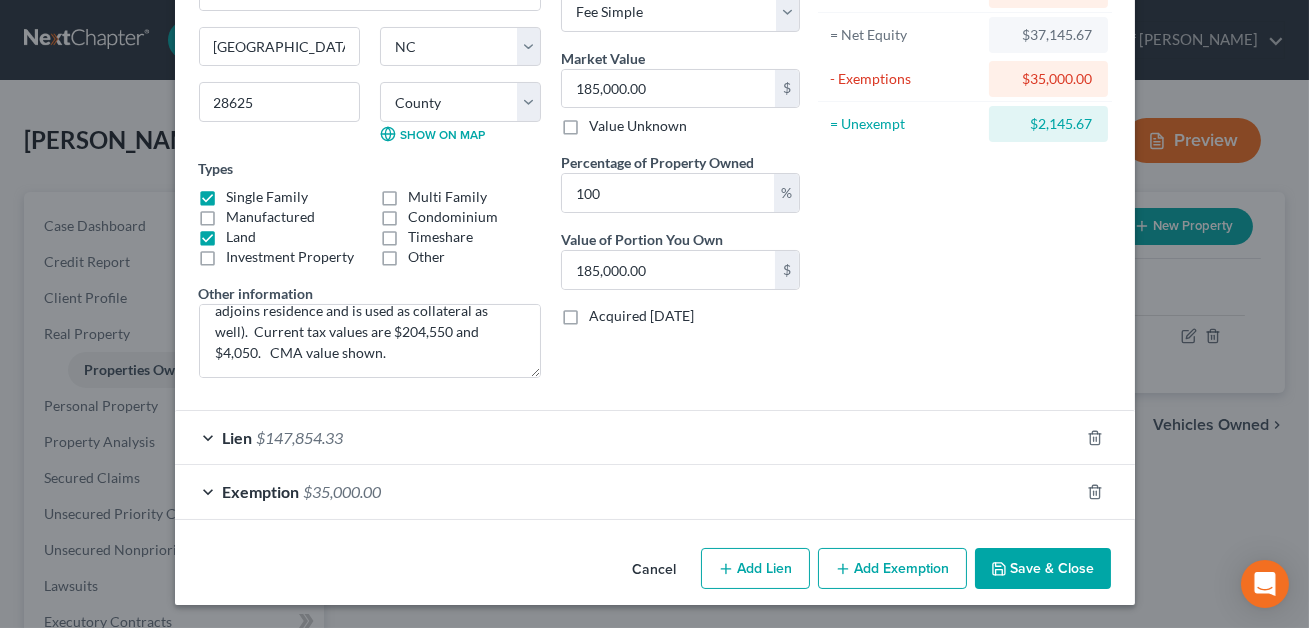 click on "Exemption $35,000.00" at bounding box center [627, 491] 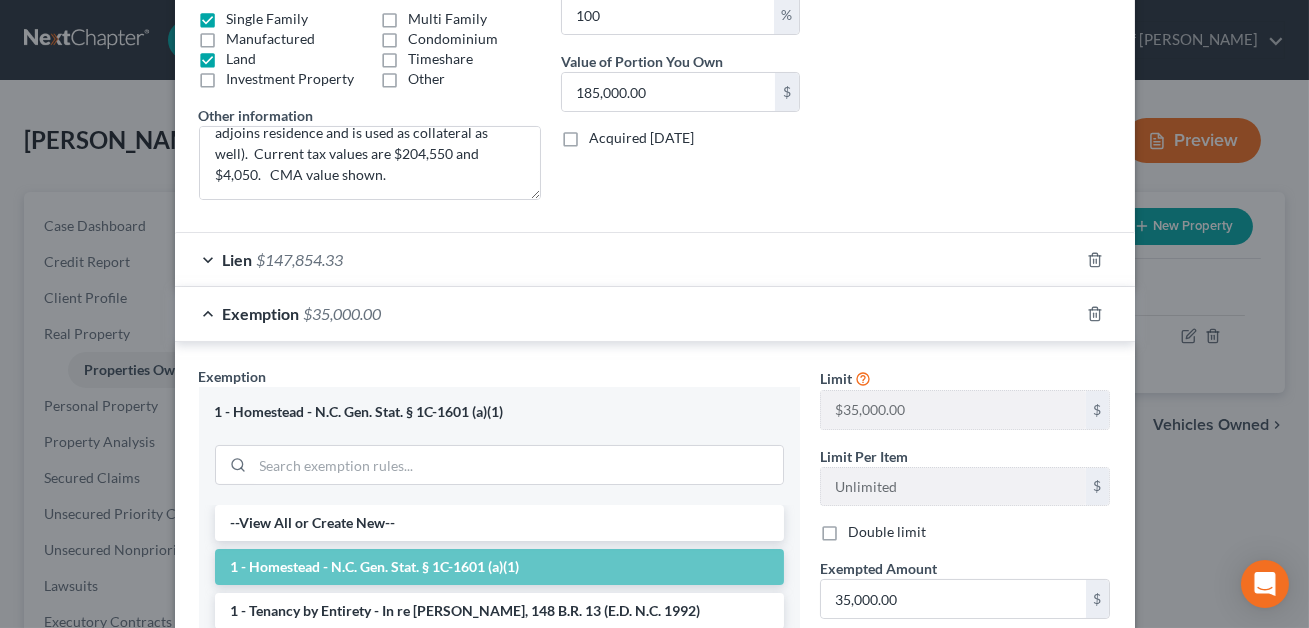 scroll, scrollTop: 581, scrollLeft: 0, axis: vertical 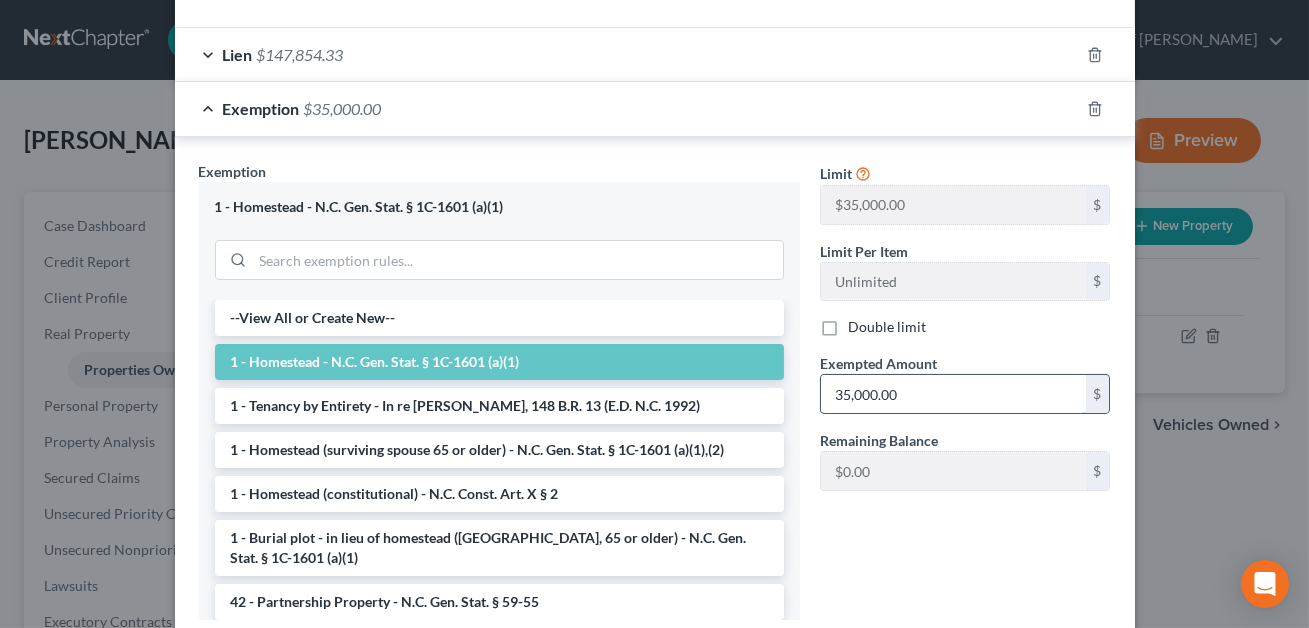 click on "35,000.00" at bounding box center (953, 394) 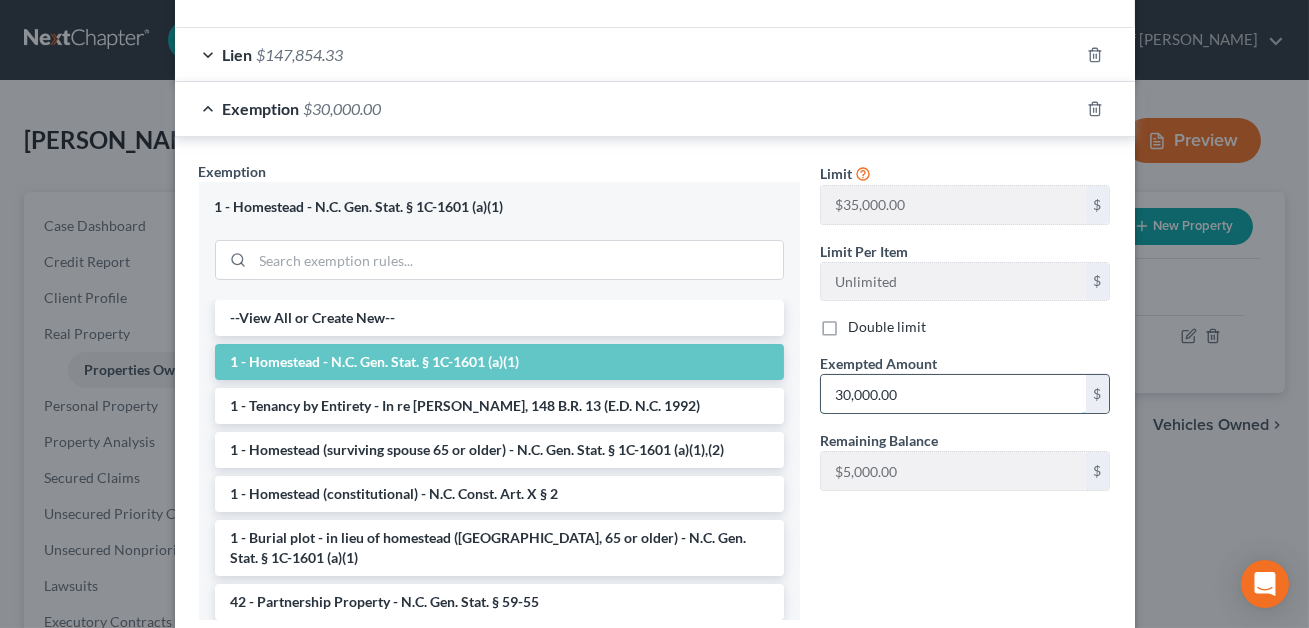 scroll, scrollTop: 714, scrollLeft: 0, axis: vertical 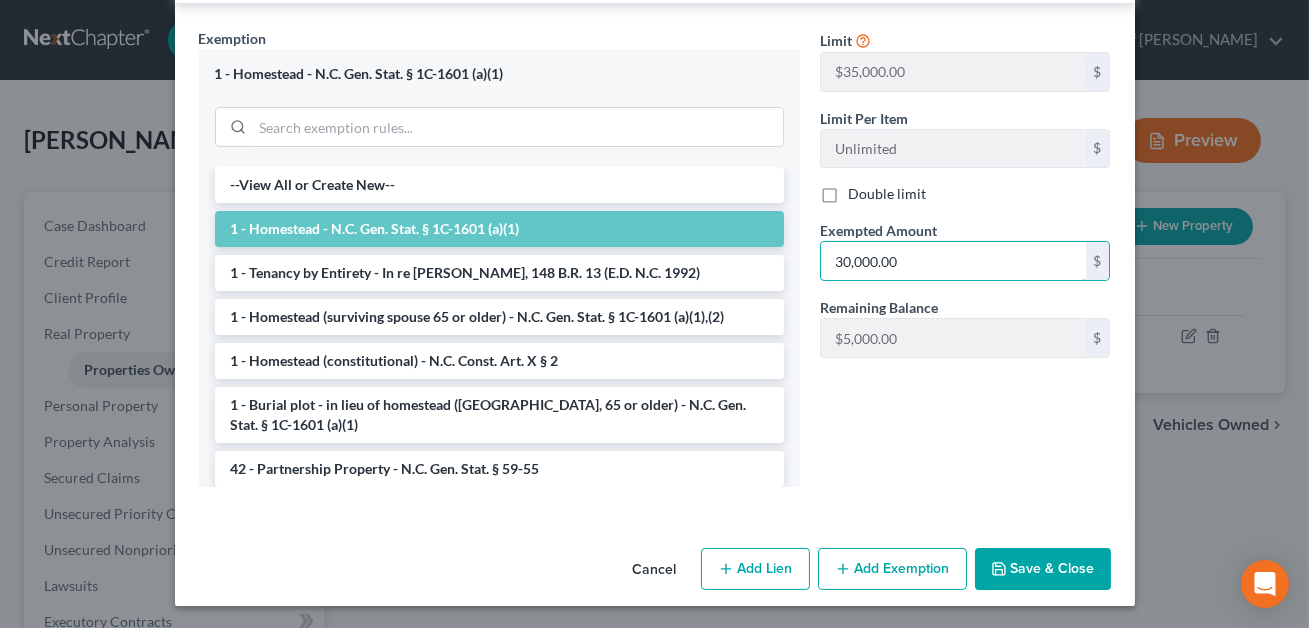 type on "30,000.00" 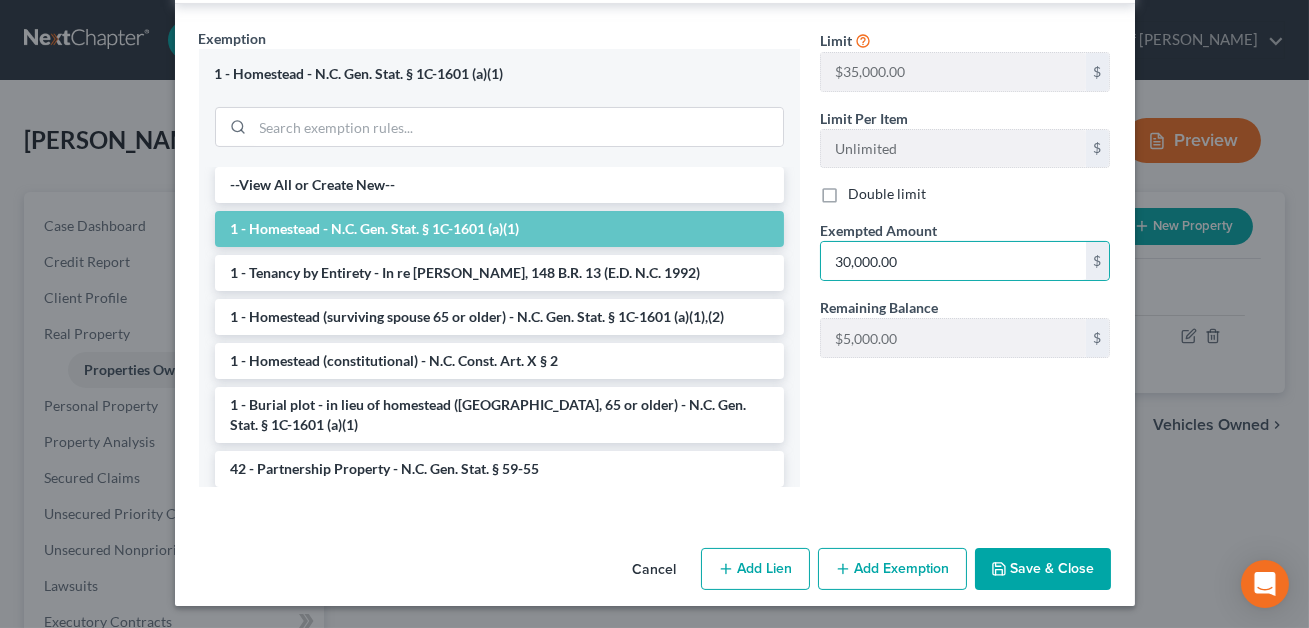 click on "Save & Close" at bounding box center [1043, 569] 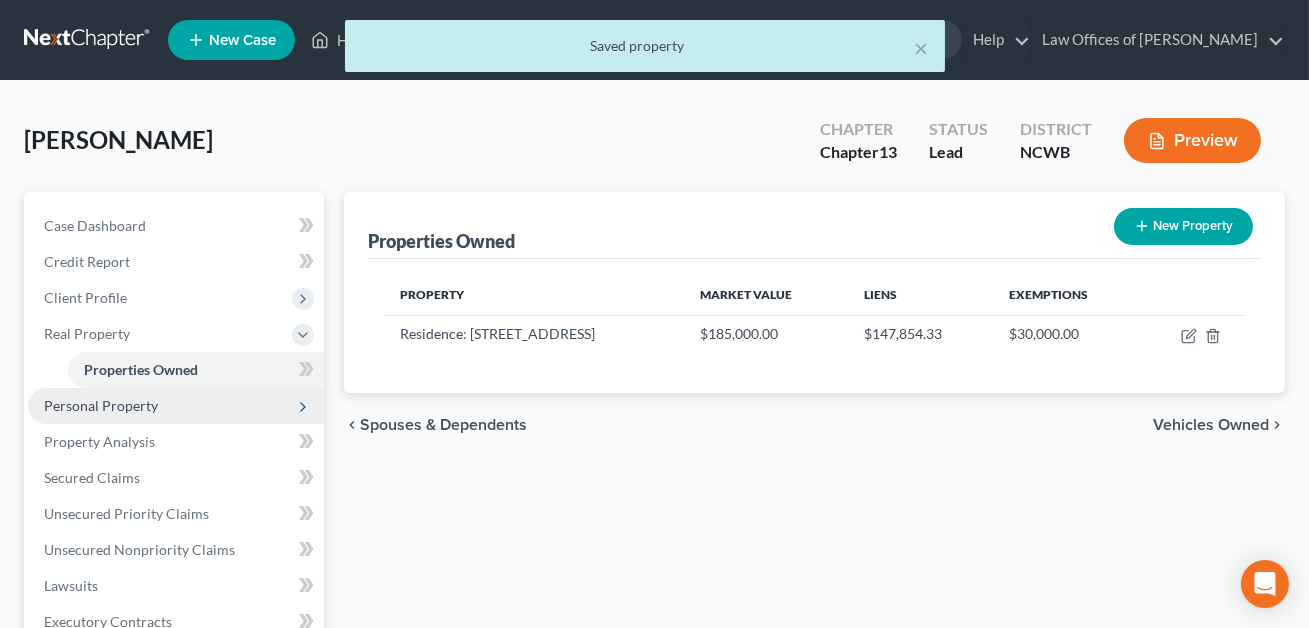 click on "Personal Property" at bounding box center (101, 405) 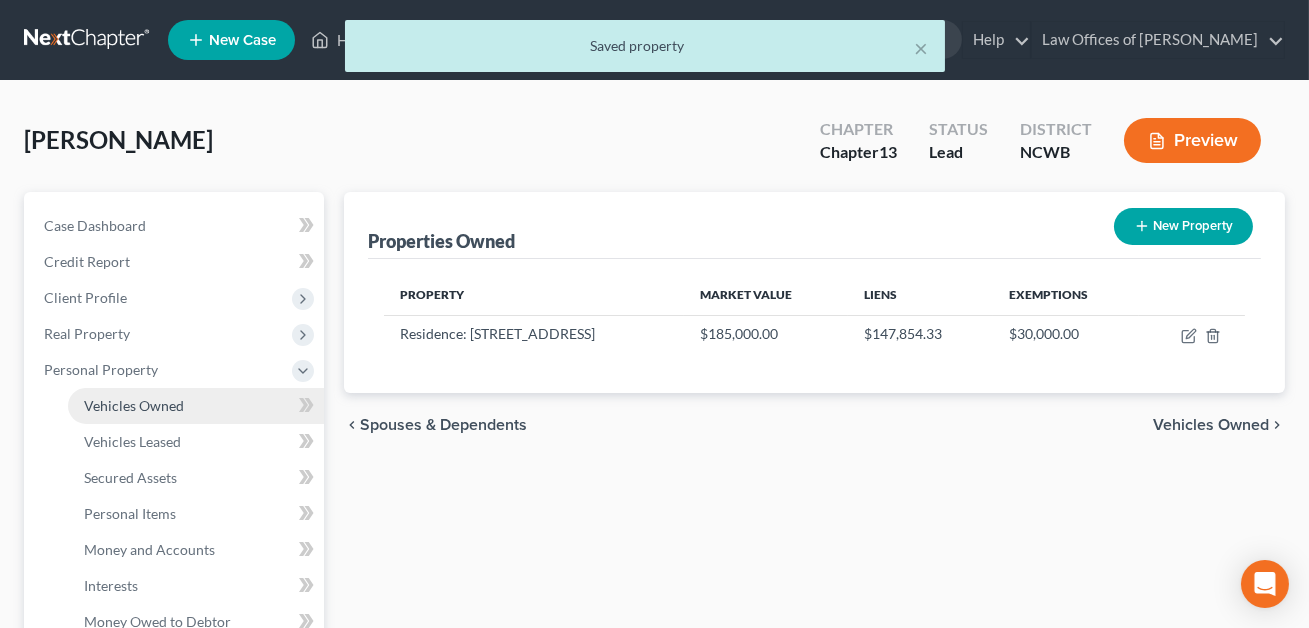 click on "Vehicles Owned" at bounding box center (134, 405) 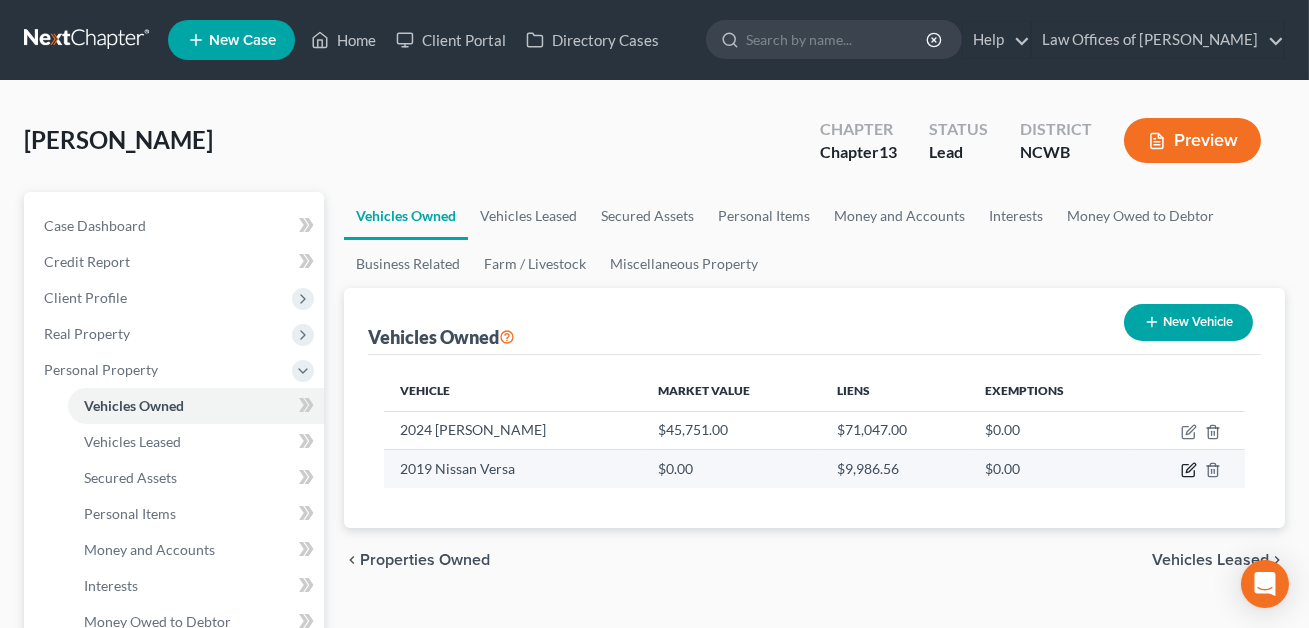 click 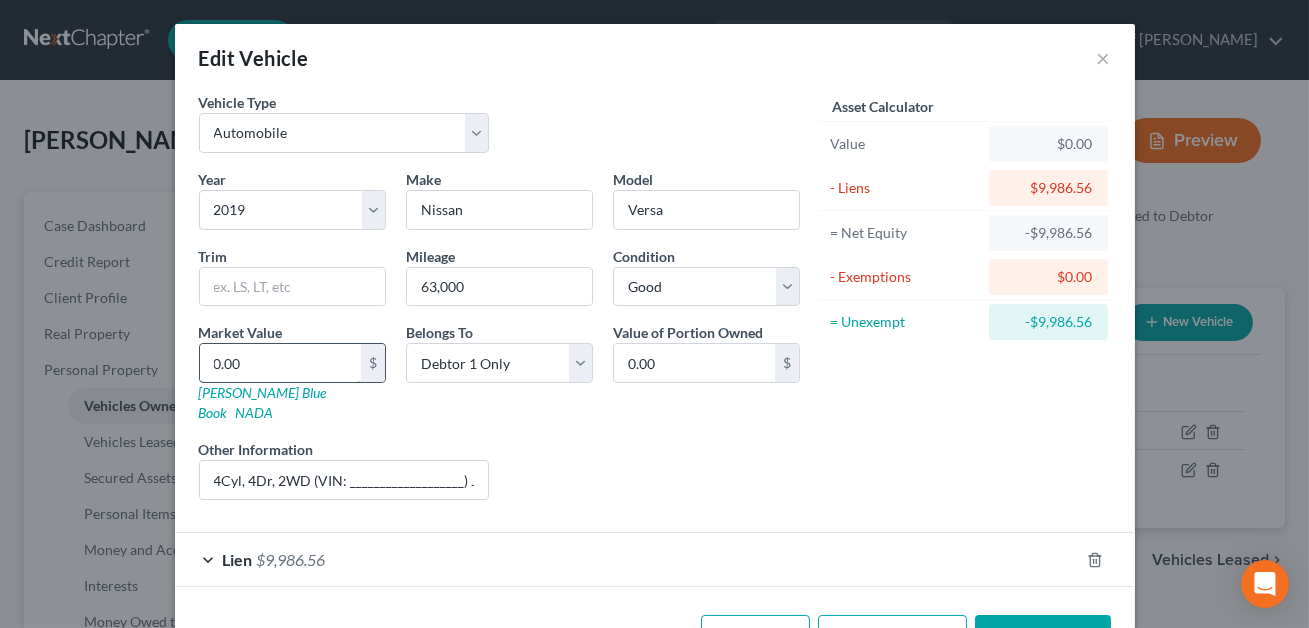 click on "0.00" at bounding box center (280, 363) 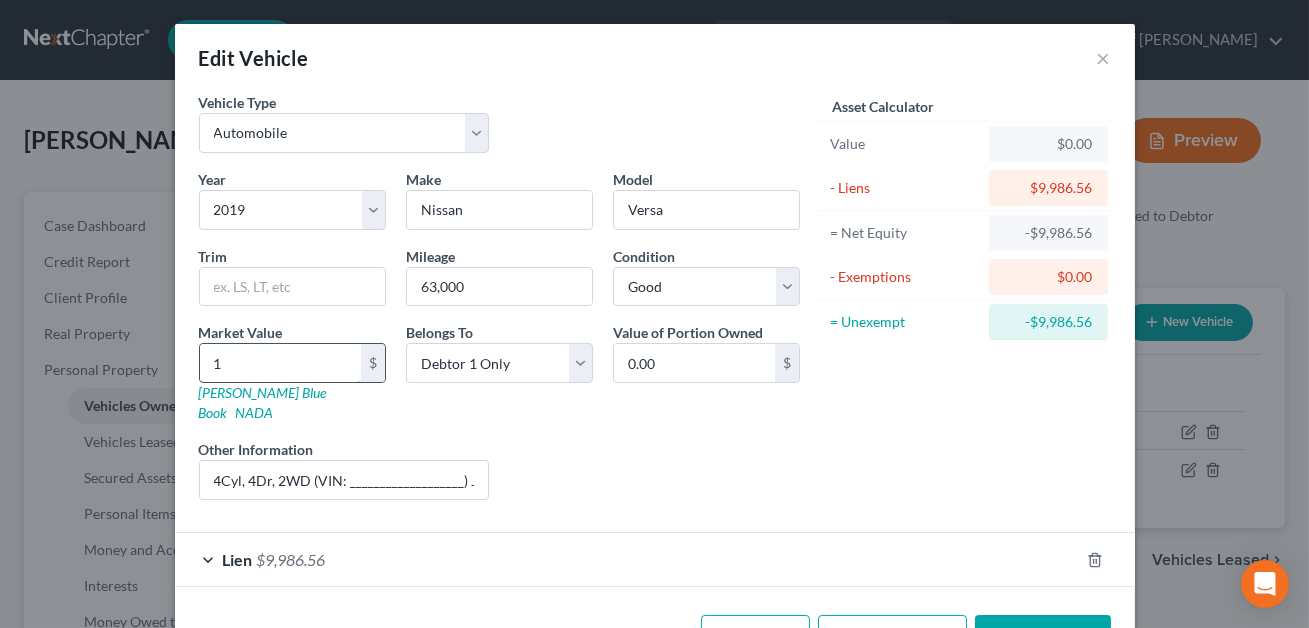 type on "1.00" 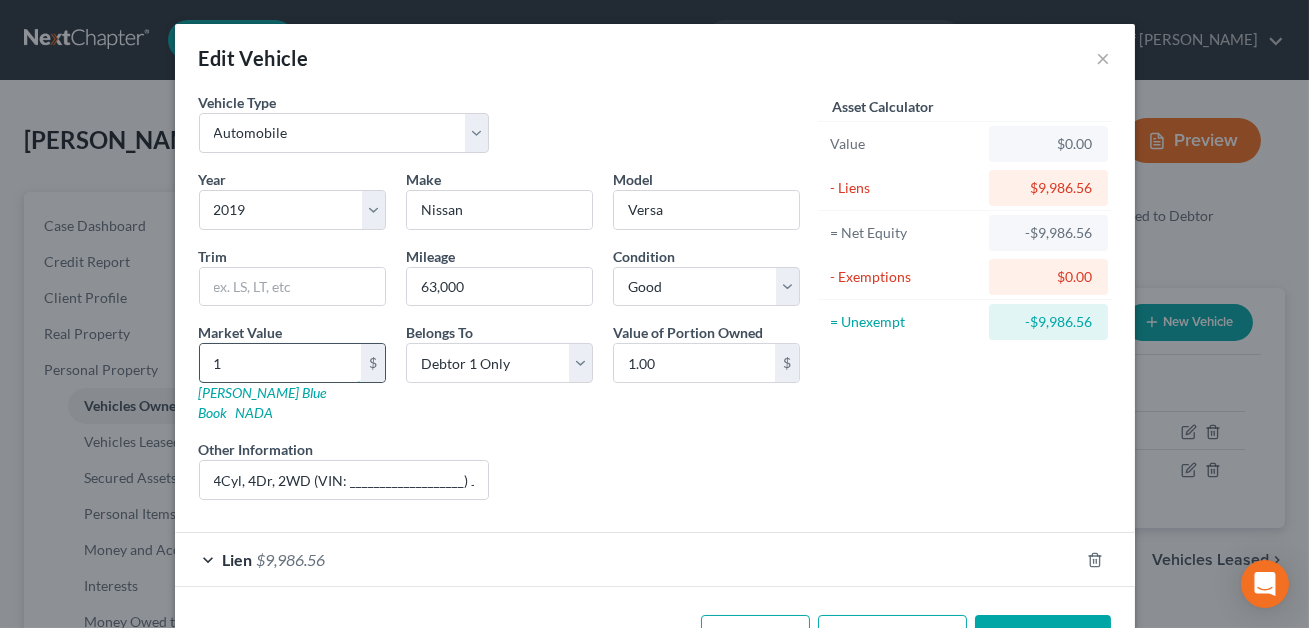 type on "19" 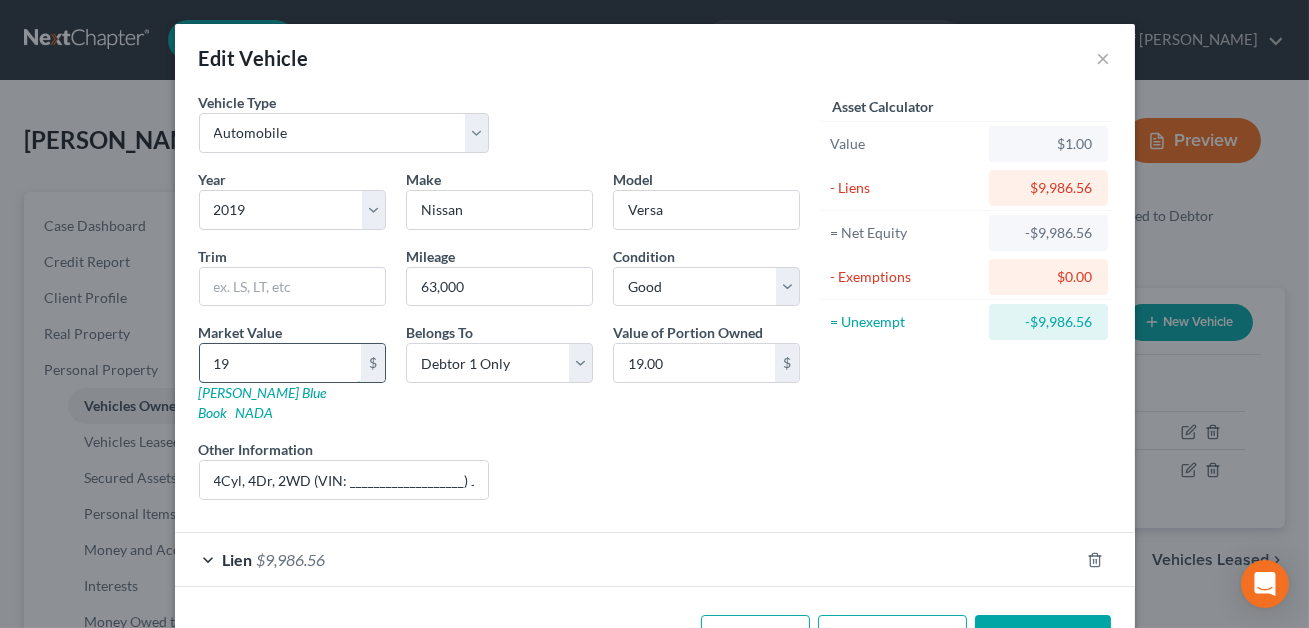type on "191" 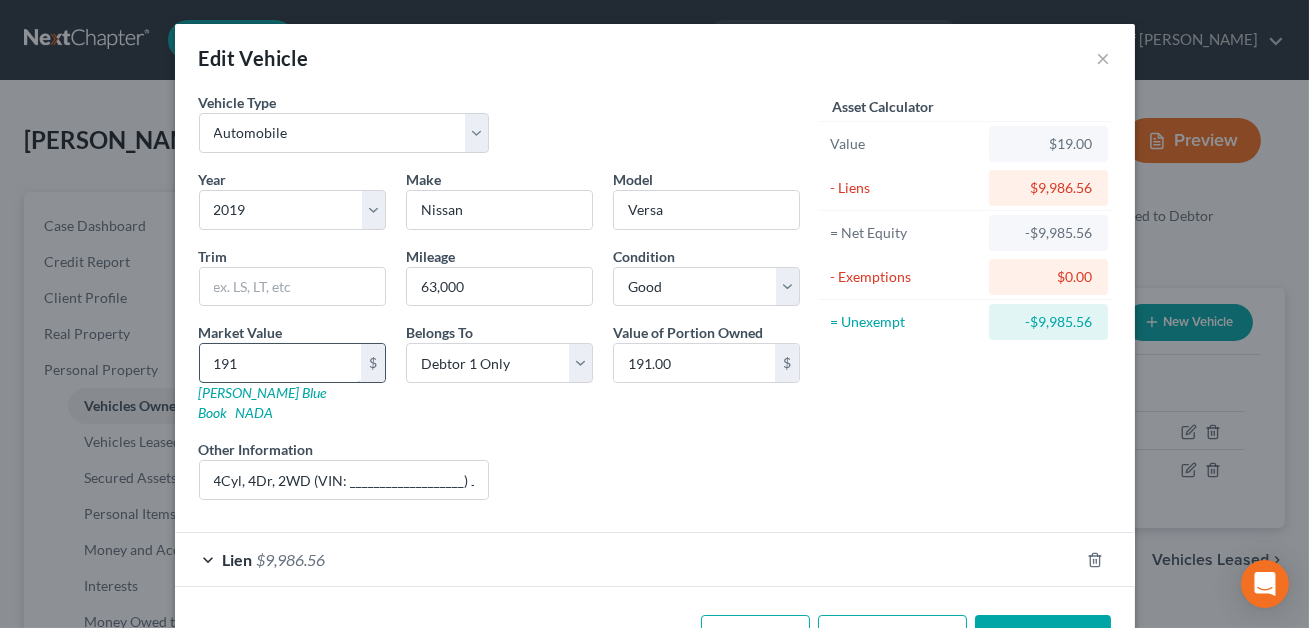 type on "1915" 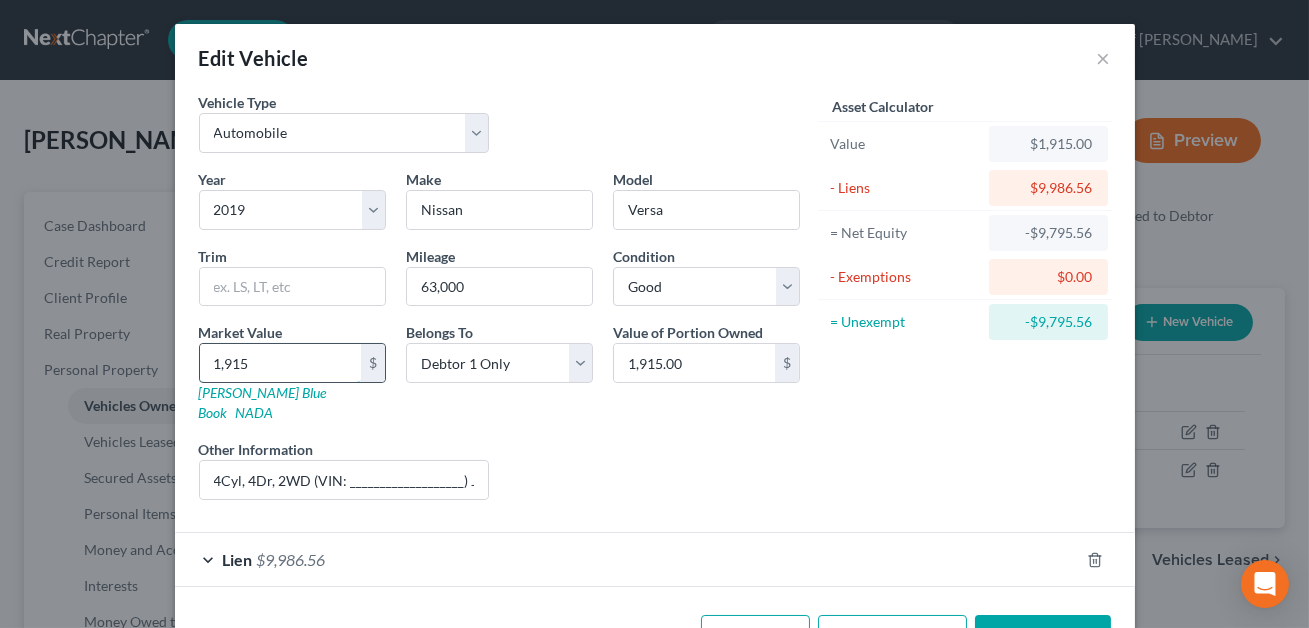 type on "1,9150" 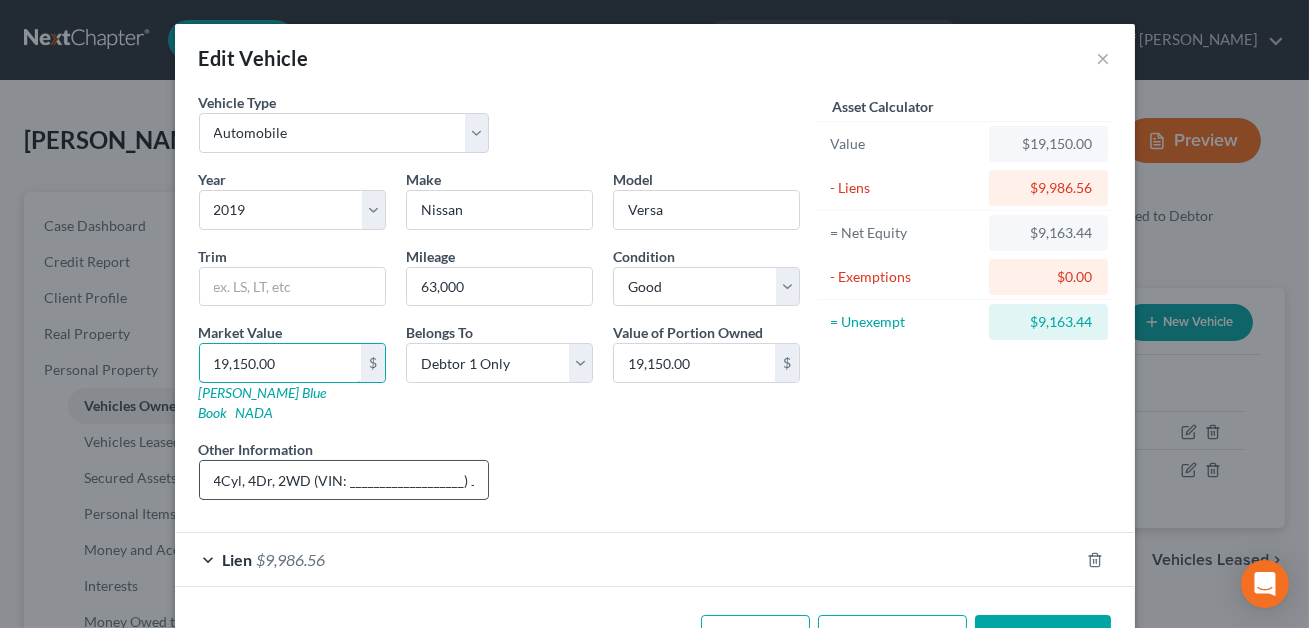 type on "19,150.00" 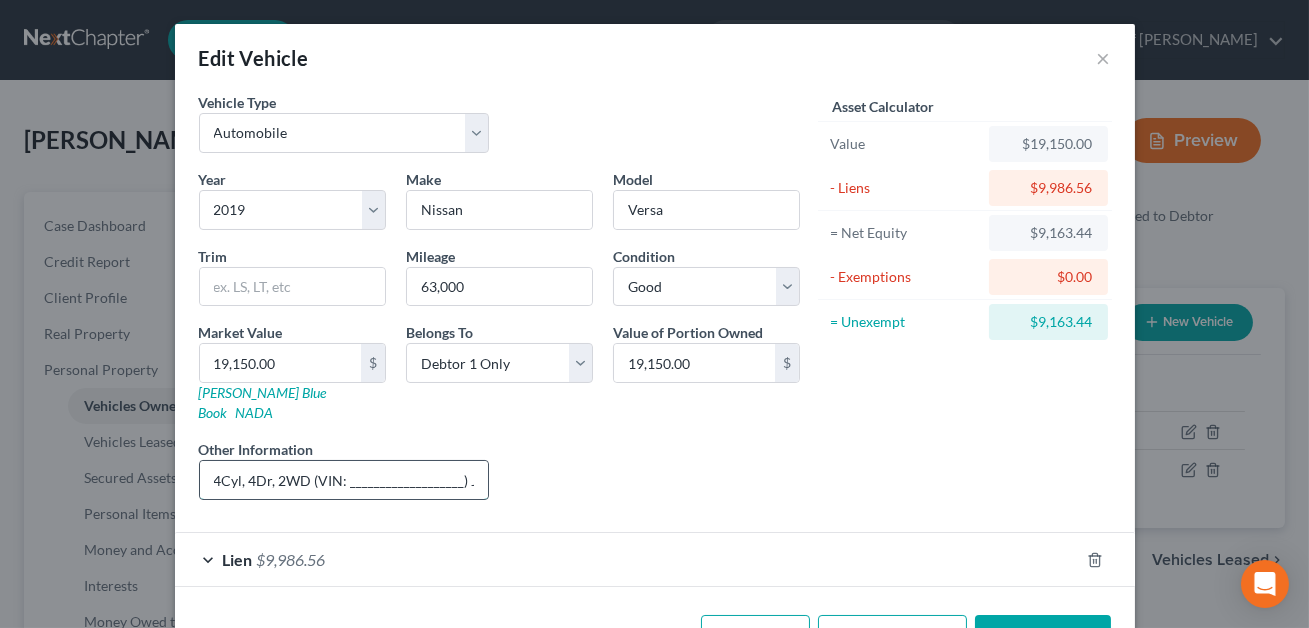 click on "4Cyl, 4Dr, 2WD (VIN: ___________________) JD Power value shown." at bounding box center (344, 480) 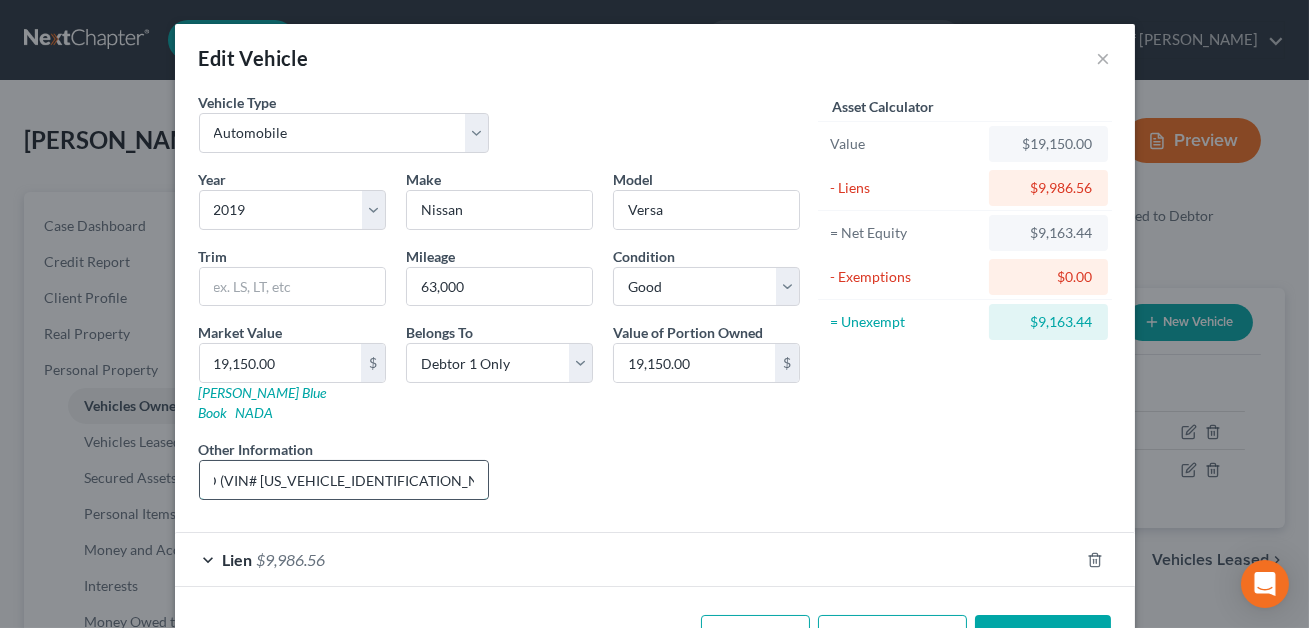 scroll, scrollTop: 0, scrollLeft: 71, axis: horizontal 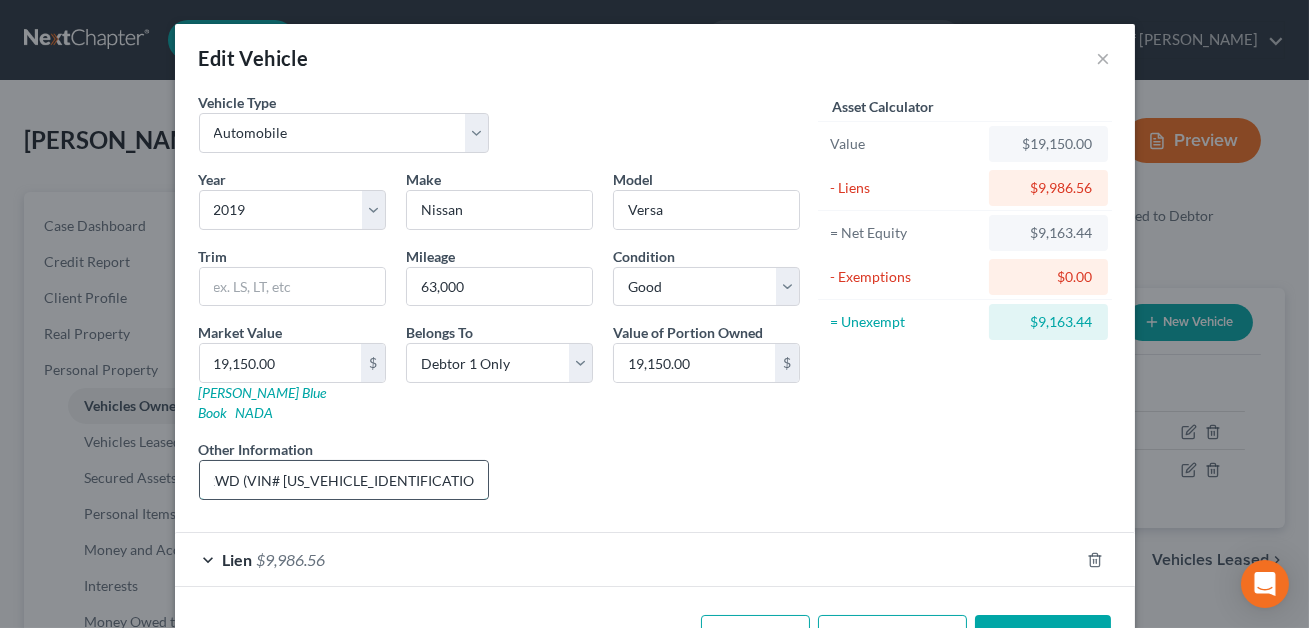 click on "4Cyl, 4Dr, 2WD (VIN# [US_VEHICLE_IDENTIFICATION_NUMBER].  JD Power value shown." at bounding box center (344, 480) 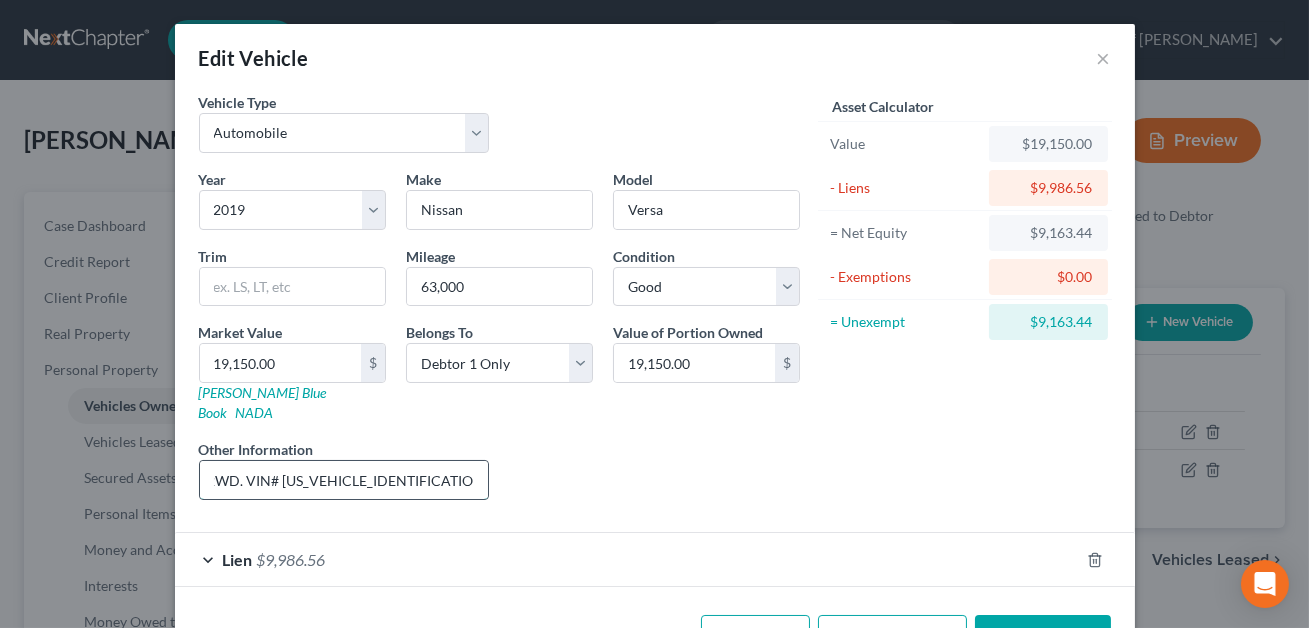 scroll, scrollTop: 0, scrollLeft: 171, axis: horizontal 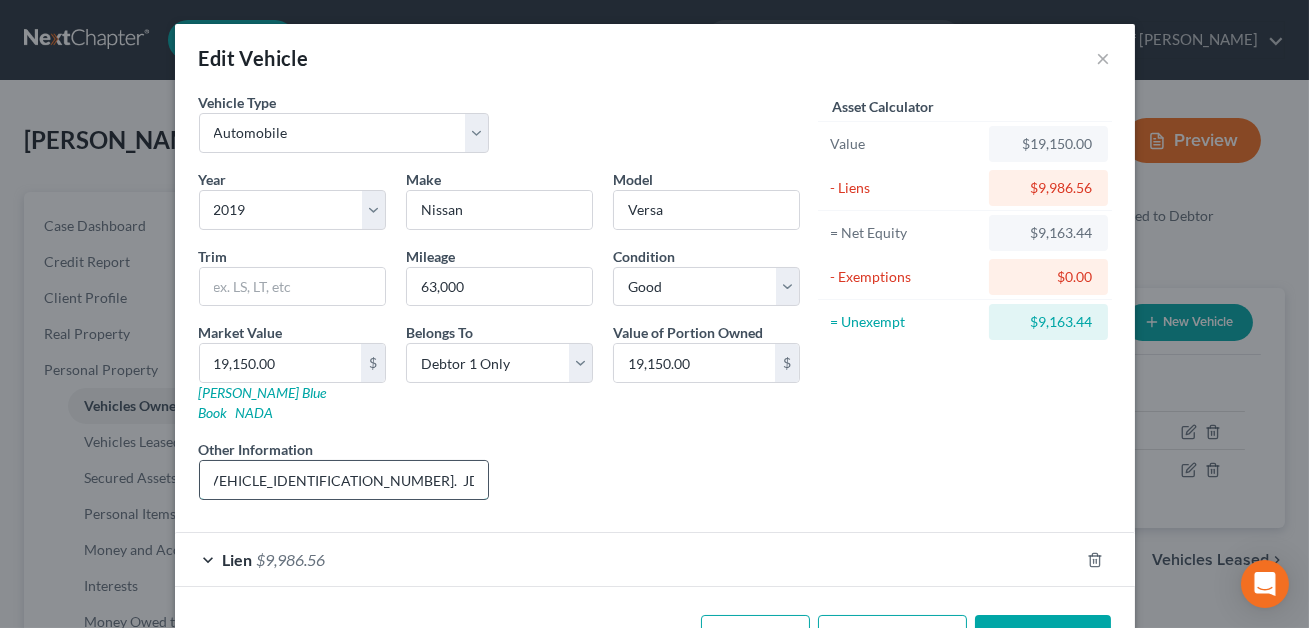 click on "4Cyl, 4Dr, 2WD. VIN# [US_VEHICLE_IDENTIFICATION_NUMBER].  JD Power value shown." at bounding box center (344, 480) 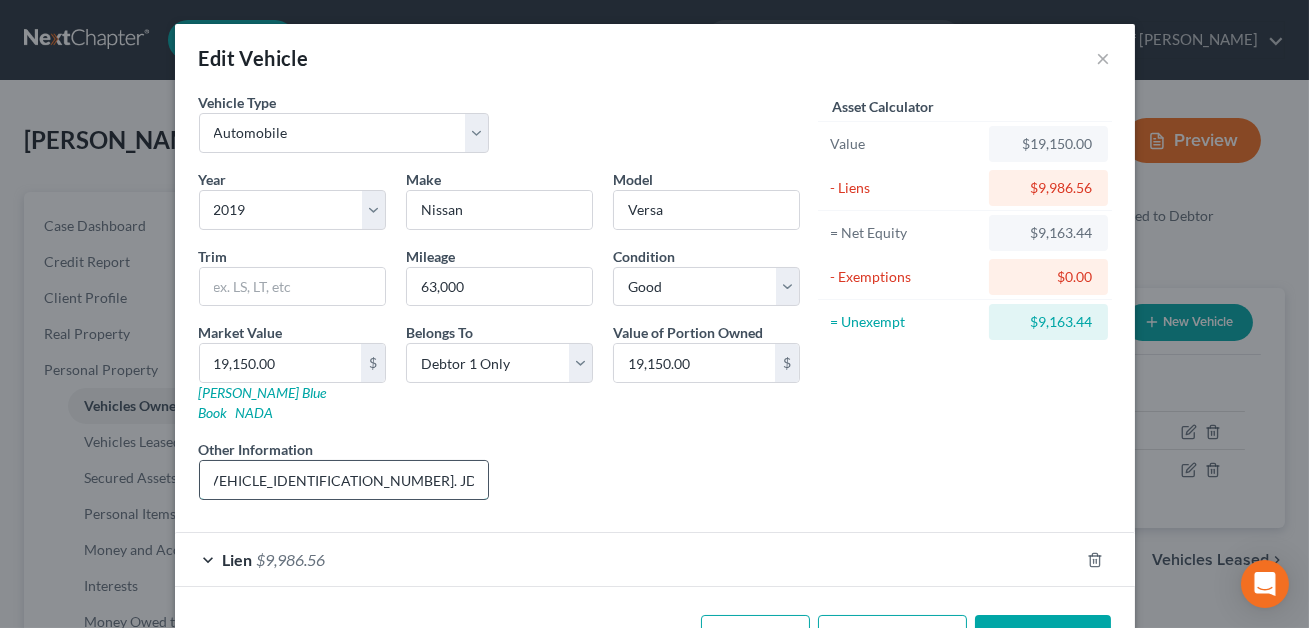 scroll, scrollTop: 0, scrollLeft: 169, axis: horizontal 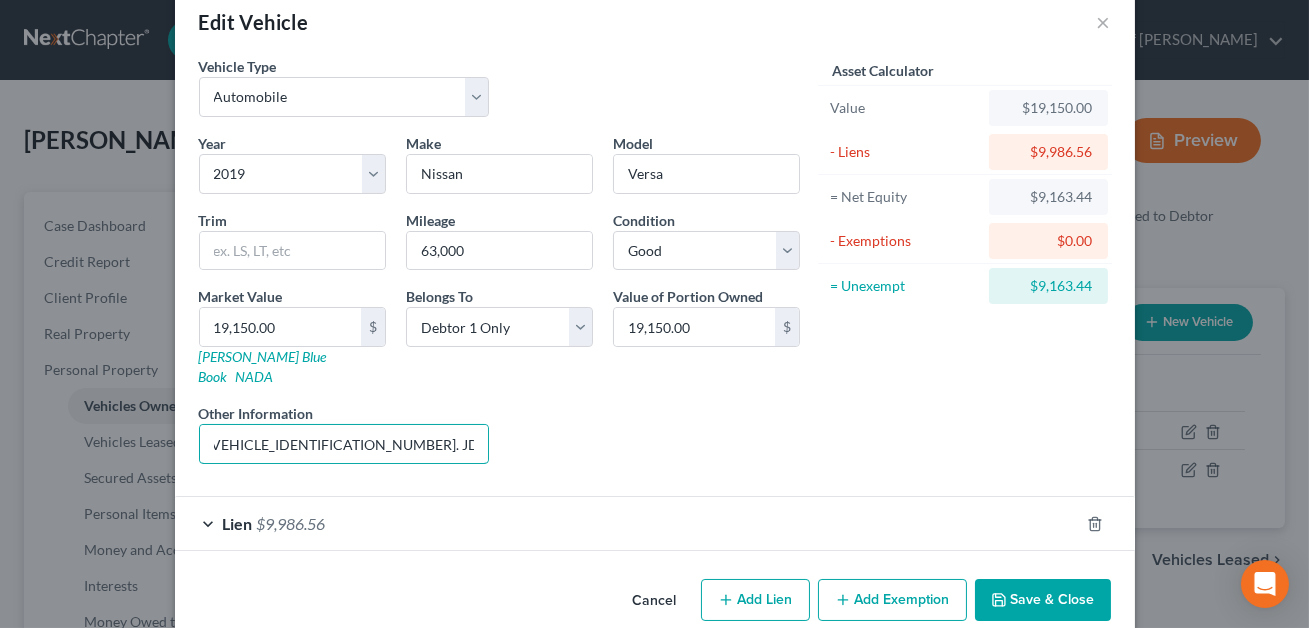 type on "4Cyl, 4Dr, 2WD. VIN# [US_VEHICLE_IDENTIFICATION_NUMBER]. JD Power value shown." 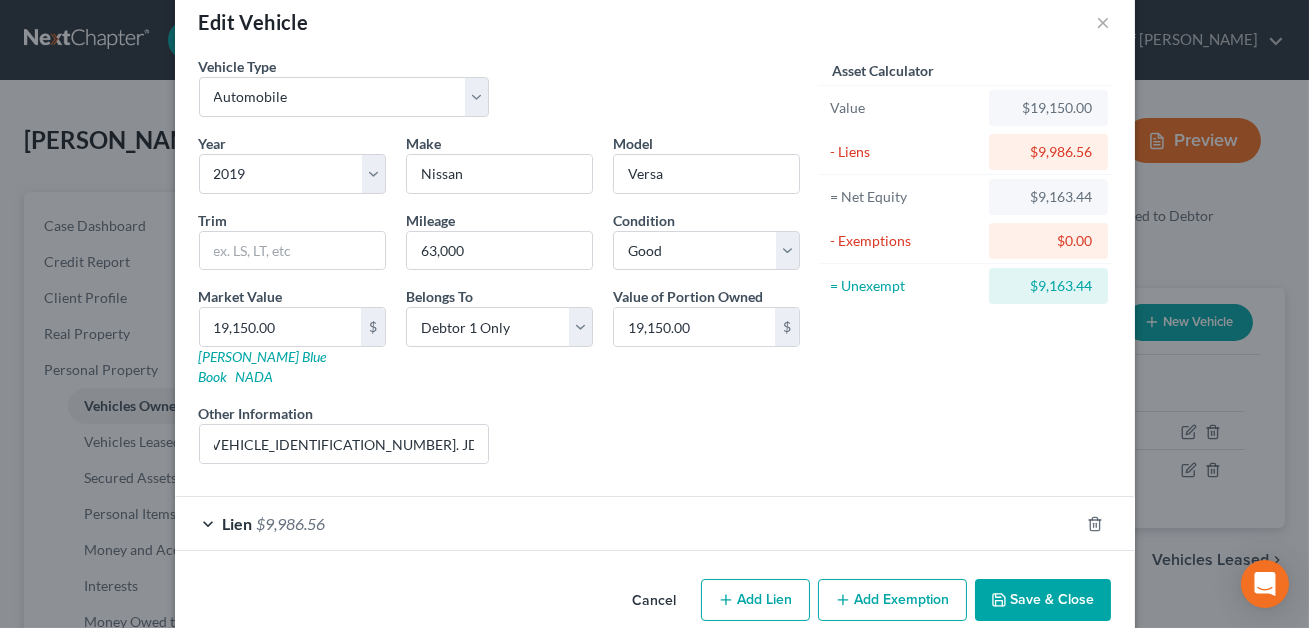 click on "Save & Close" at bounding box center (1043, 600) 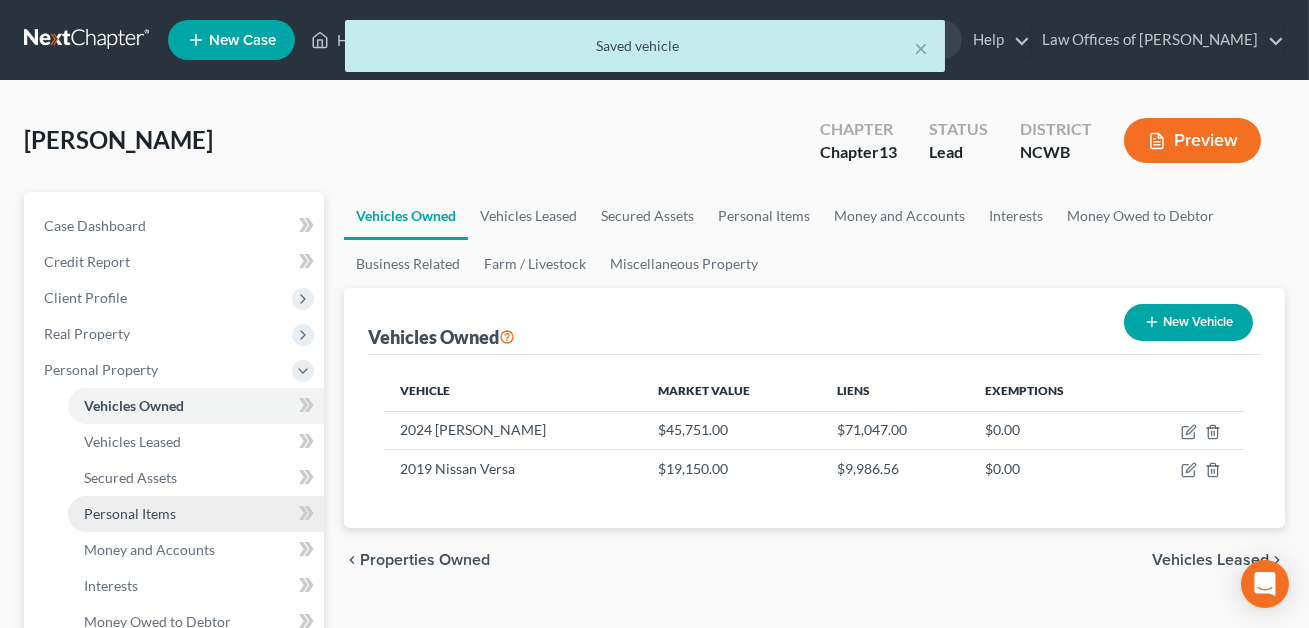 click on "Personal Items" at bounding box center [130, 513] 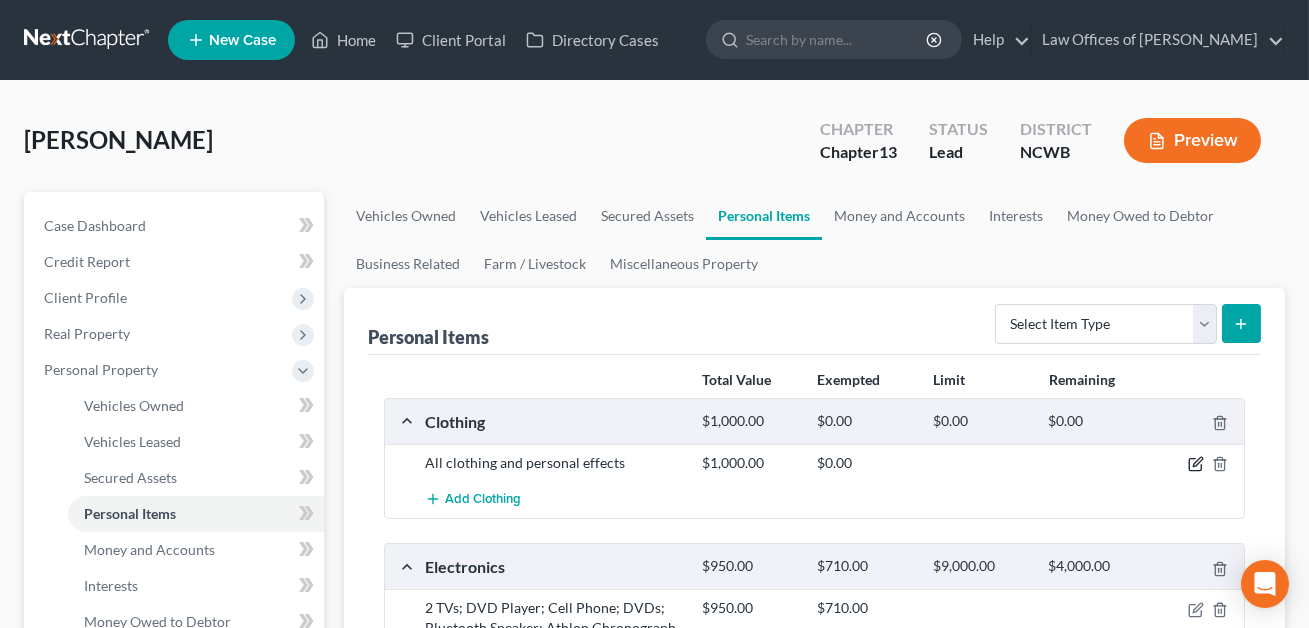 click 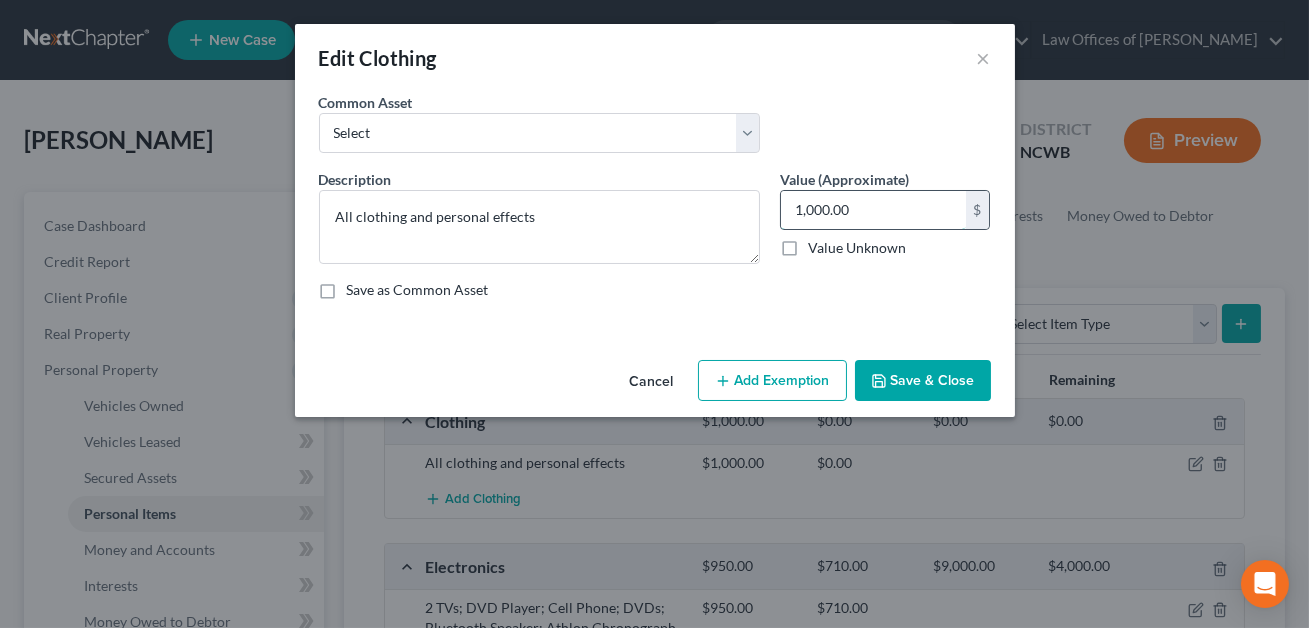 click on "1,000.00" at bounding box center (873, 210) 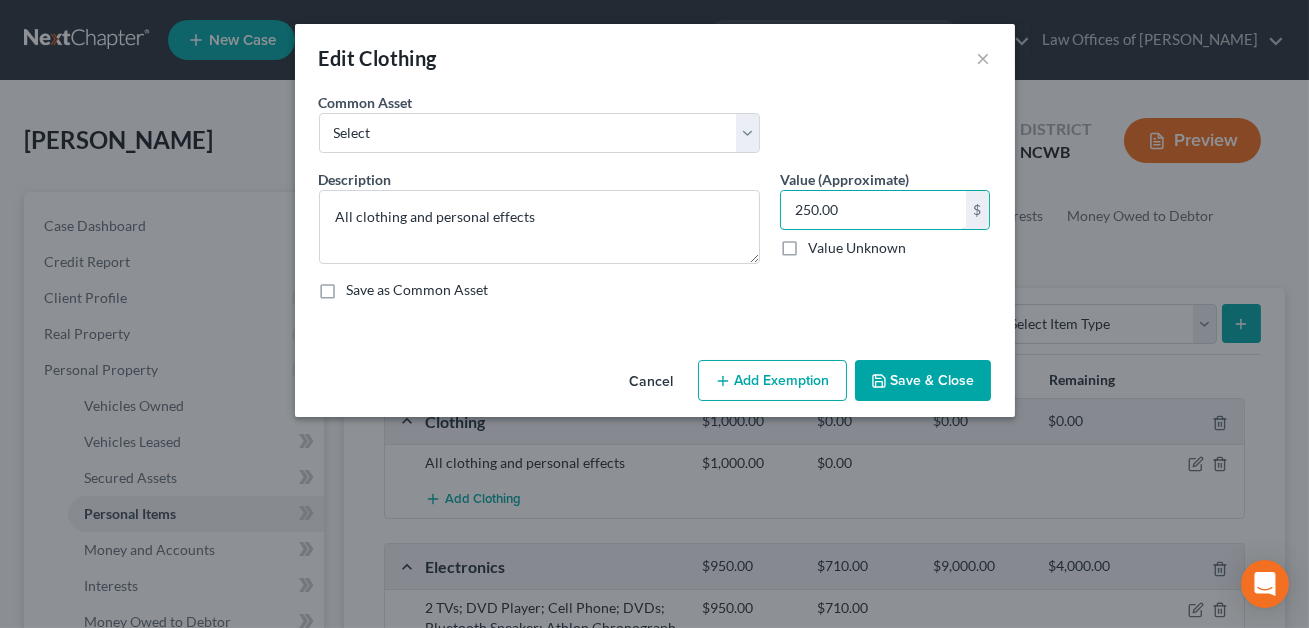 type on "250.00" 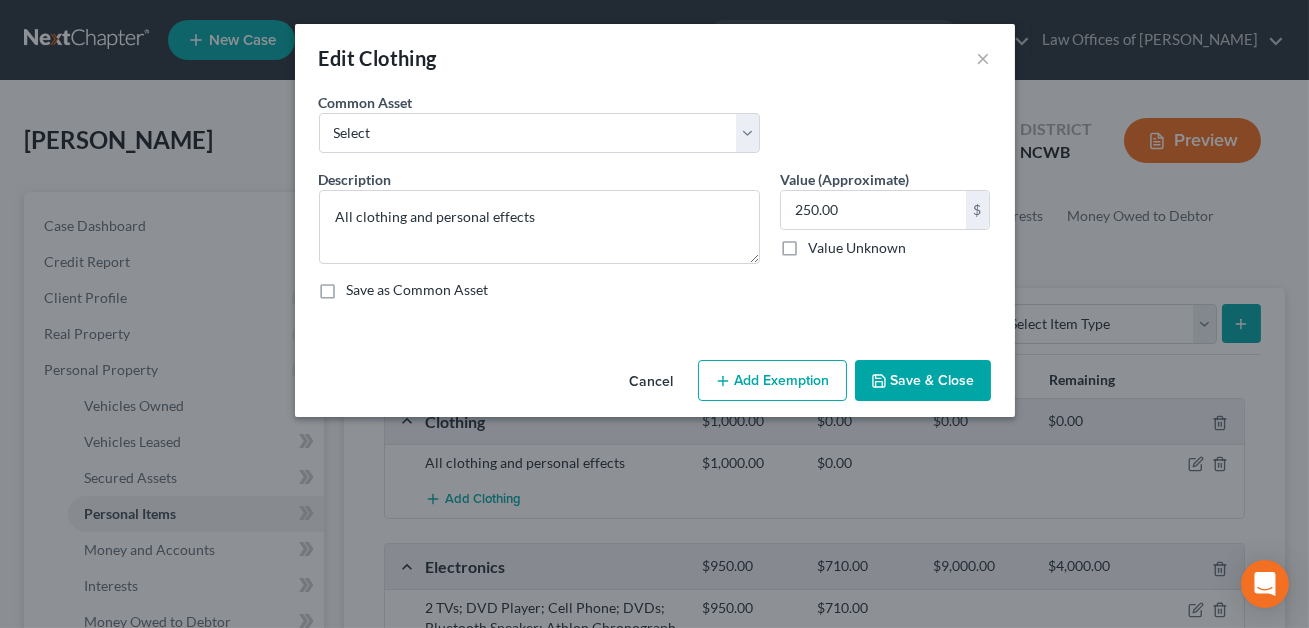 click on "Cancel Add Exemption Save & Close" at bounding box center (655, 385) 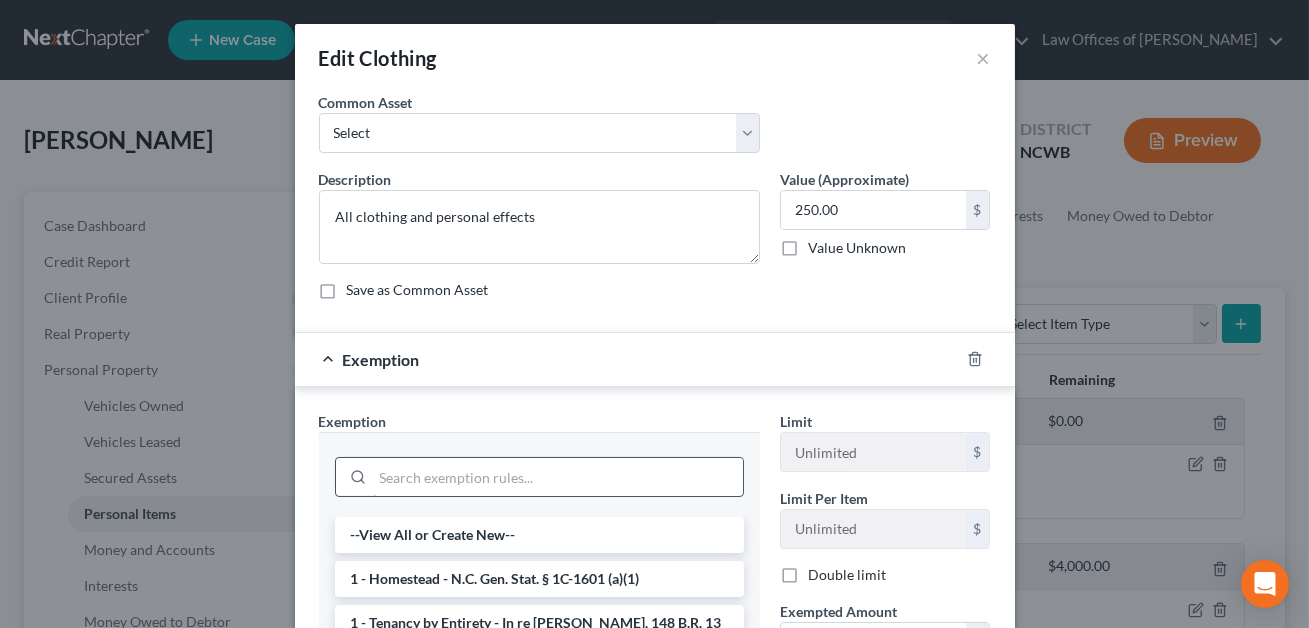 click at bounding box center [558, 477] 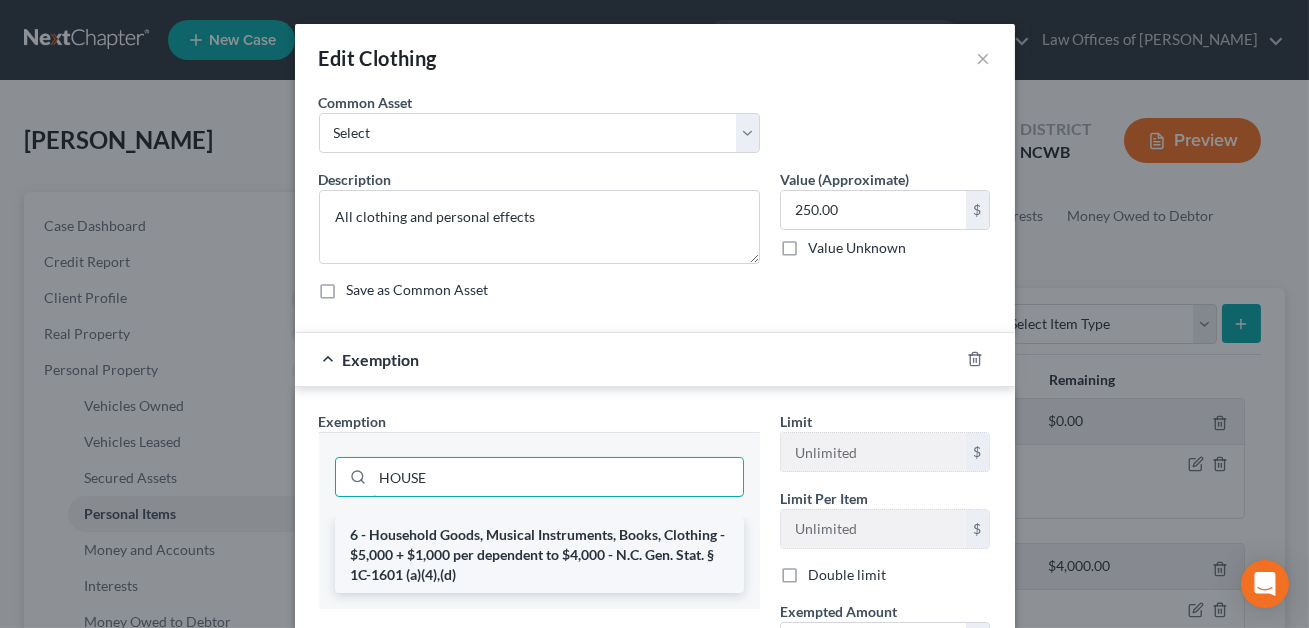 type on "HOUSE" 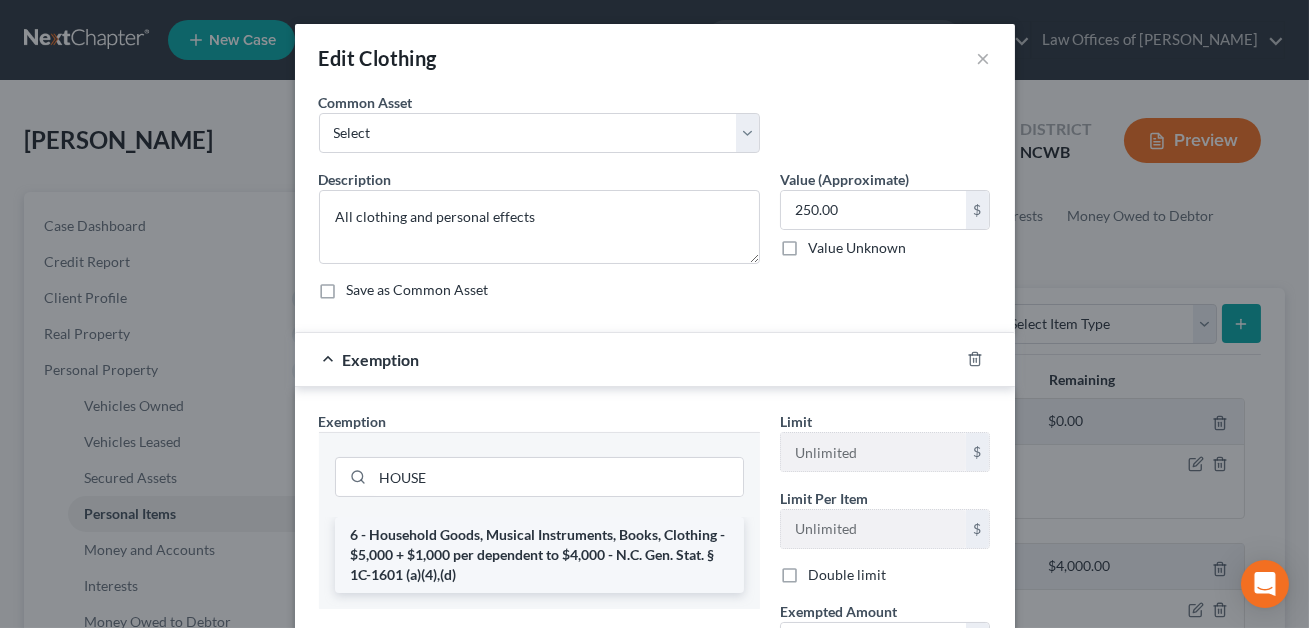 click on "6 - Household Goods, Musical Instruments, Books, Clothing - $5,000 +  $1,000 per dependent to $4,000 - N.C. Gen. Stat. § 1C-1601 (a)(4),(d)" at bounding box center [539, 555] 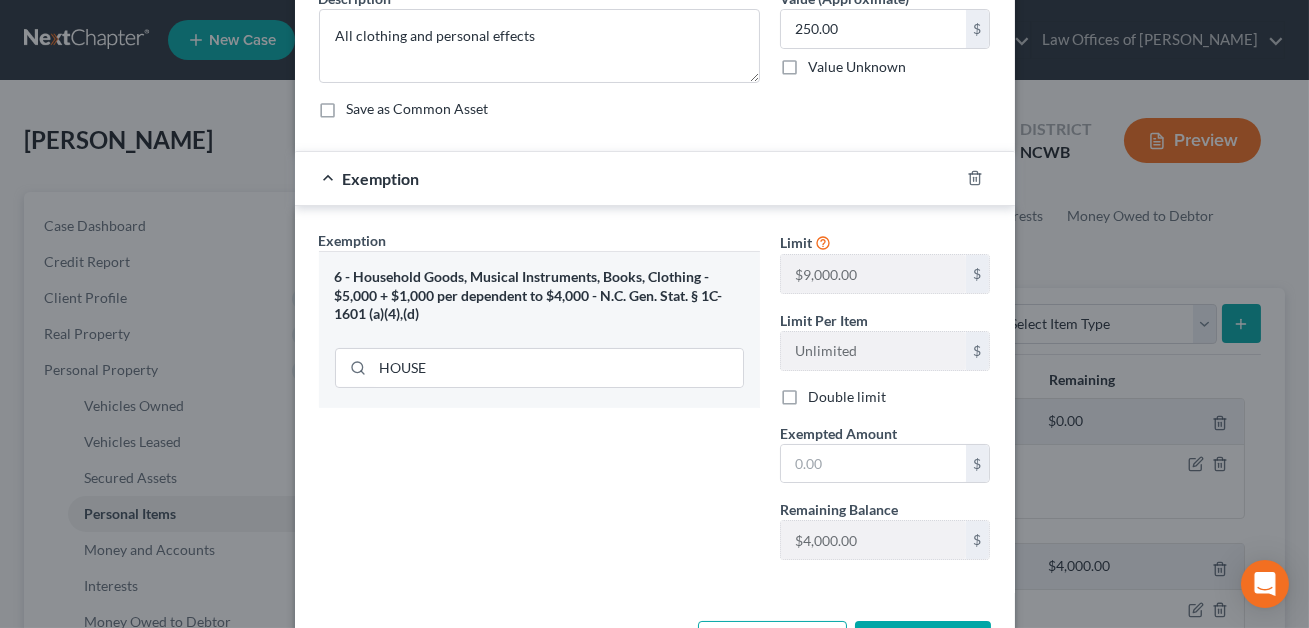 scroll, scrollTop: 224, scrollLeft: 0, axis: vertical 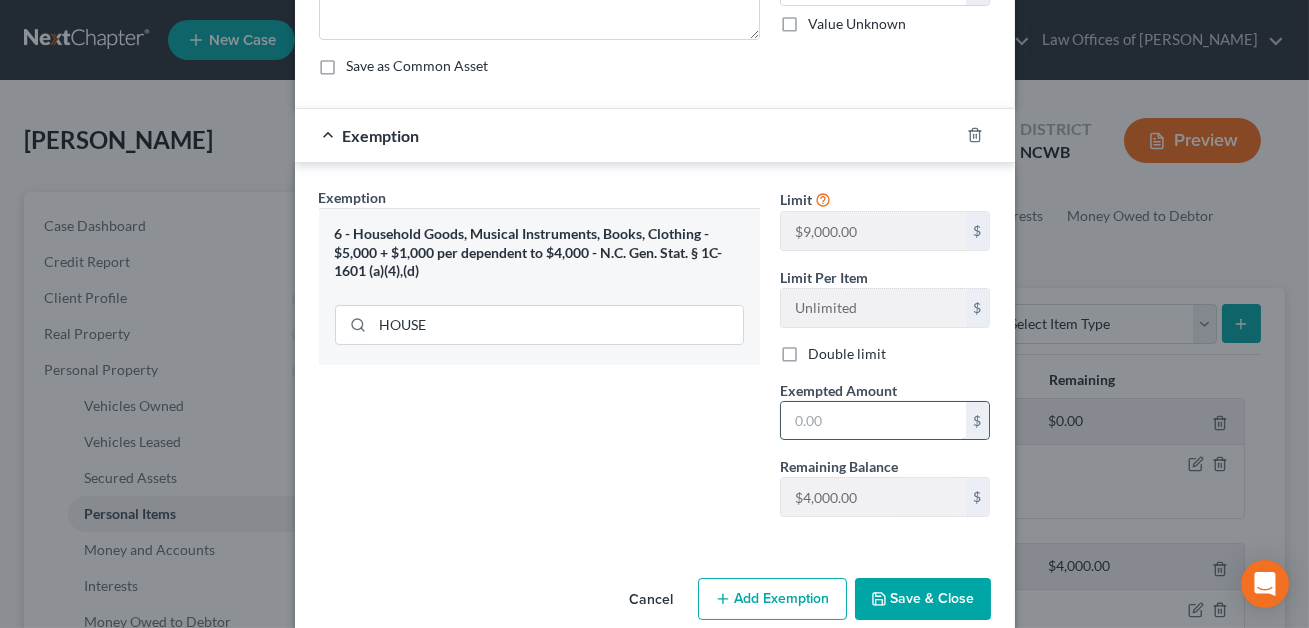 click at bounding box center [873, 421] 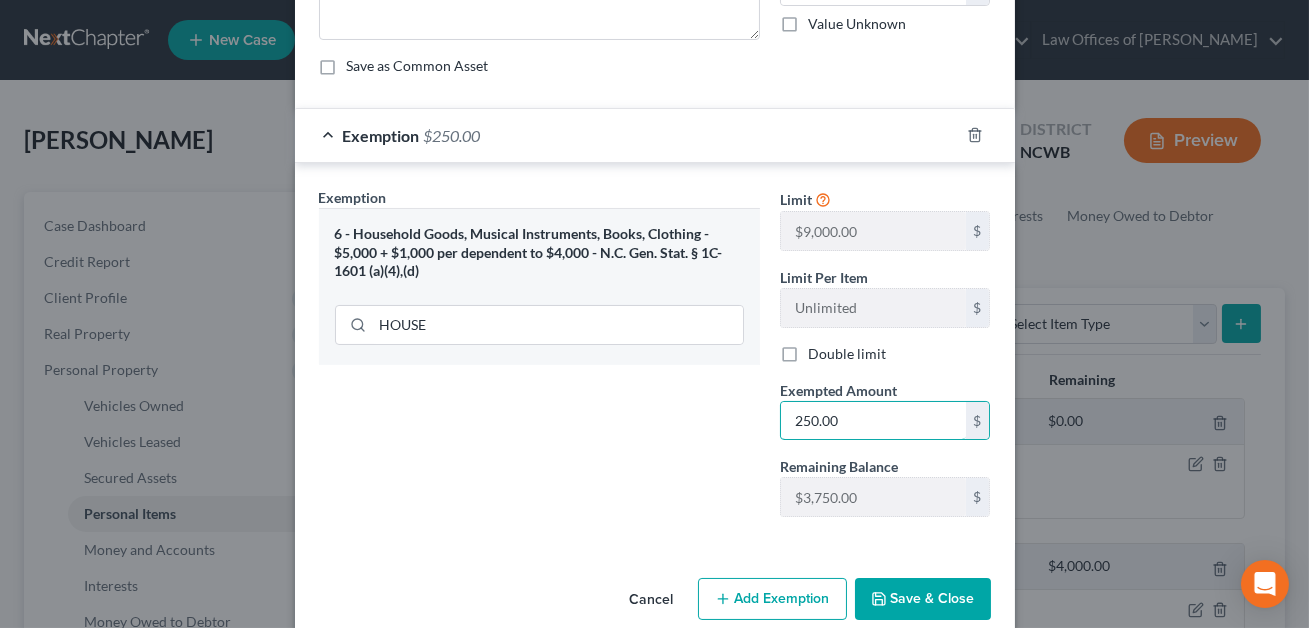 type on "250.00" 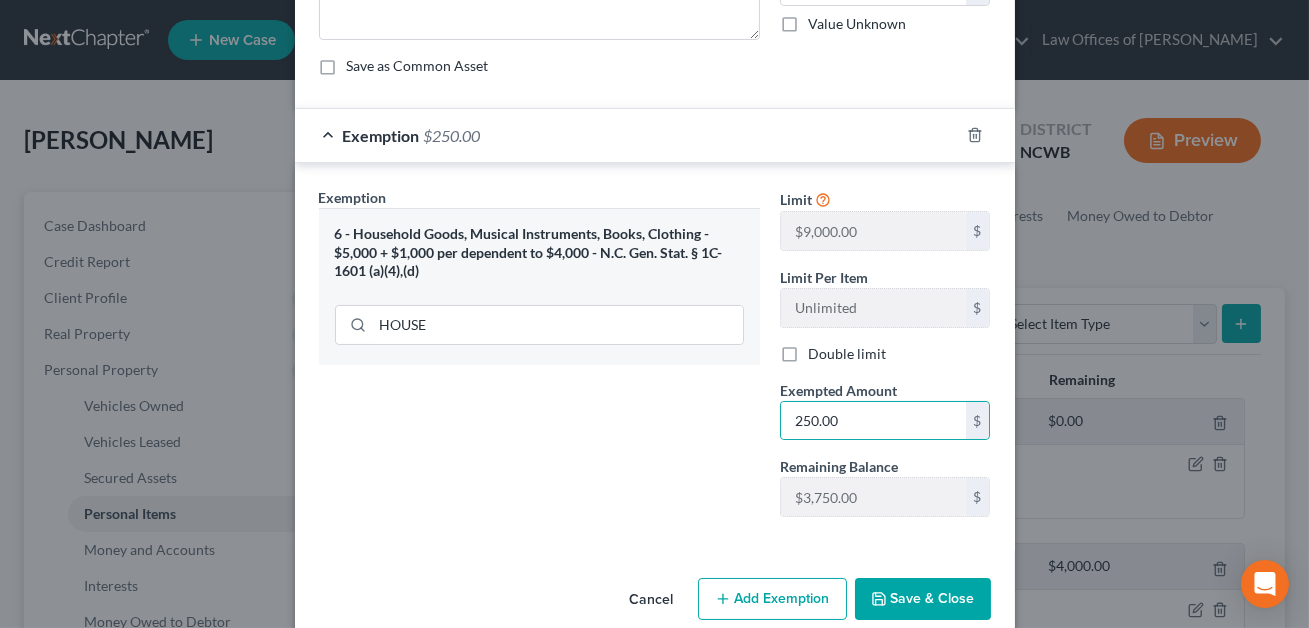 click on "Save & Close" at bounding box center [923, 599] 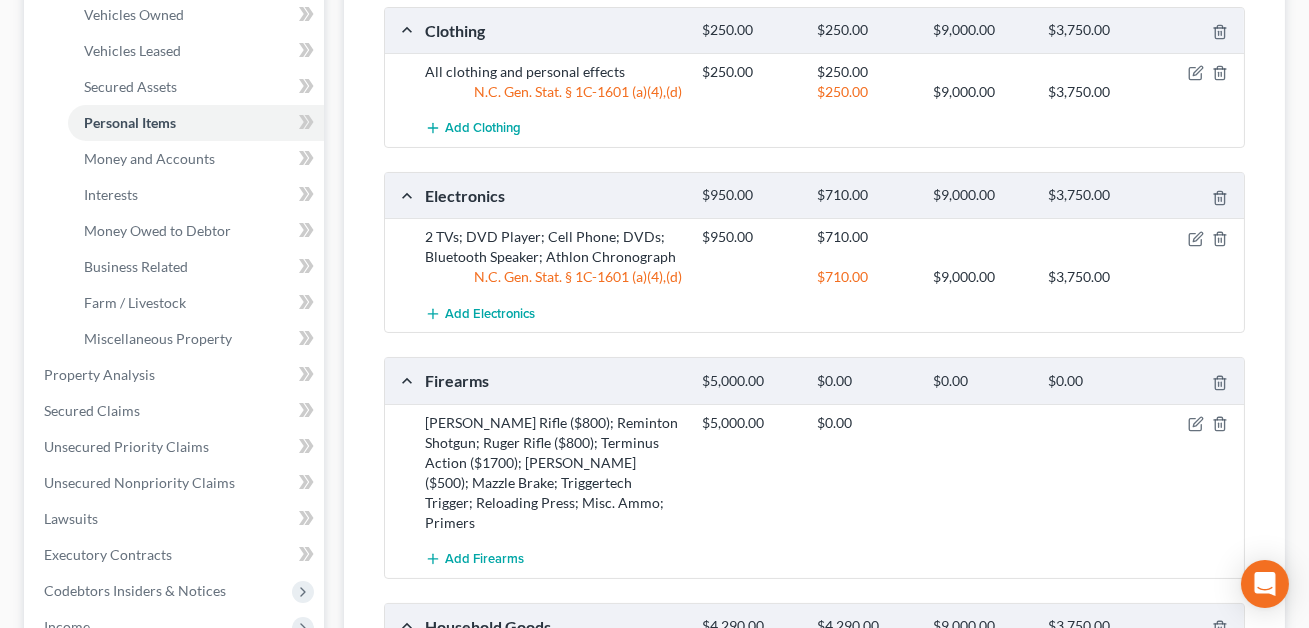 scroll, scrollTop: 409, scrollLeft: 0, axis: vertical 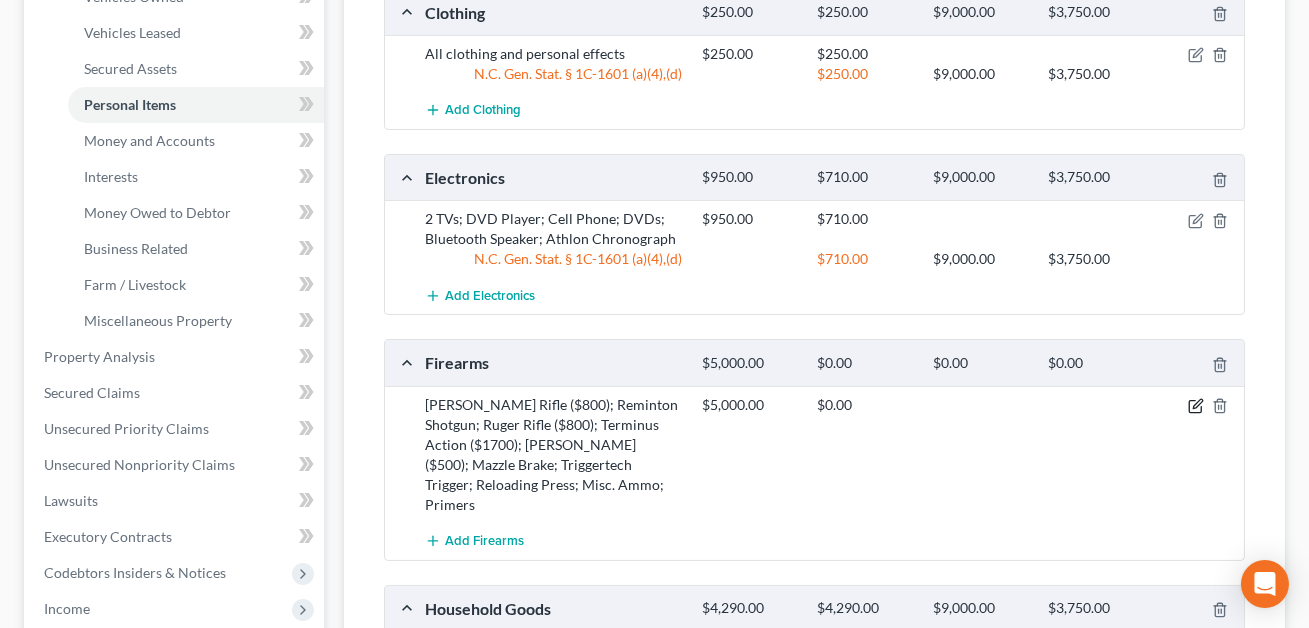 click 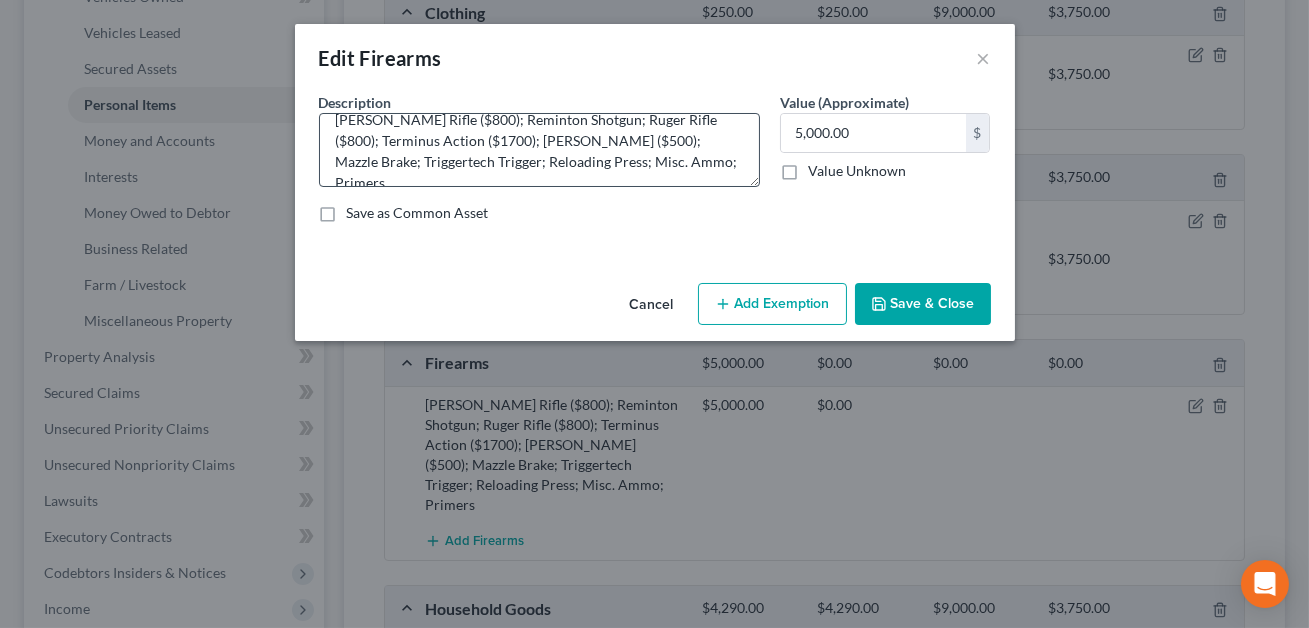scroll, scrollTop: 0, scrollLeft: 0, axis: both 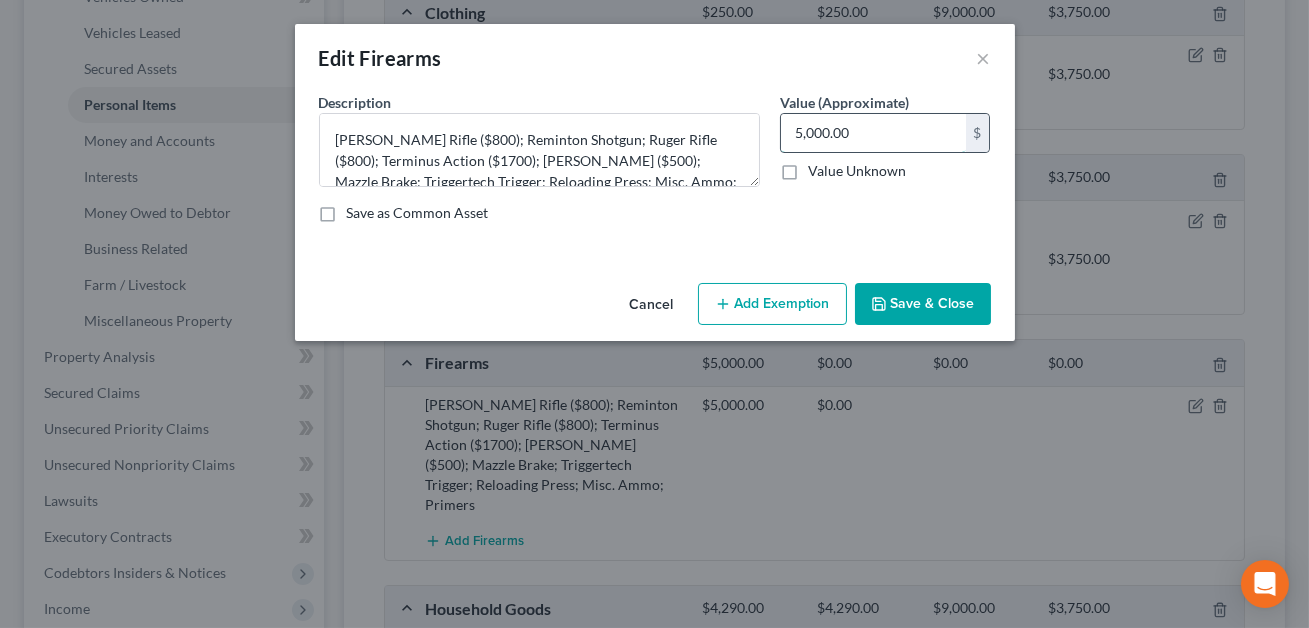 click on "5,000.00" at bounding box center (873, 133) 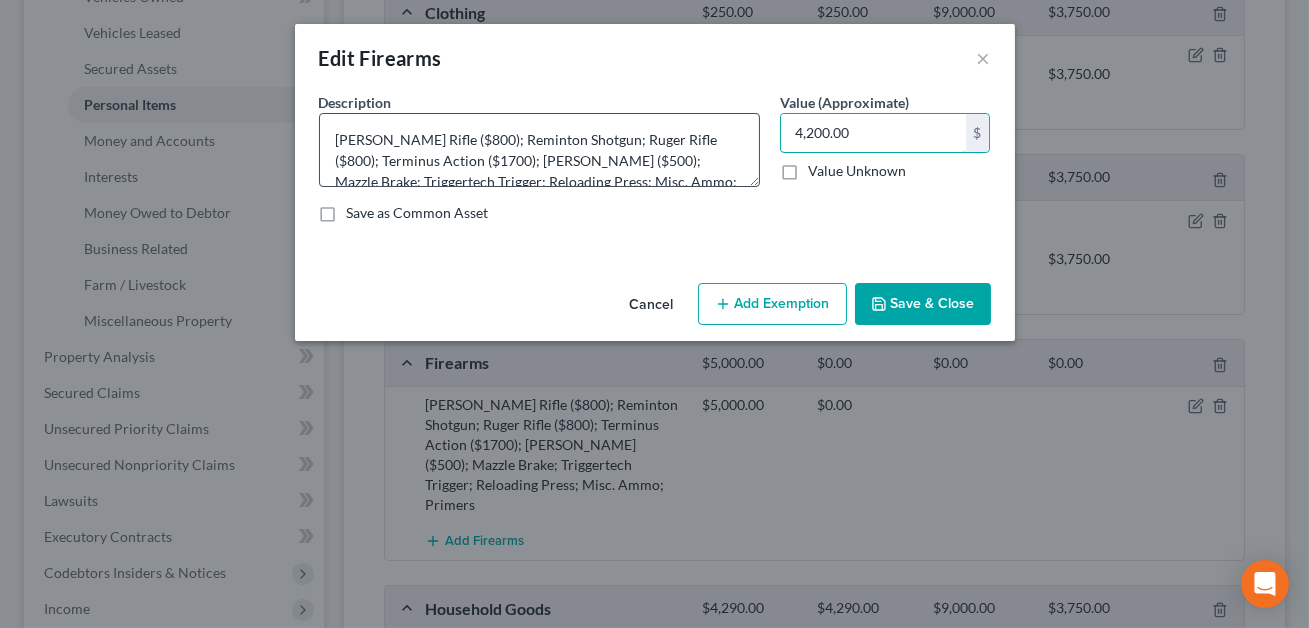 type on "4,200.00" 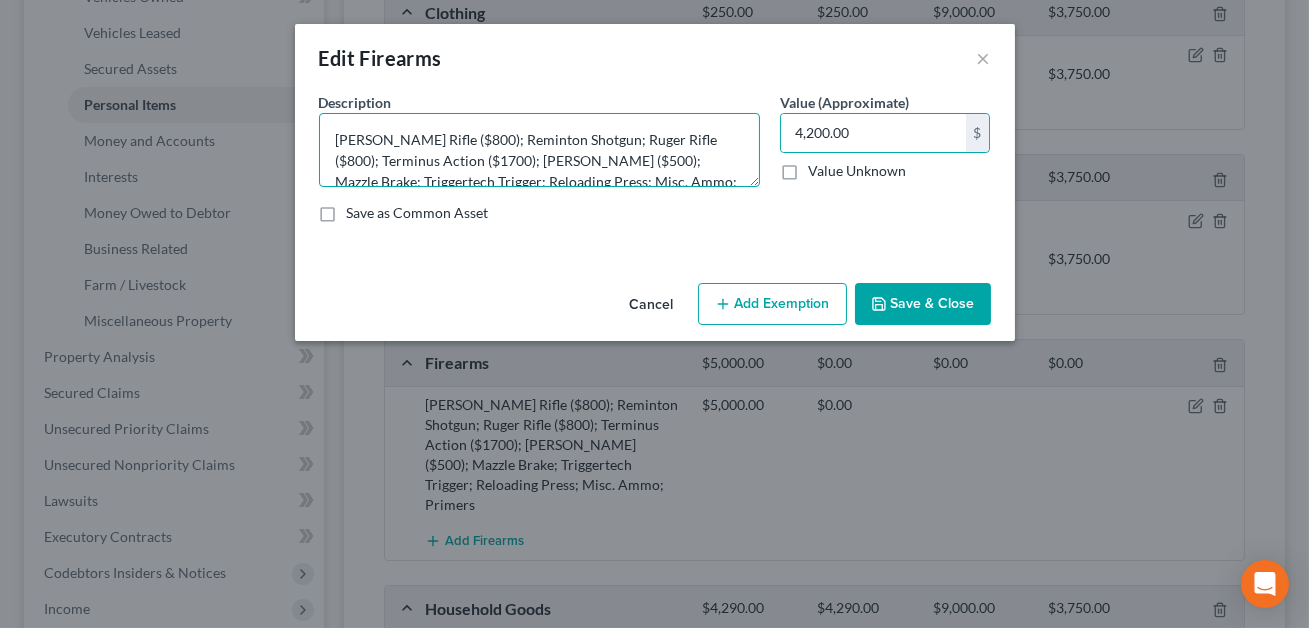 click on "[PERSON_NAME] Rifle ($800); Reminton Shotgun; Ruger Rifle ($800); Terminus Action ($1700); [PERSON_NAME] ($500); Mazzle Brake; Triggertech Trigger; Reloading Press; Misc. Ammo; Primers" at bounding box center [539, 150] 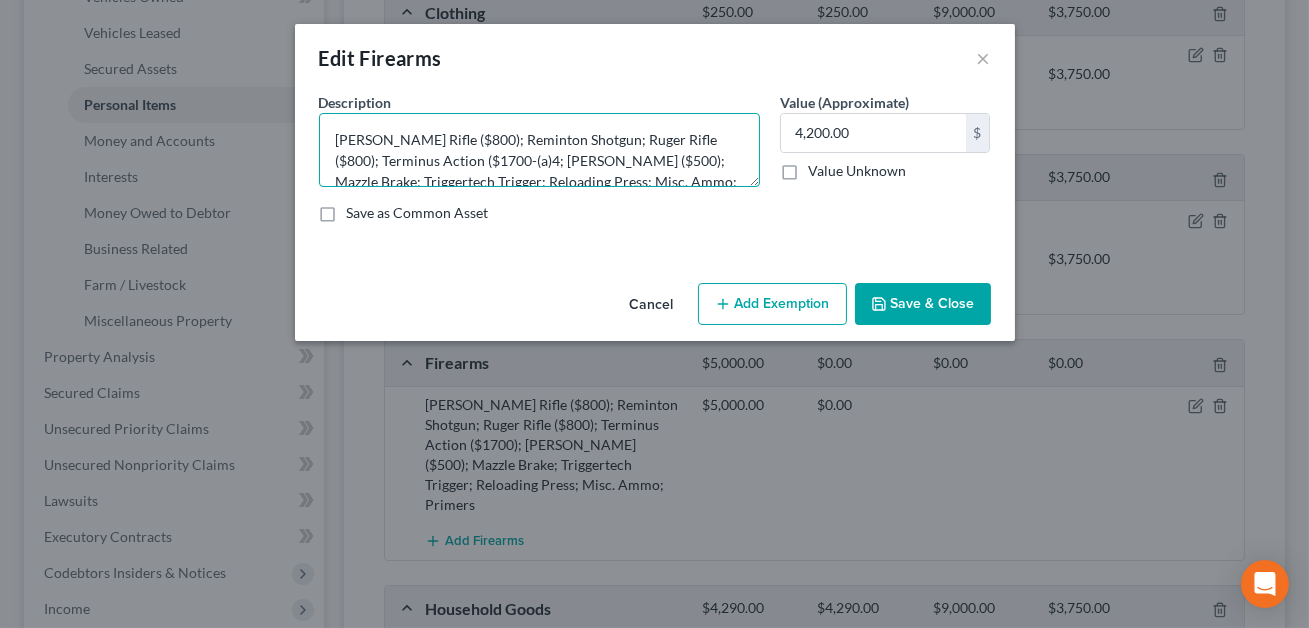 type on "[PERSON_NAME] Rifle ($800); Reminton Shotgun; Ruger Rifle ($800); Terminus Action ($1700-(a)4; [PERSON_NAME] ($500); Mazzle Brake; Triggertech Trigger; Reloading Press; Misc. Ammo; Primers" 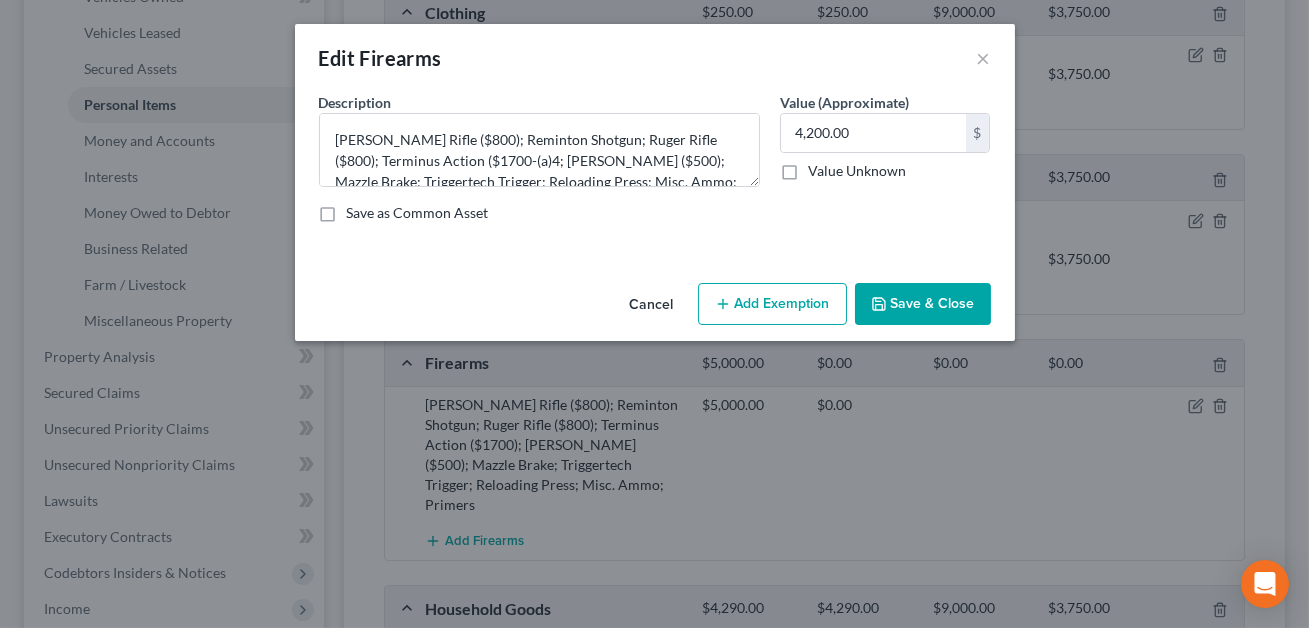 click on "Add Exemption" at bounding box center (772, 304) 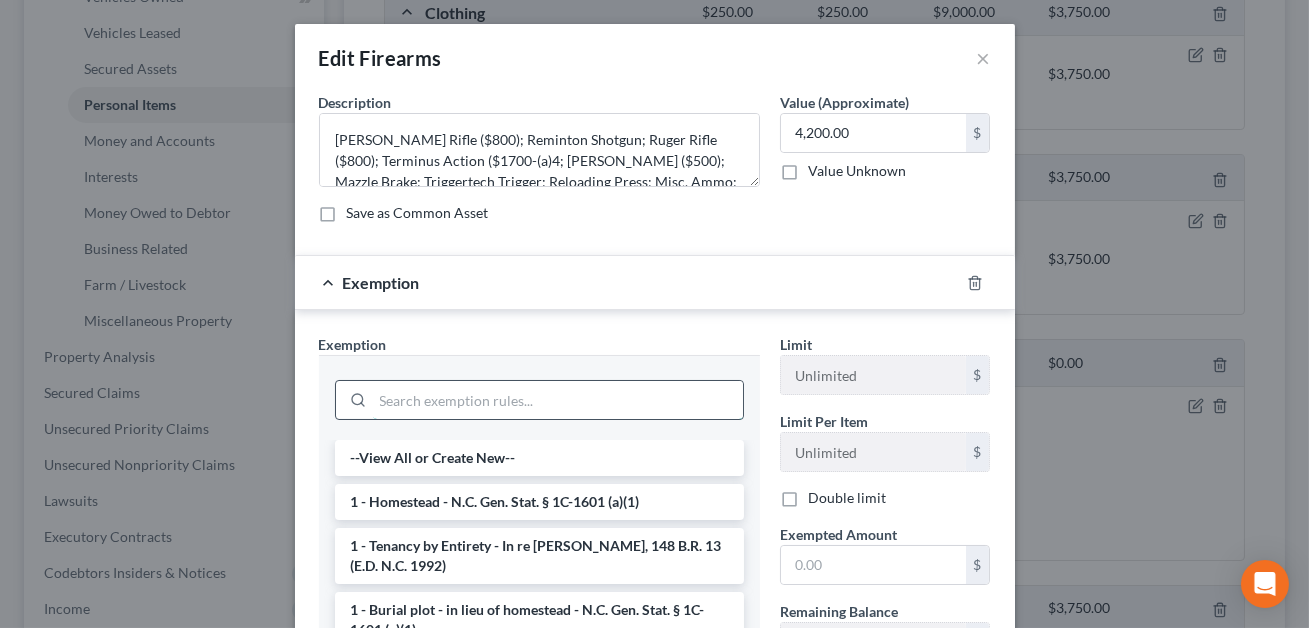 click at bounding box center [558, 400] 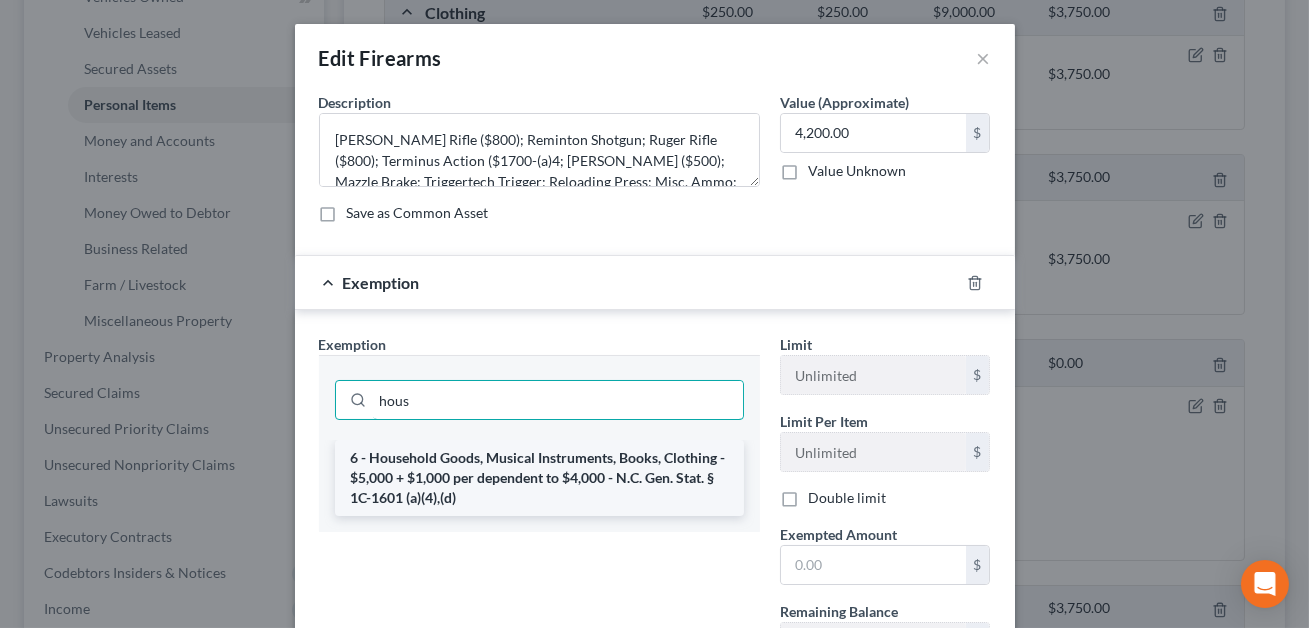 type on "hous" 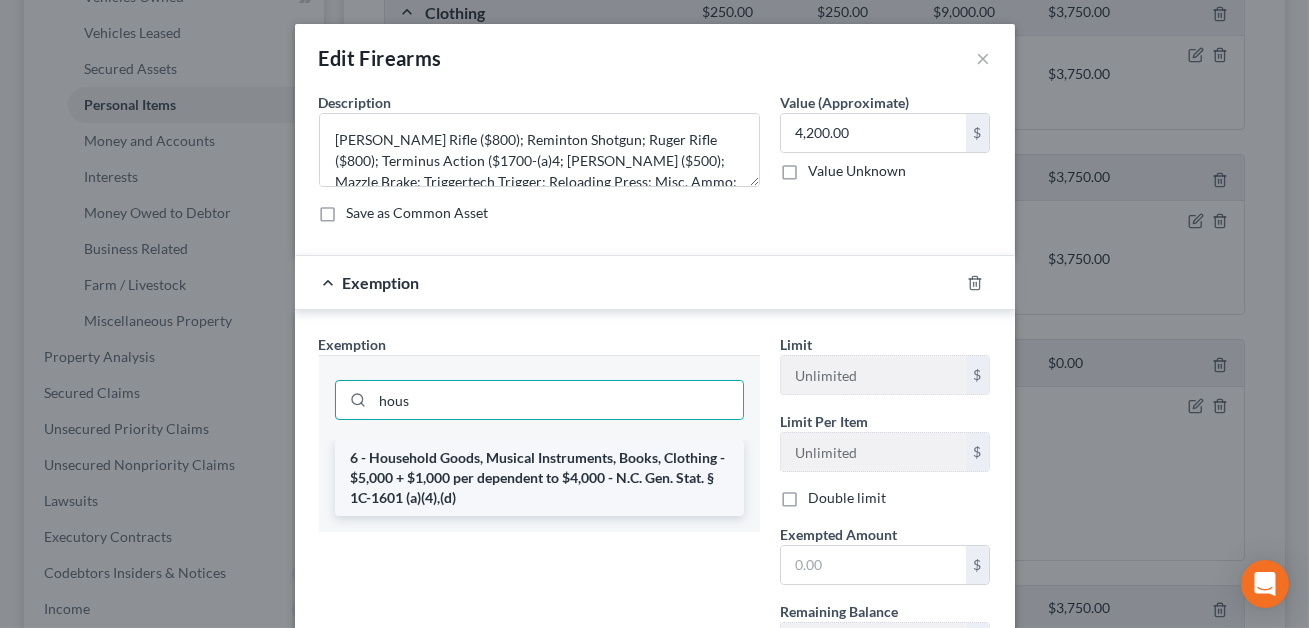 click on "6 - Household Goods, Musical Instruments, Books, Clothing - $5,000 +  $1,000 per dependent to $4,000 - N.C. Gen. Stat. § 1C-1601 (a)(4),(d)" at bounding box center [539, 478] 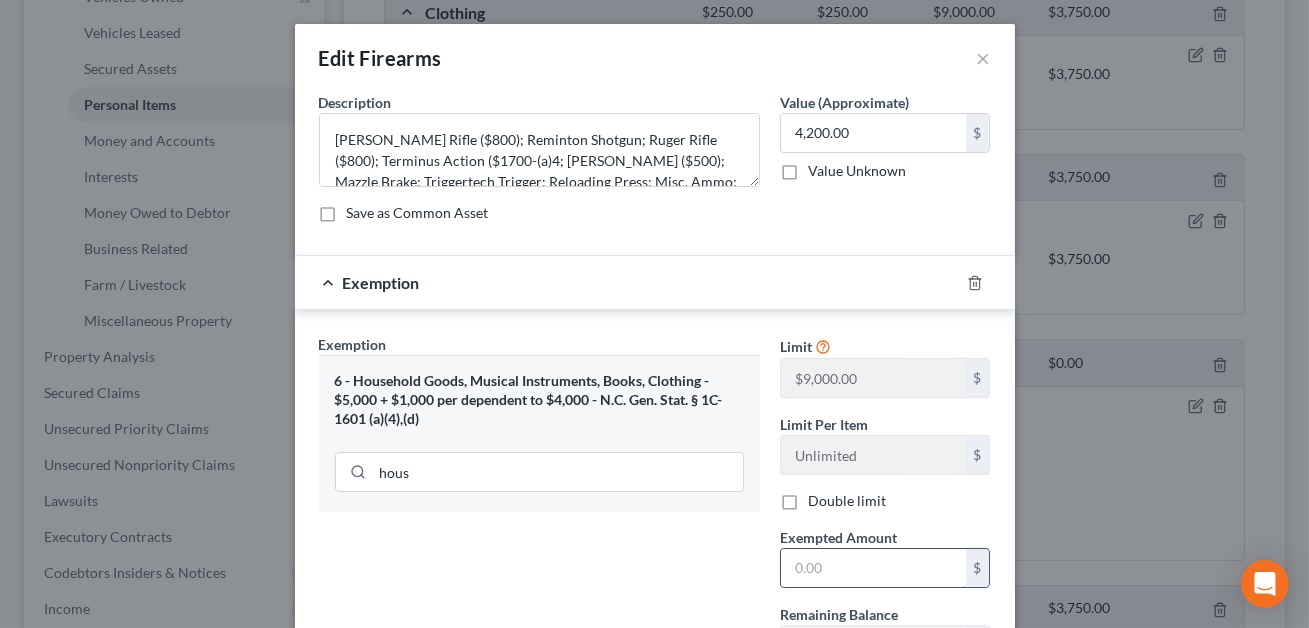 click at bounding box center (873, 568) 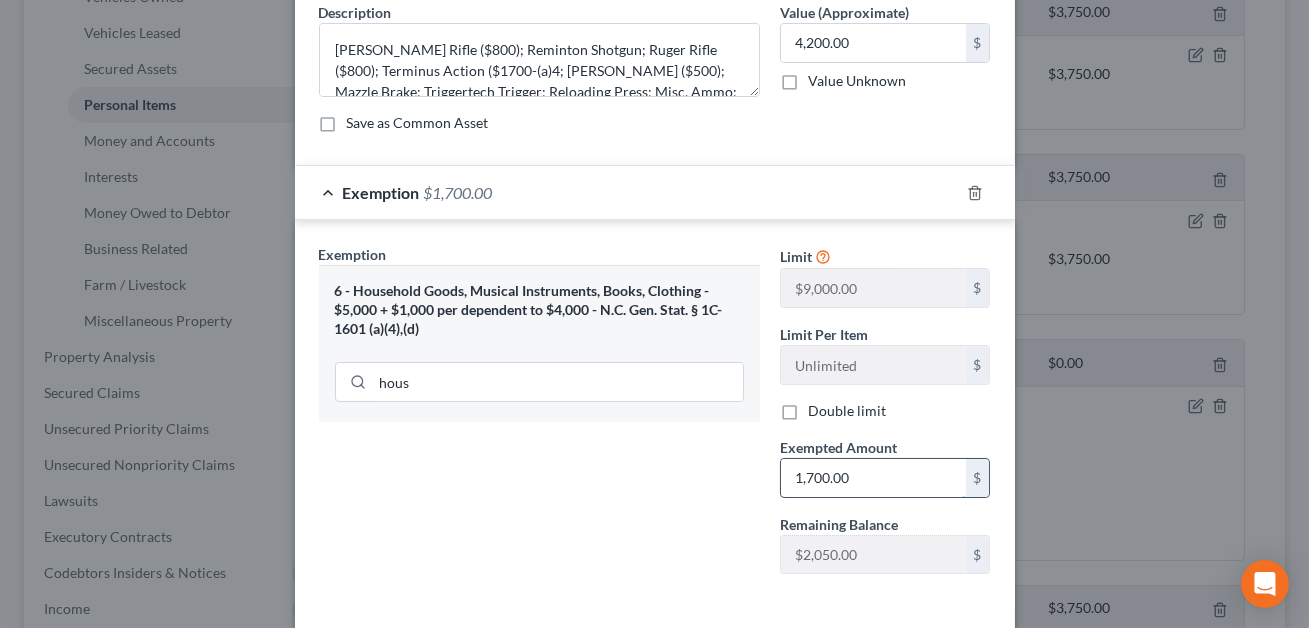 scroll, scrollTop: 177, scrollLeft: 0, axis: vertical 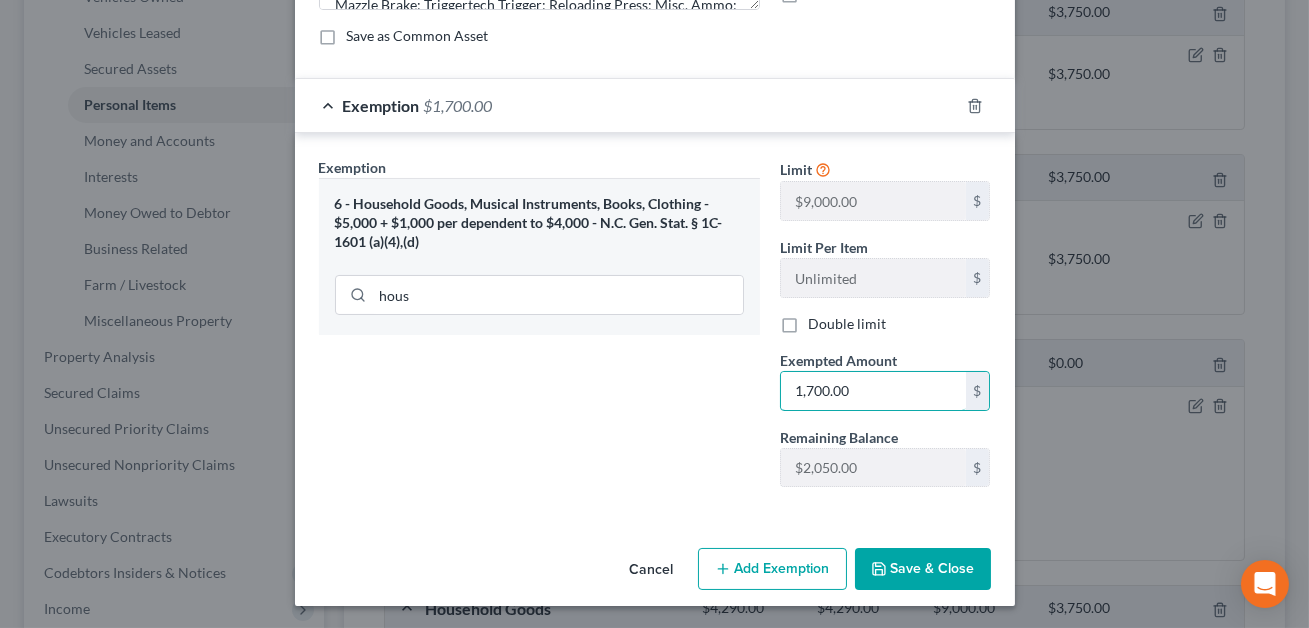type on "1,700.00" 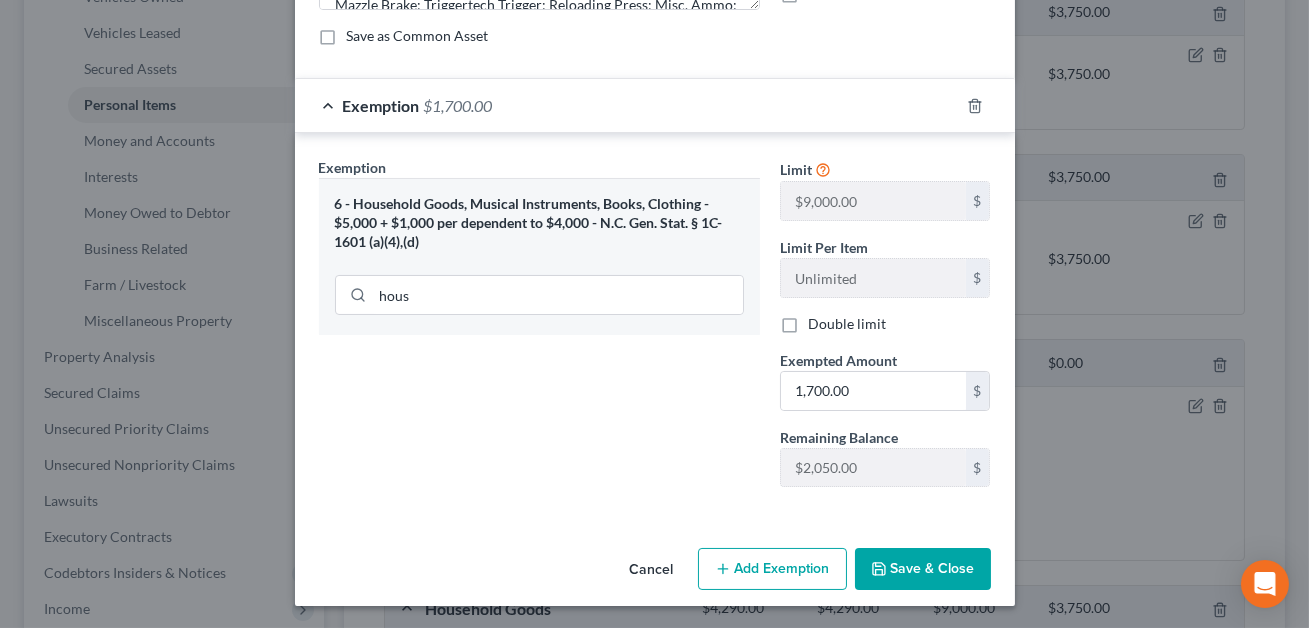 click on "Save & Close" at bounding box center [923, 569] 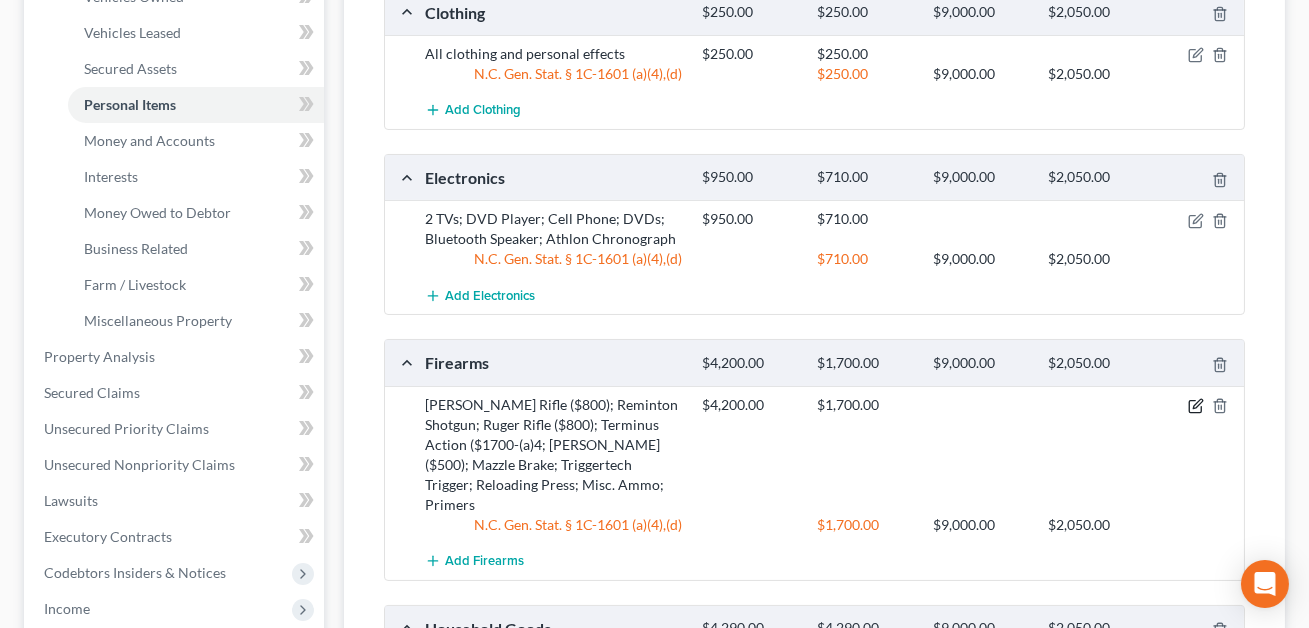 click 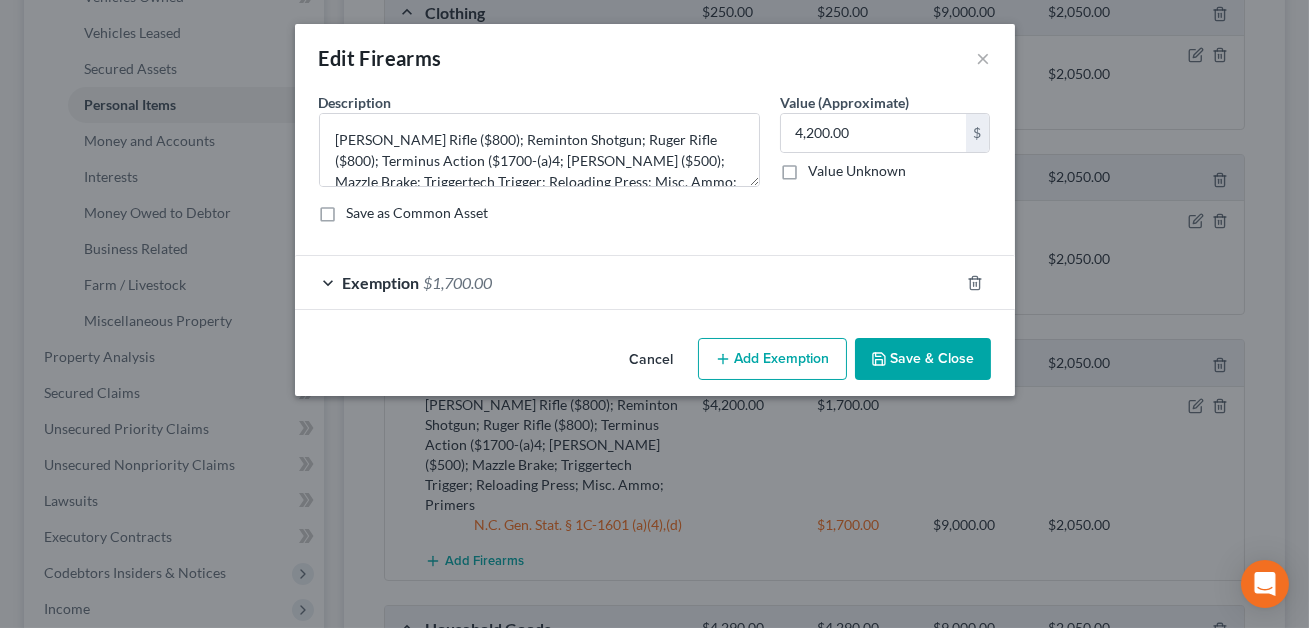 click on "Add Exemption" at bounding box center (772, 359) 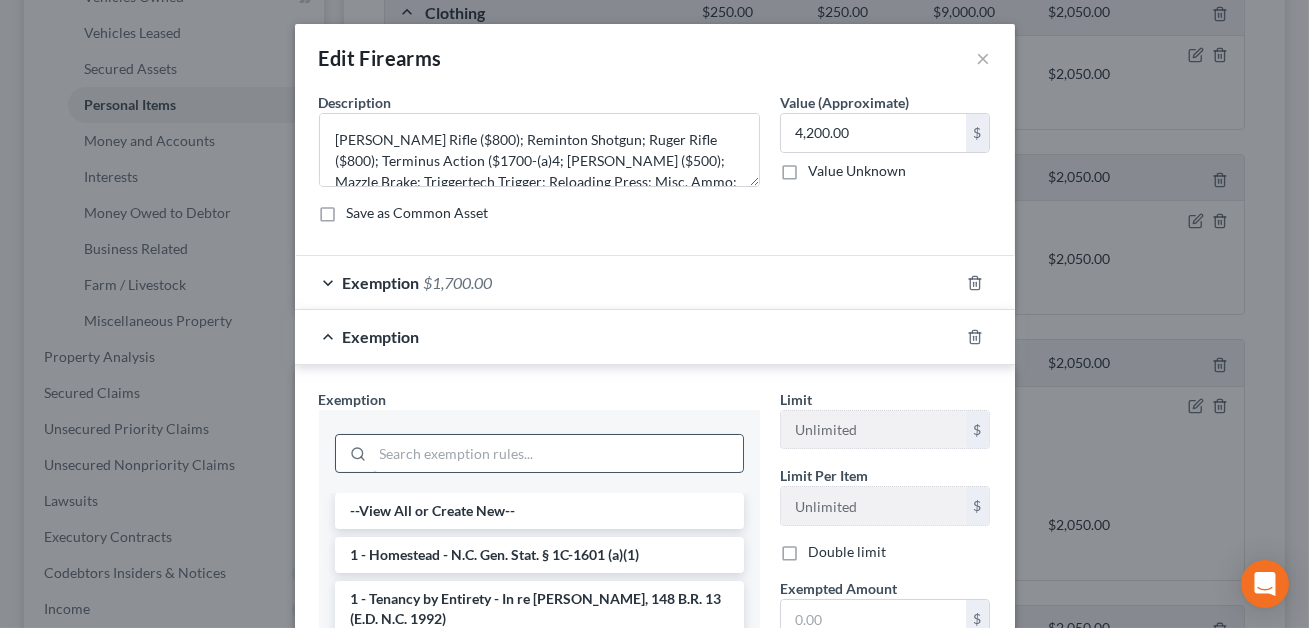 click at bounding box center [558, 454] 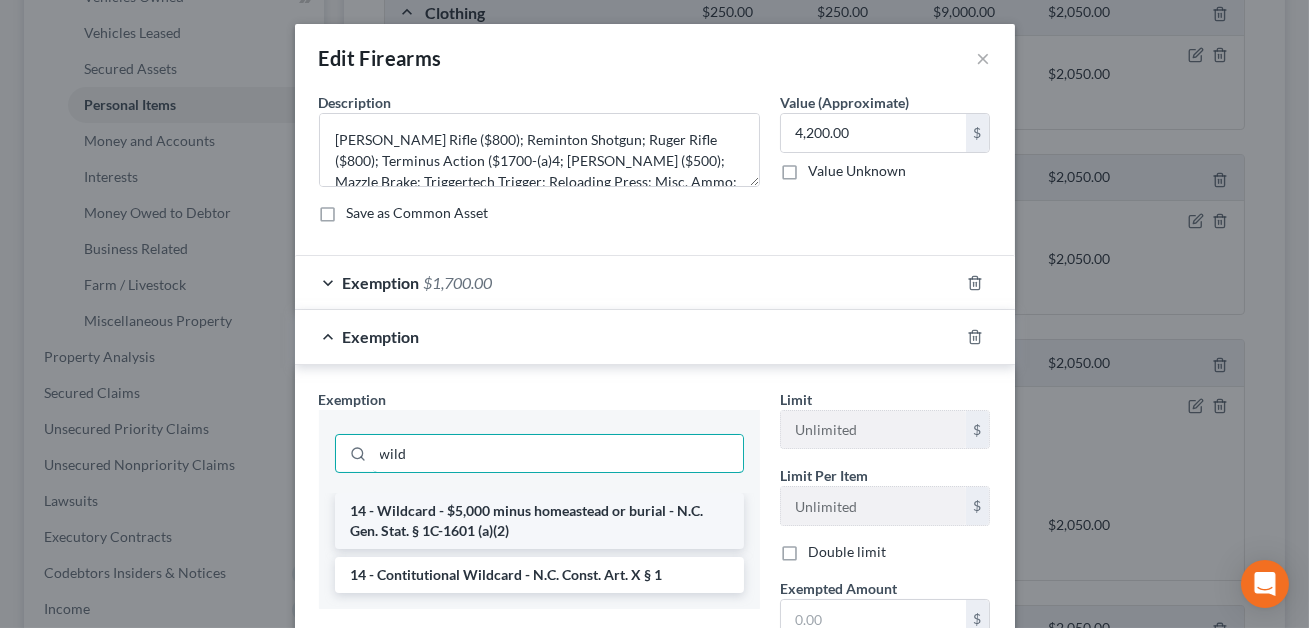 type on "wild" 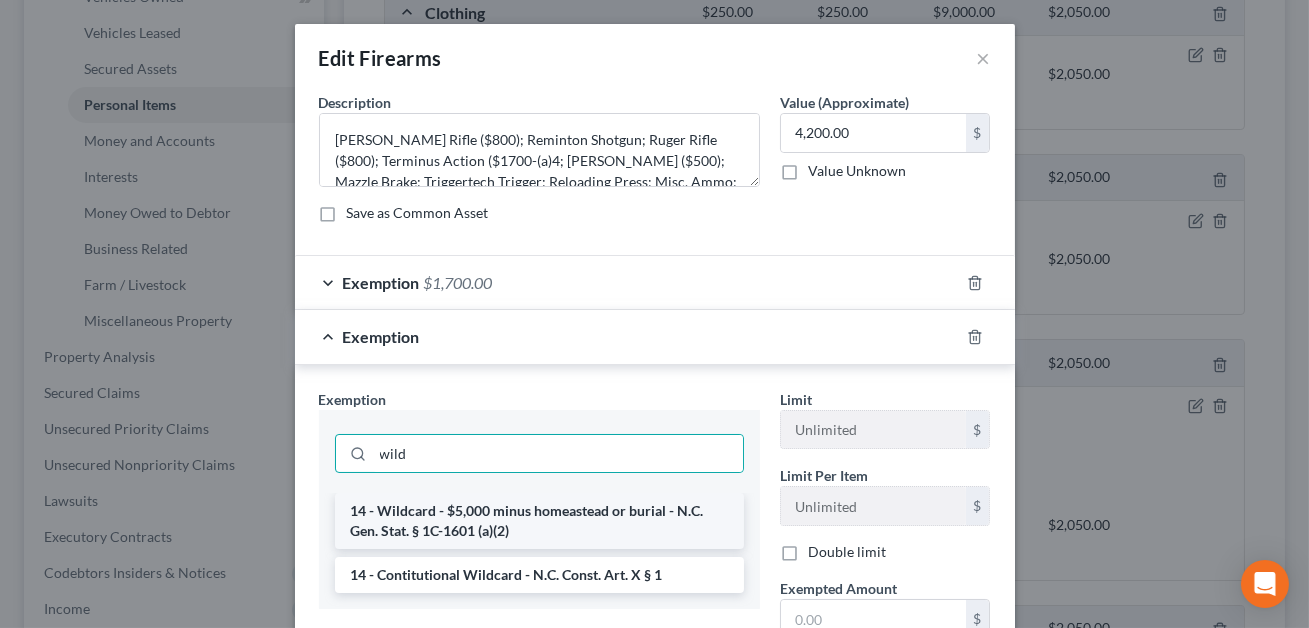 click on "14 - Wildcard - $5,000 minus homeastead or burial - N.C. Gen. Stat. § 1C-1601 (a)(2)" at bounding box center (539, 521) 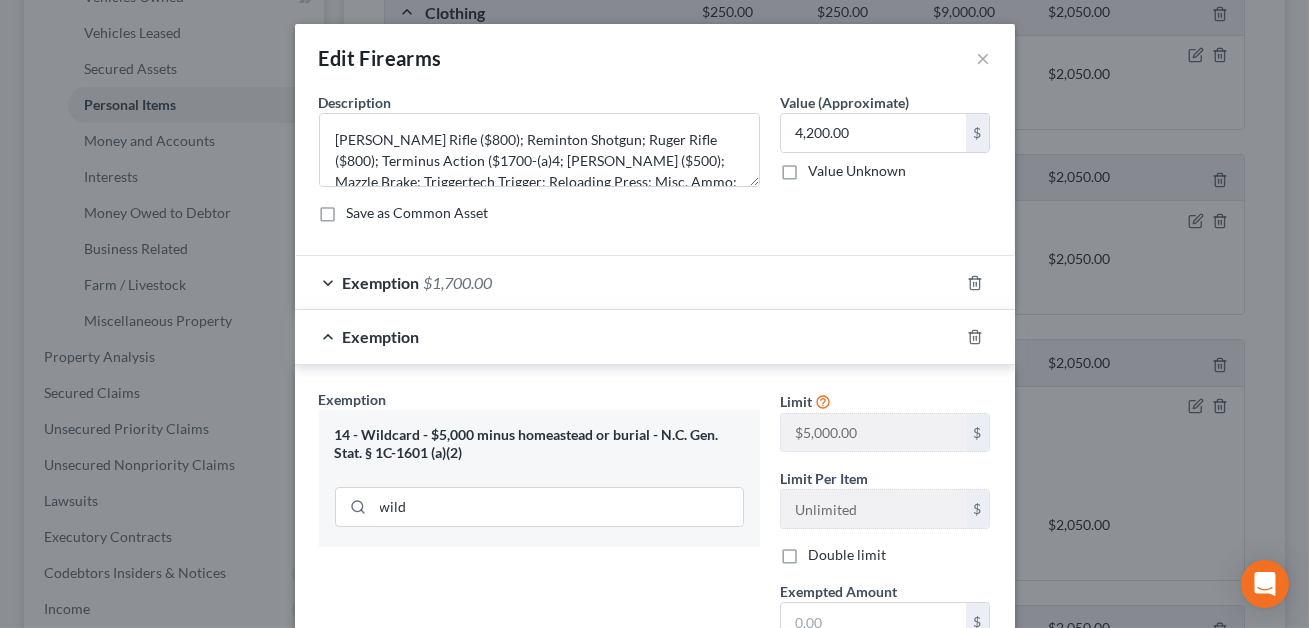 scroll, scrollTop: 58, scrollLeft: 0, axis: vertical 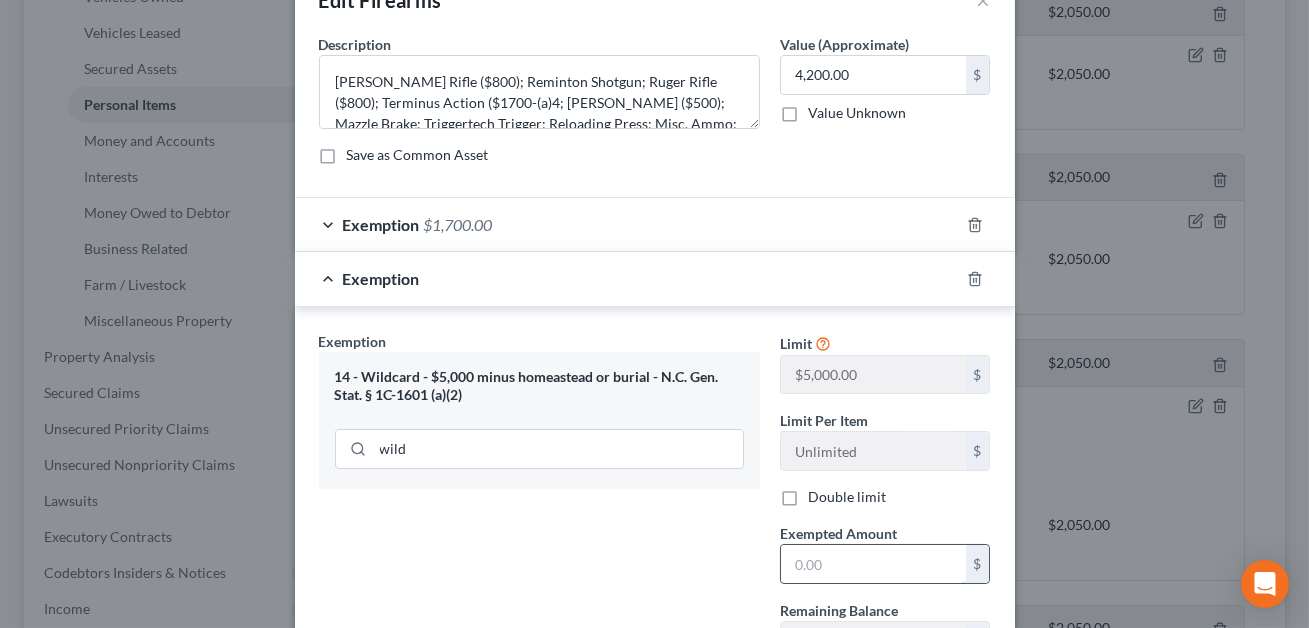 click at bounding box center (873, 564) 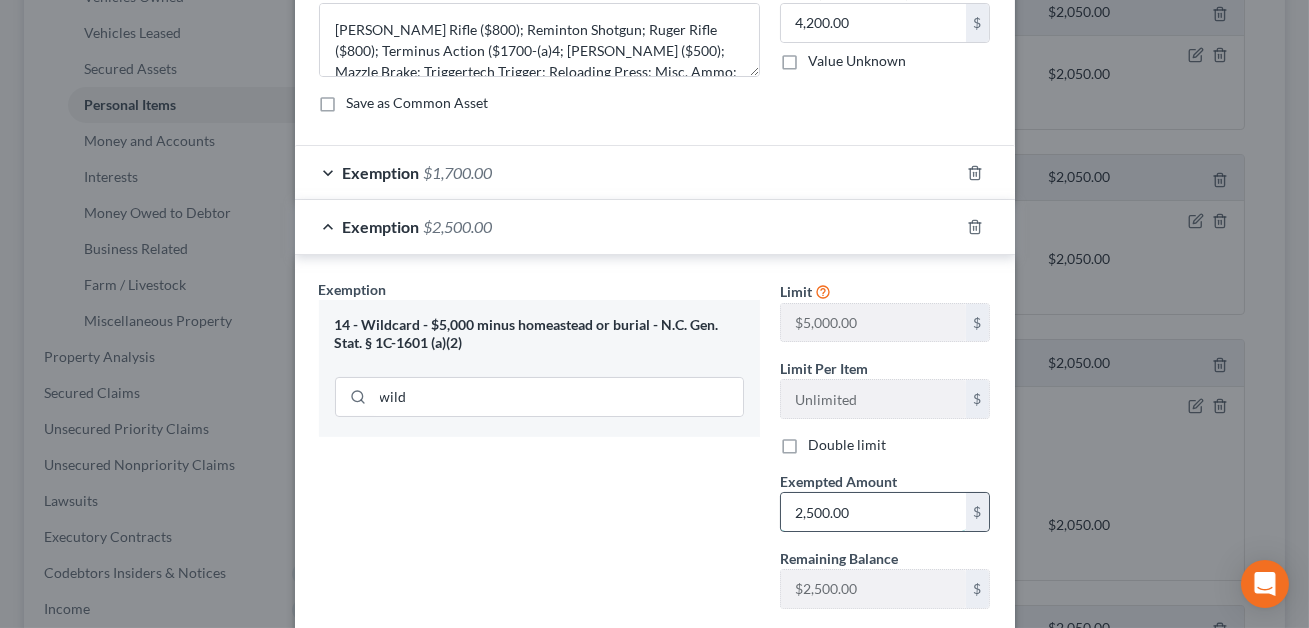 scroll, scrollTop: 231, scrollLeft: 0, axis: vertical 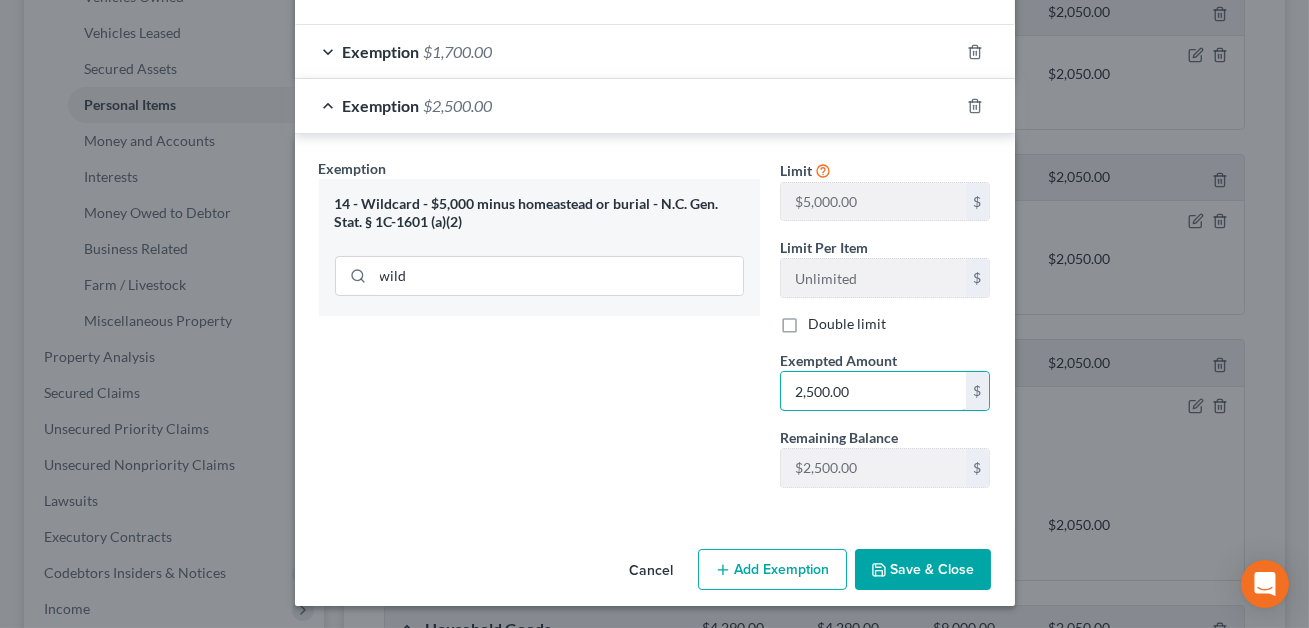 type on "2,500.00" 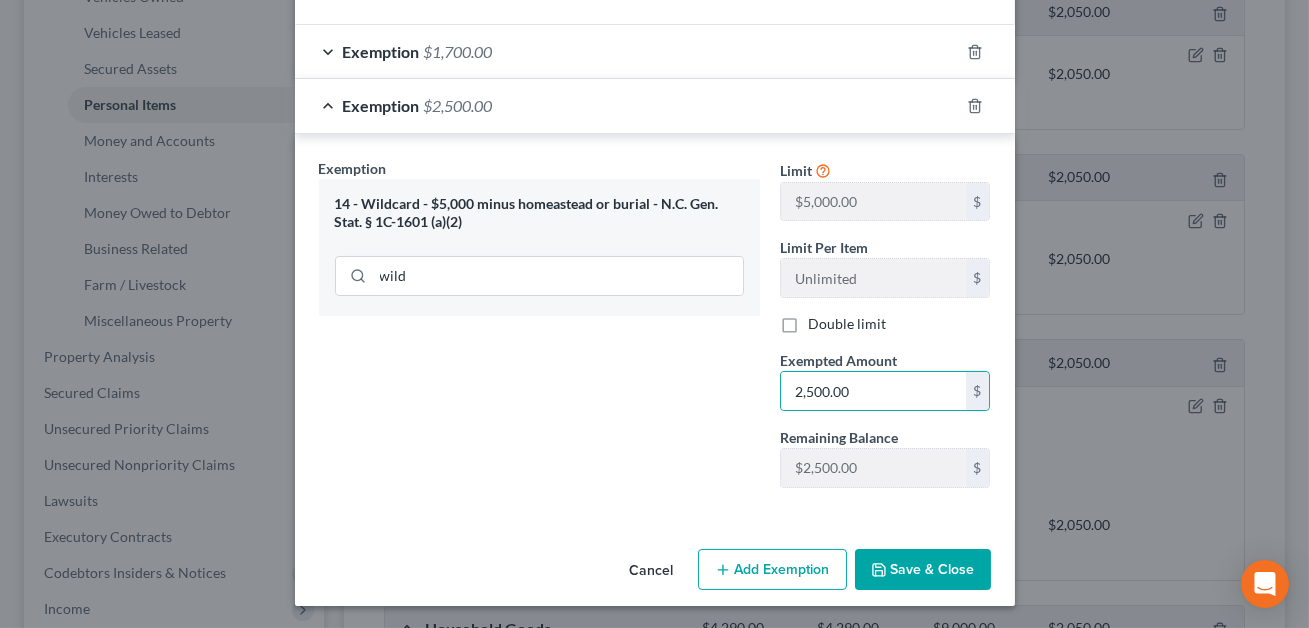 click on "Save & Close" at bounding box center (923, 570) 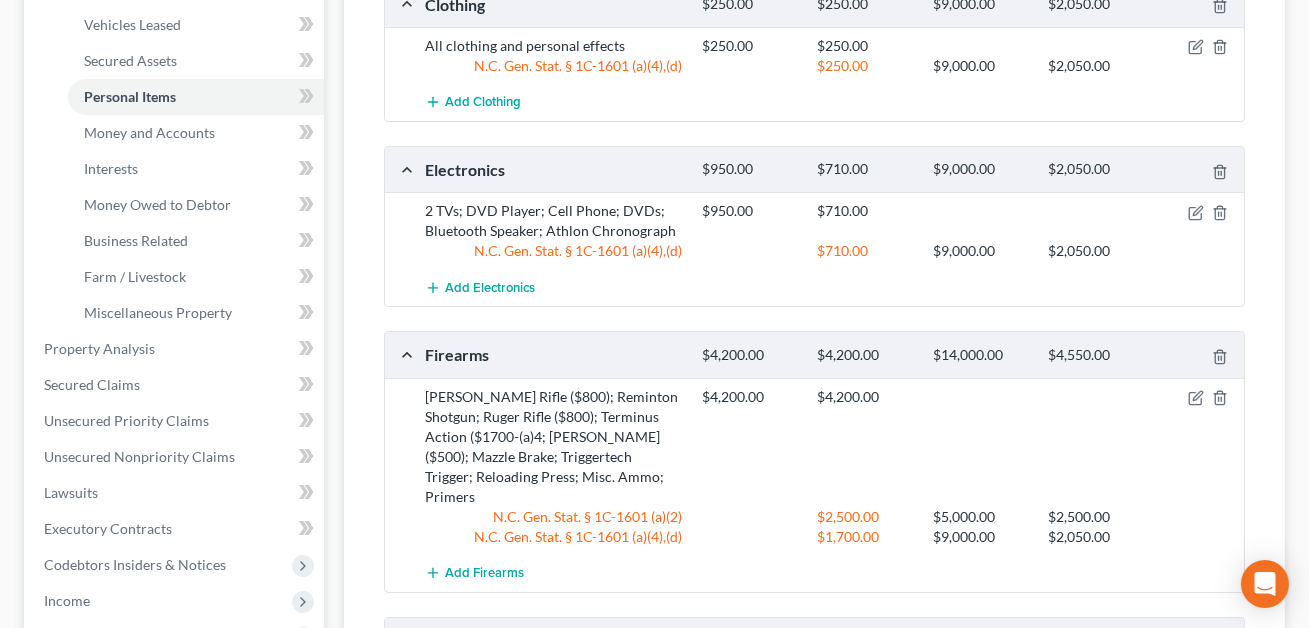 scroll, scrollTop: 627, scrollLeft: 0, axis: vertical 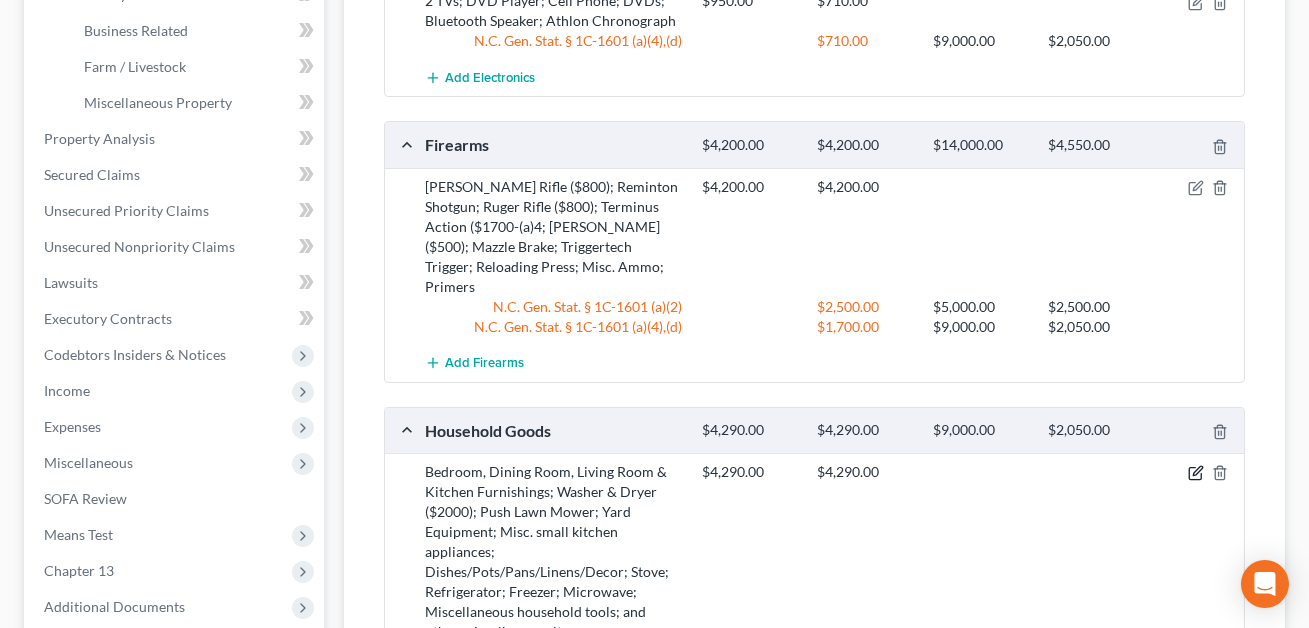 click 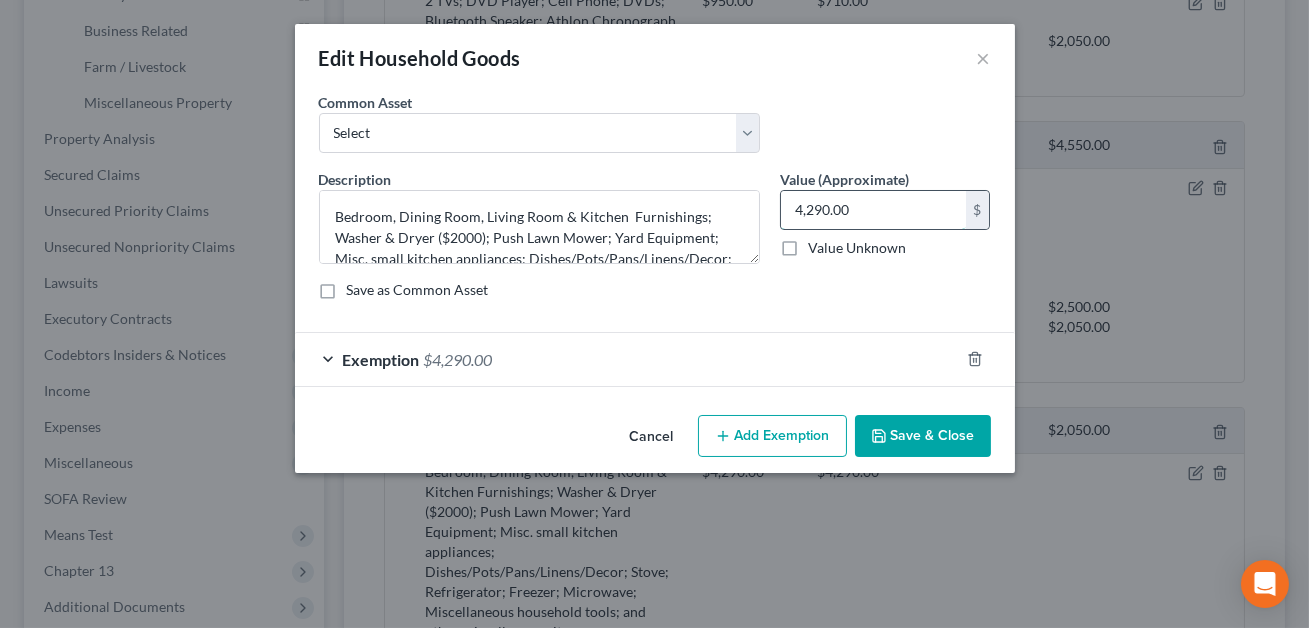 click on "4,290.00" at bounding box center (873, 210) 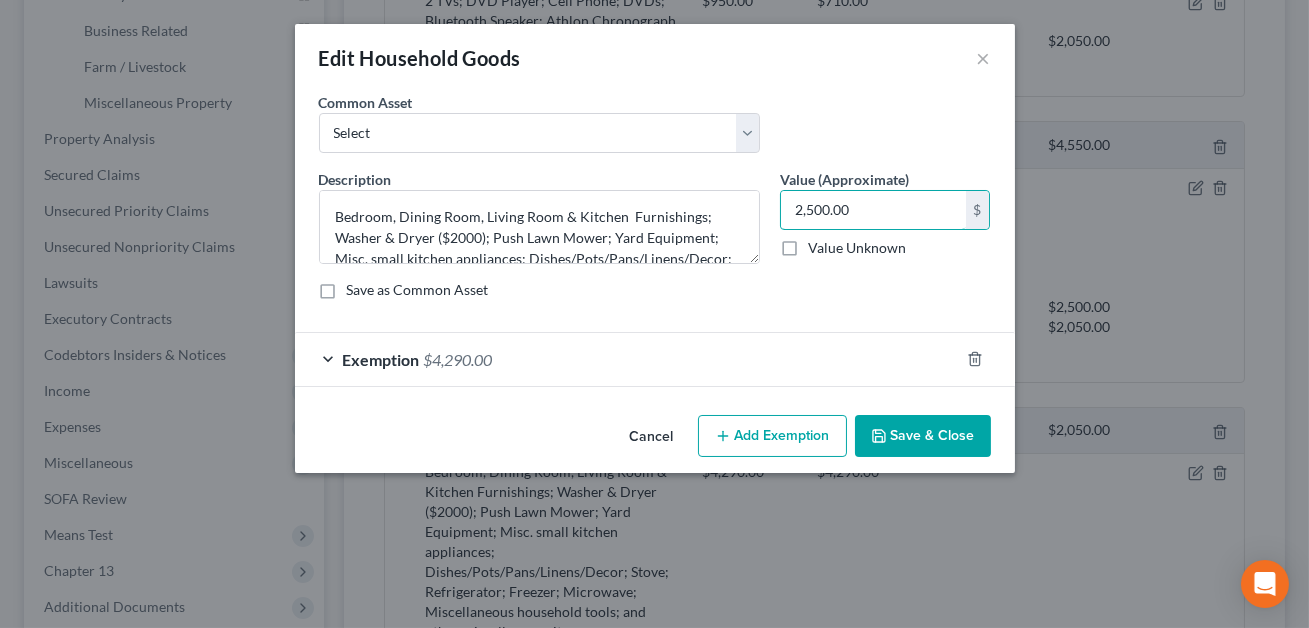 type on "2,500.00" 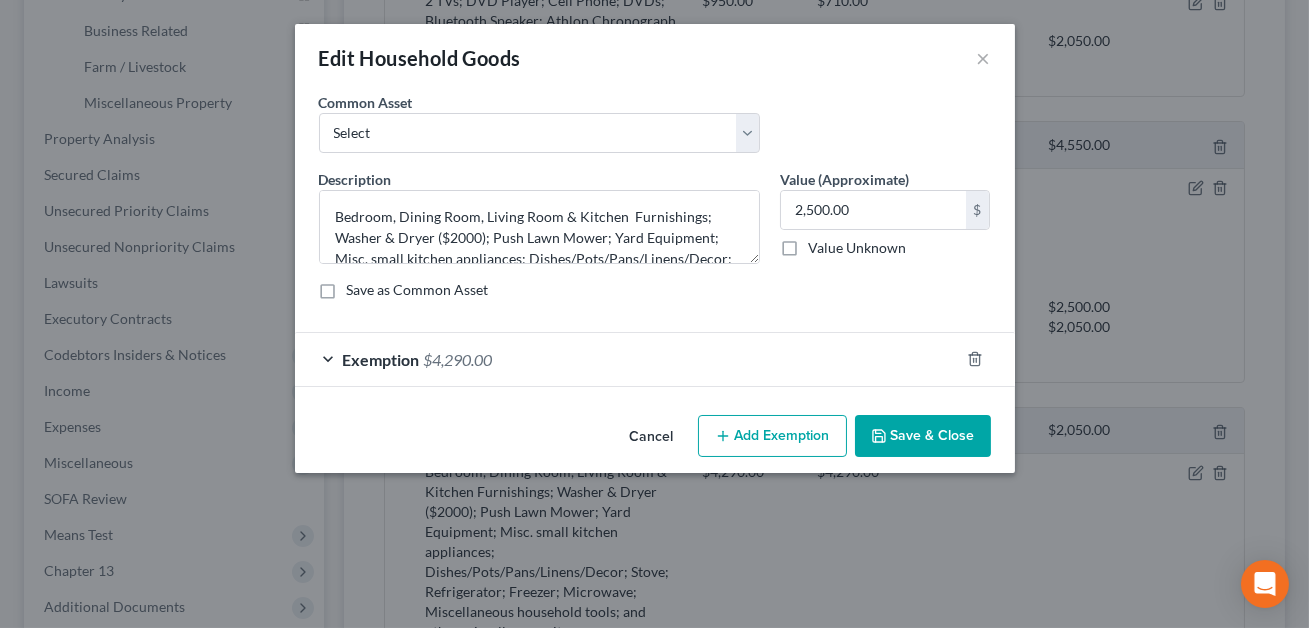 click on "Exemption $4,290.00" at bounding box center [627, 359] 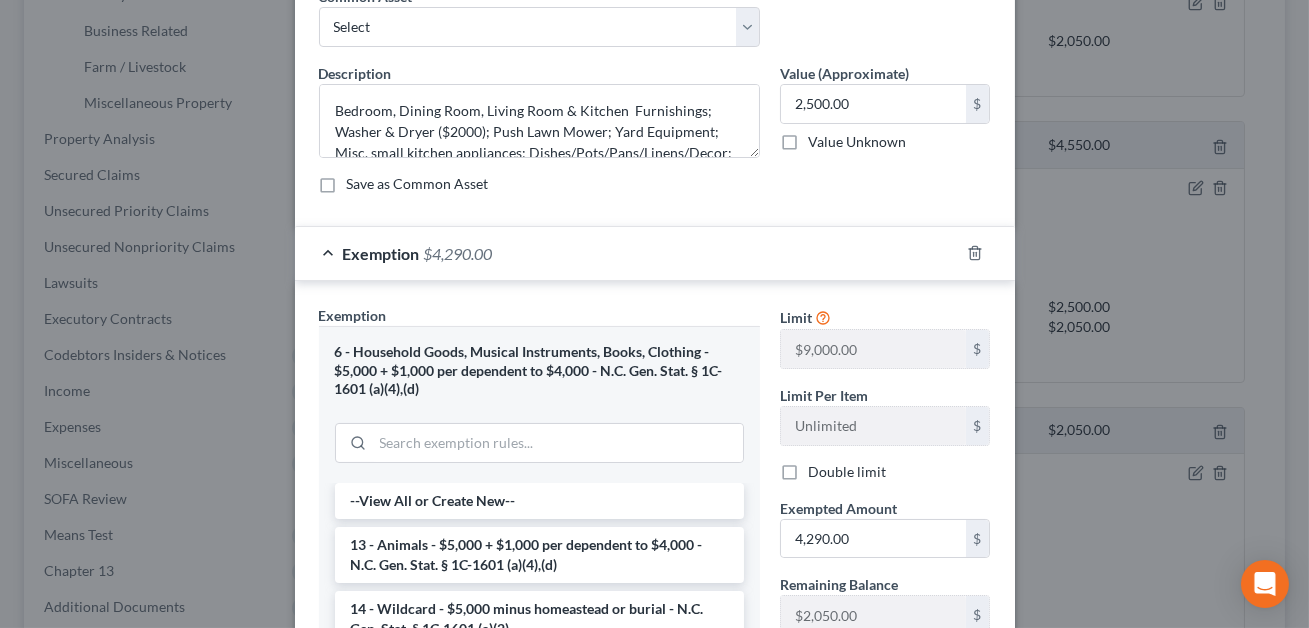 scroll, scrollTop: 144, scrollLeft: 0, axis: vertical 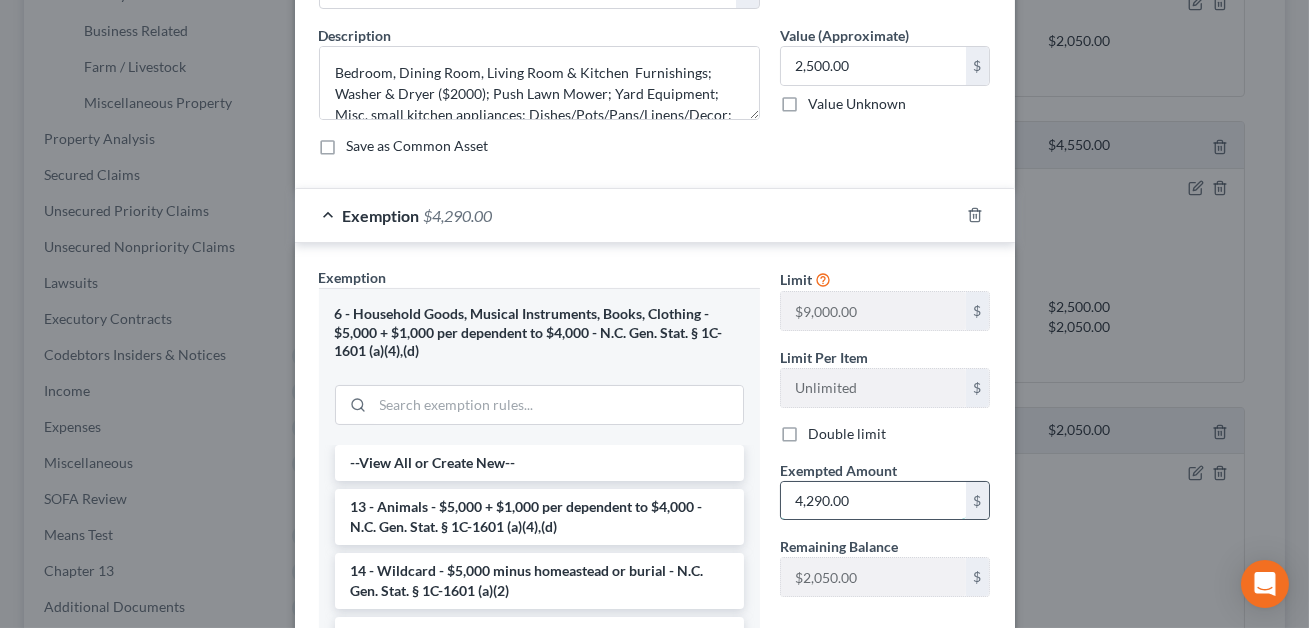 click on "4,290.00" at bounding box center (873, 501) 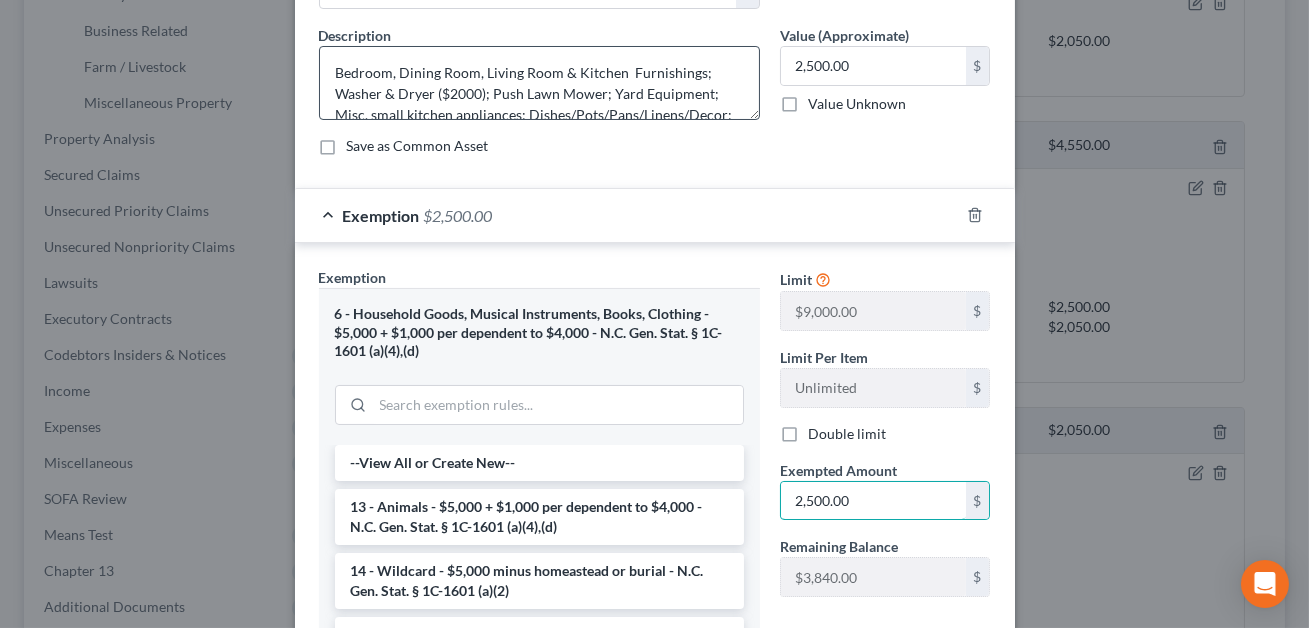 type on "2,500.00" 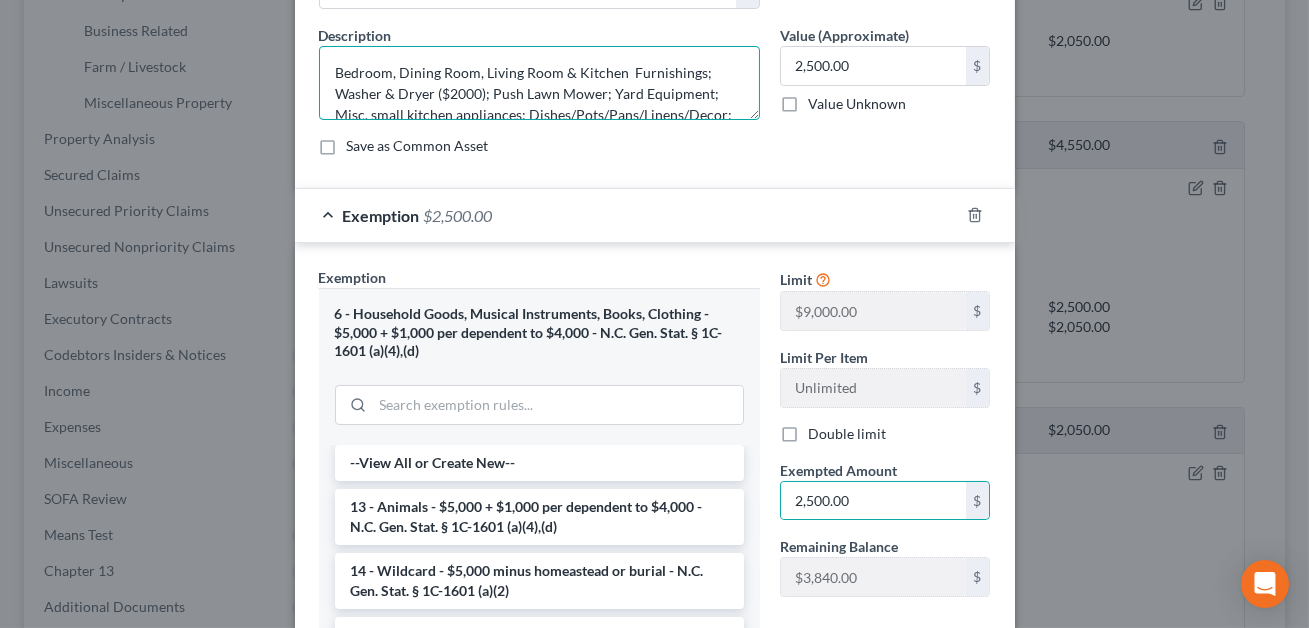 click on "Bedroom, Dining Room, Living Room & Kitchen  Furnishings; Washer & Dryer ($2000); Push Lawn Mower; Yard Equipment; Misc. small kitchen appliances; Dishes/Pots/Pans/Linens/Decor; Stove; Refrigerator; Freezer; Microwave; Miscellaneous household tools; and other miscellaneous items" at bounding box center (539, 83) 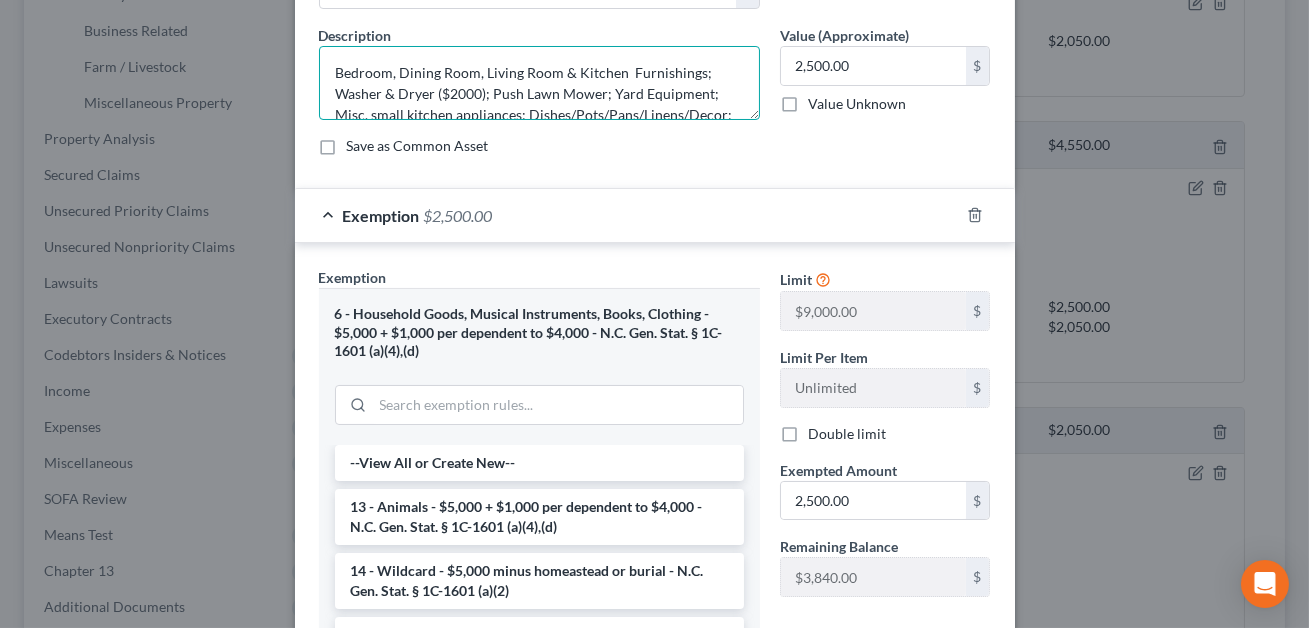 click on "Bedroom, Dining Room, Living Room & Kitchen  Furnishings; Washer & Dryer ($2000); Push Lawn Mower; Yard Equipment; Misc. small kitchen appliances; Dishes/Pots/Pans/Linens/Decor; Stove; Refrigerator; Freezer; Microwave; Miscellaneous household tools; and other miscellaneous items" at bounding box center (539, 83) 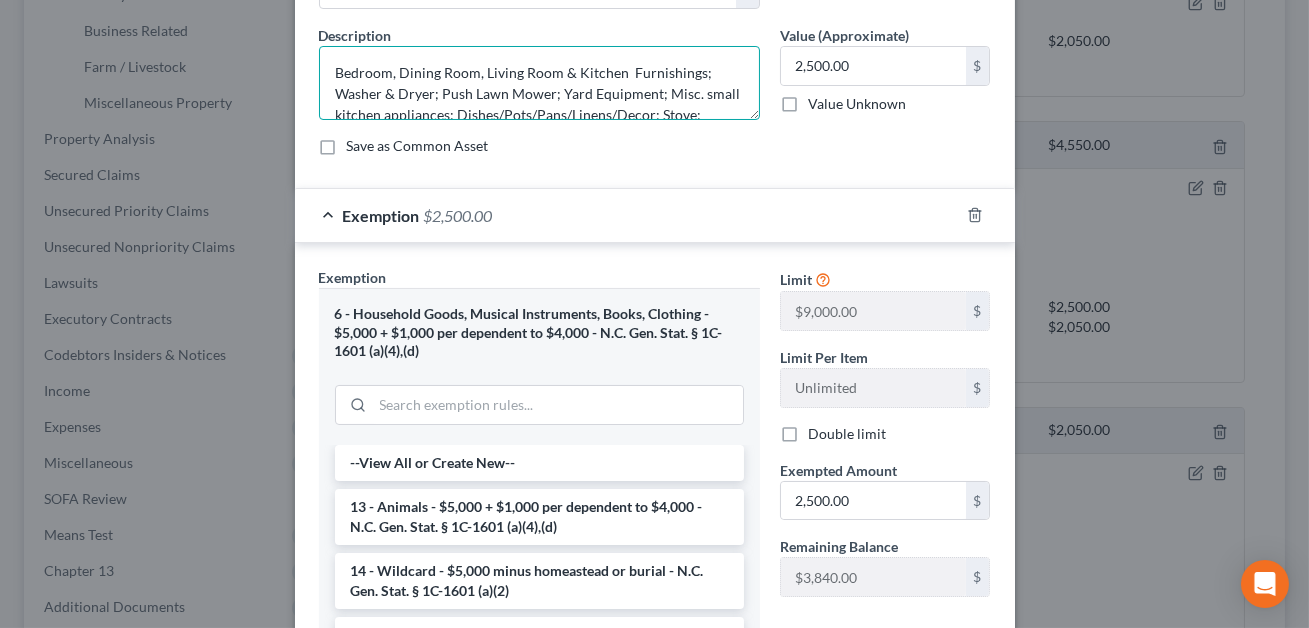scroll, scrollTop: 62, scrollLeft: 0, axis: vertical 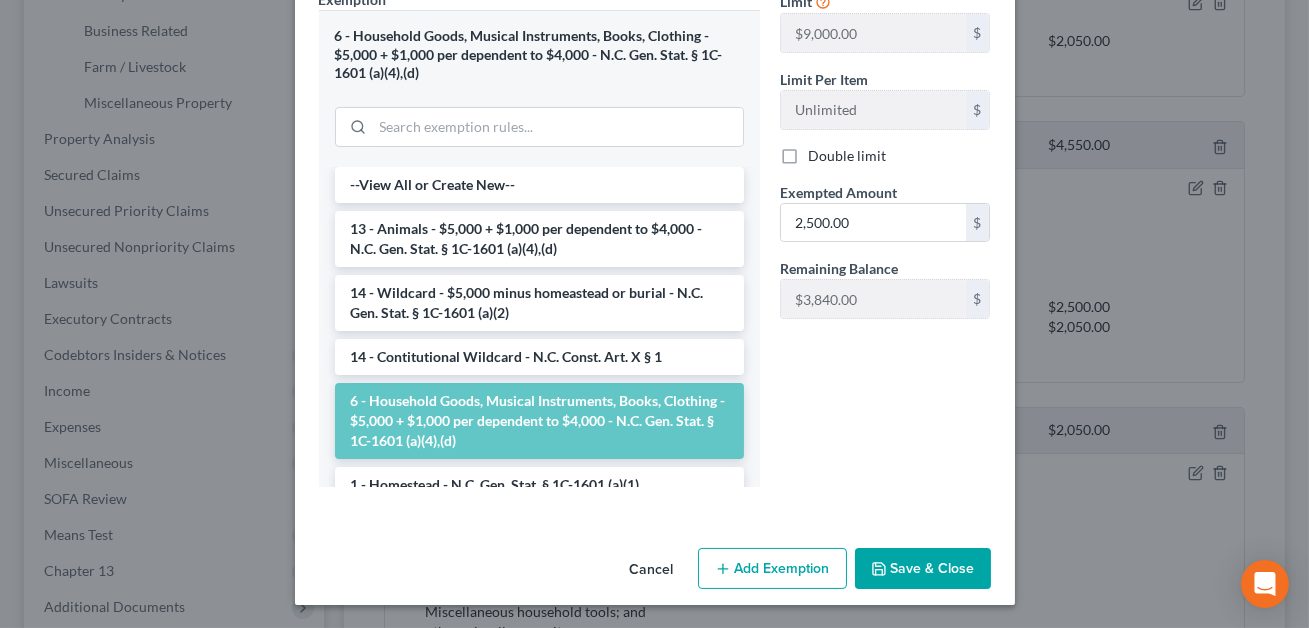 type on "Bedroom, Dining Room, Living Room & Kitchen  Furnishings; Washer & Dryer; Push Lawn Mower; Yard Equipment; Misc. small kitchen appliances; Dishes/Pots/Pans/Linens/Decor; Stove; Refrigerator; Freezer; Microwave; Miscellaneous household tools; and other miscellaneous items" 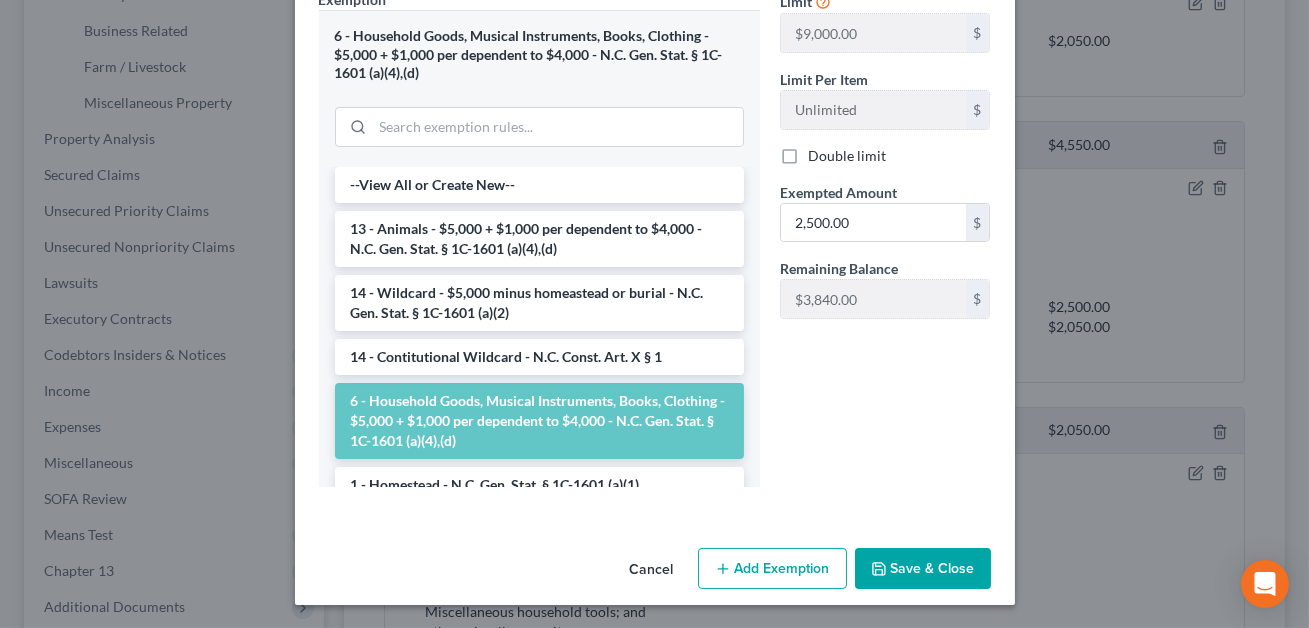 click on "Save & Close" at bounding box center [923, 569] 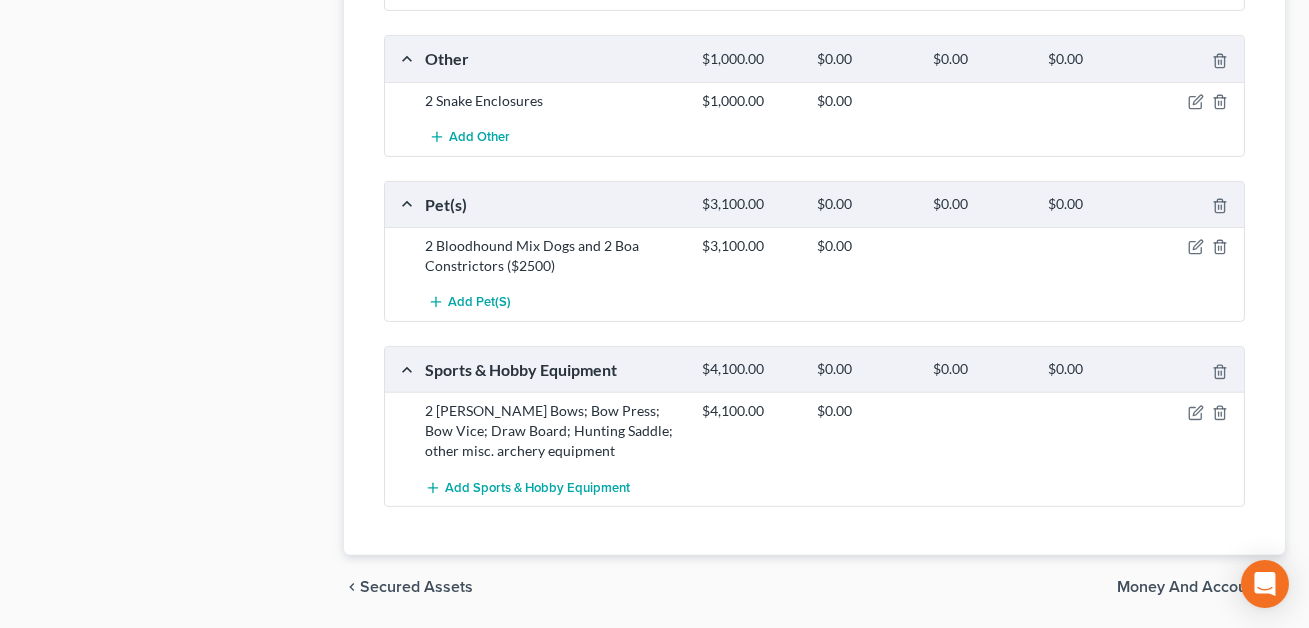 scroll, scrollTop: 1491, scrollLeft: 0, axis: vertical 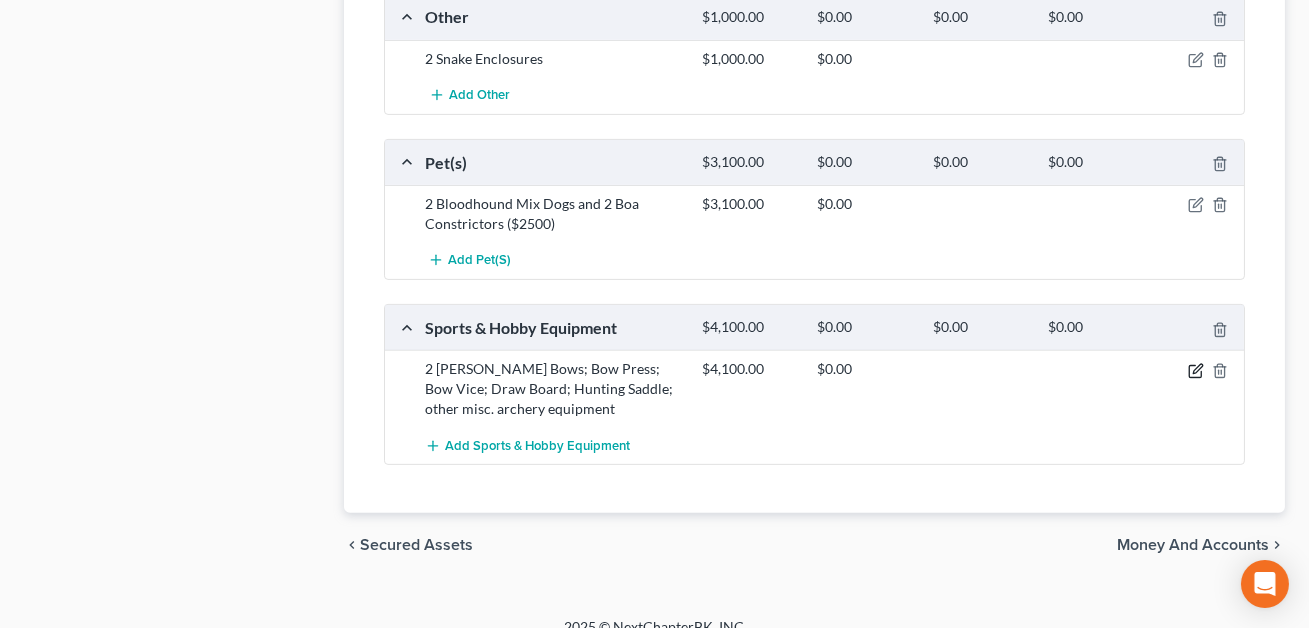 click 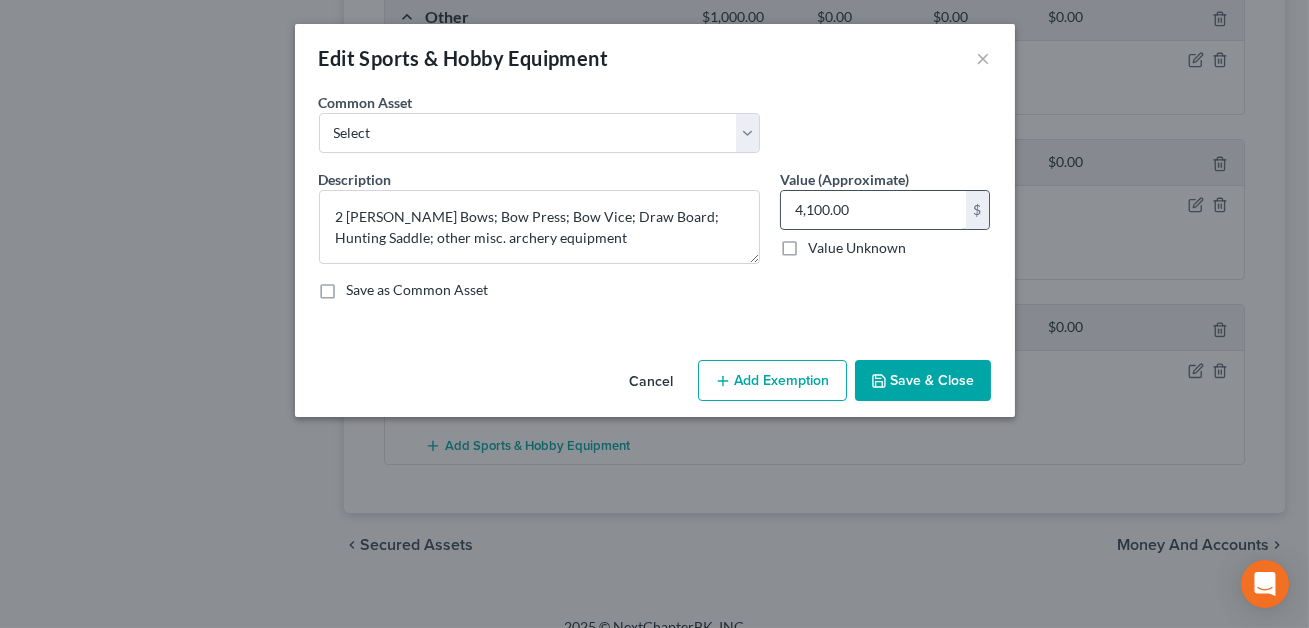 click on "4,100.00" at bounding box center (873, 210) 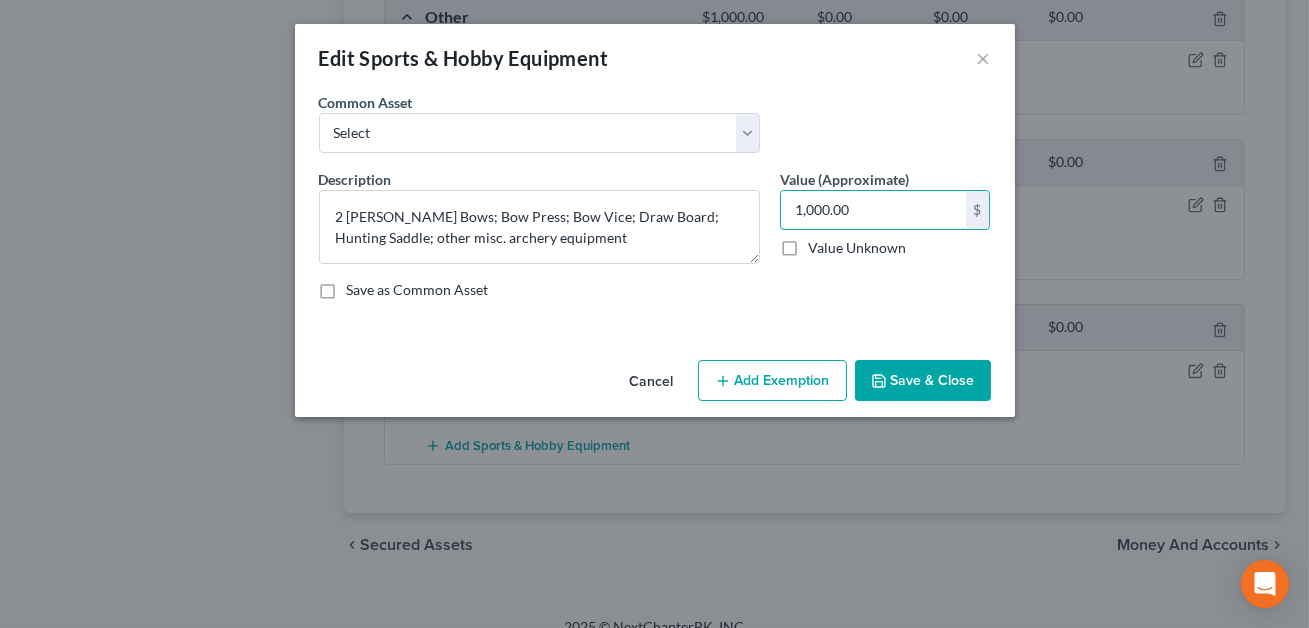 type on "1,000.00" 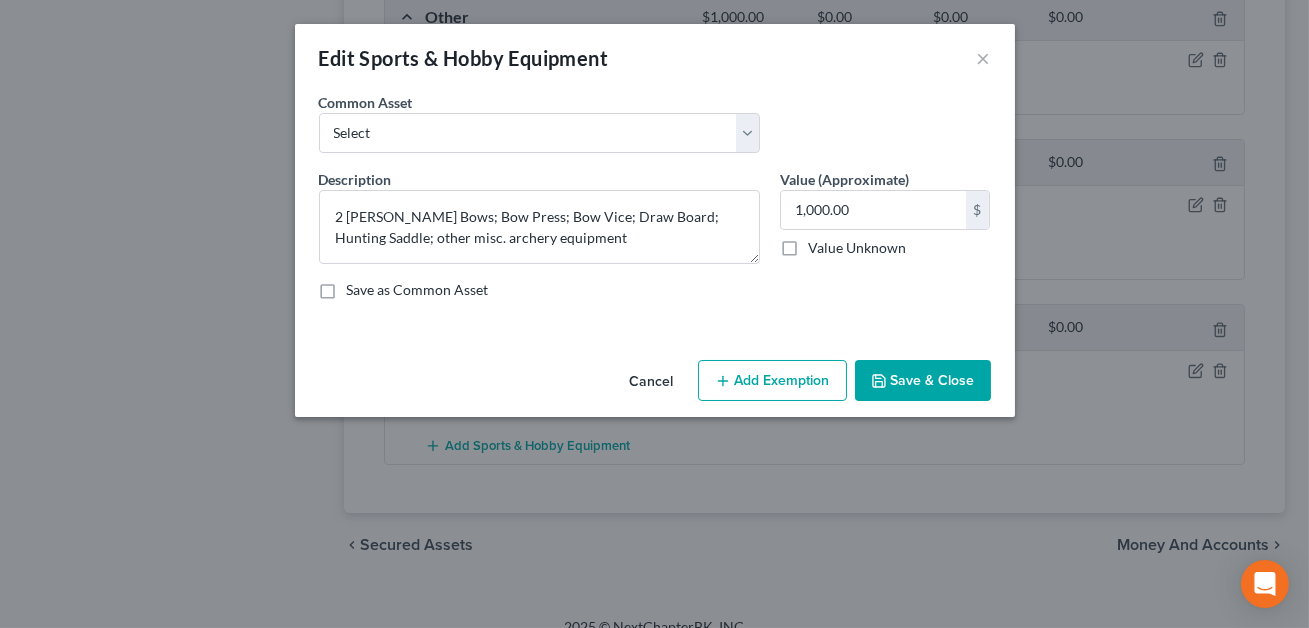 click on "Add Exemption" at bounding box center [772, 381] 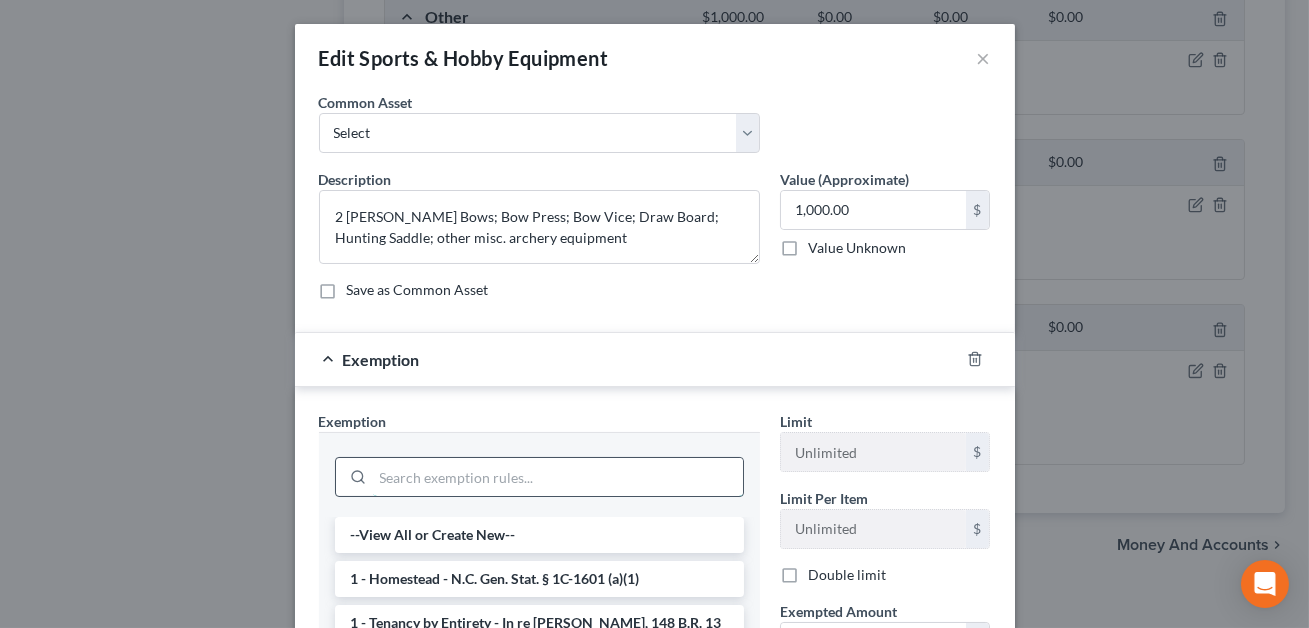 click at bounding box center (558, 477) 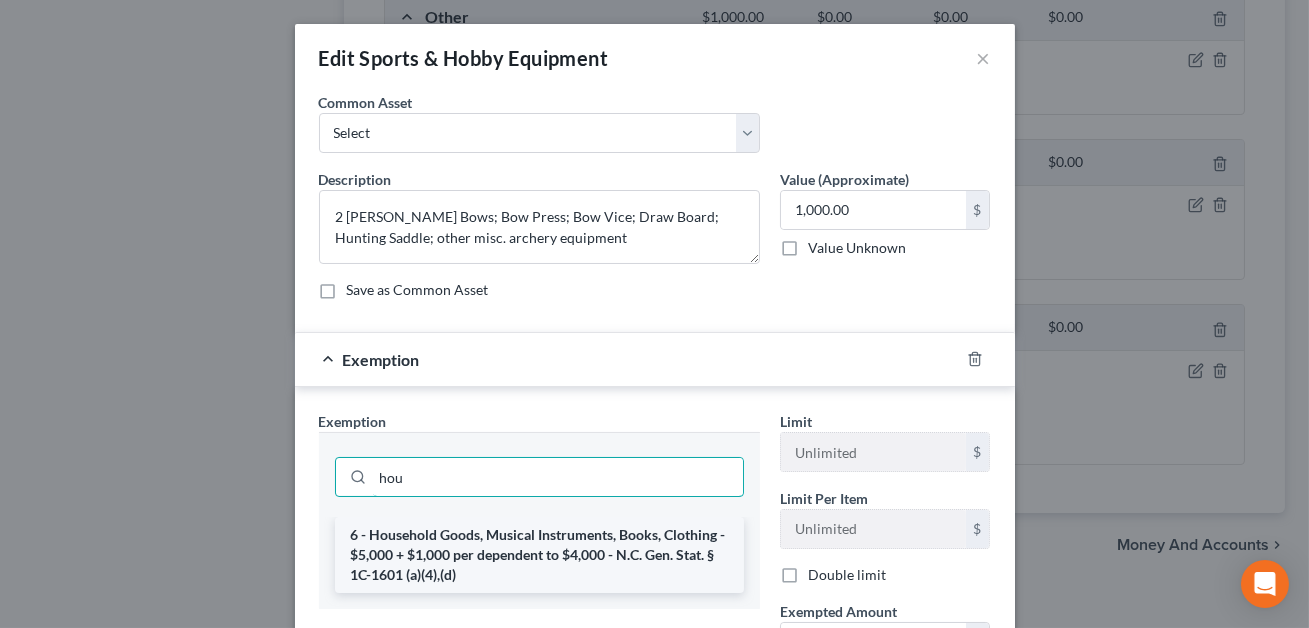 type on "hou" 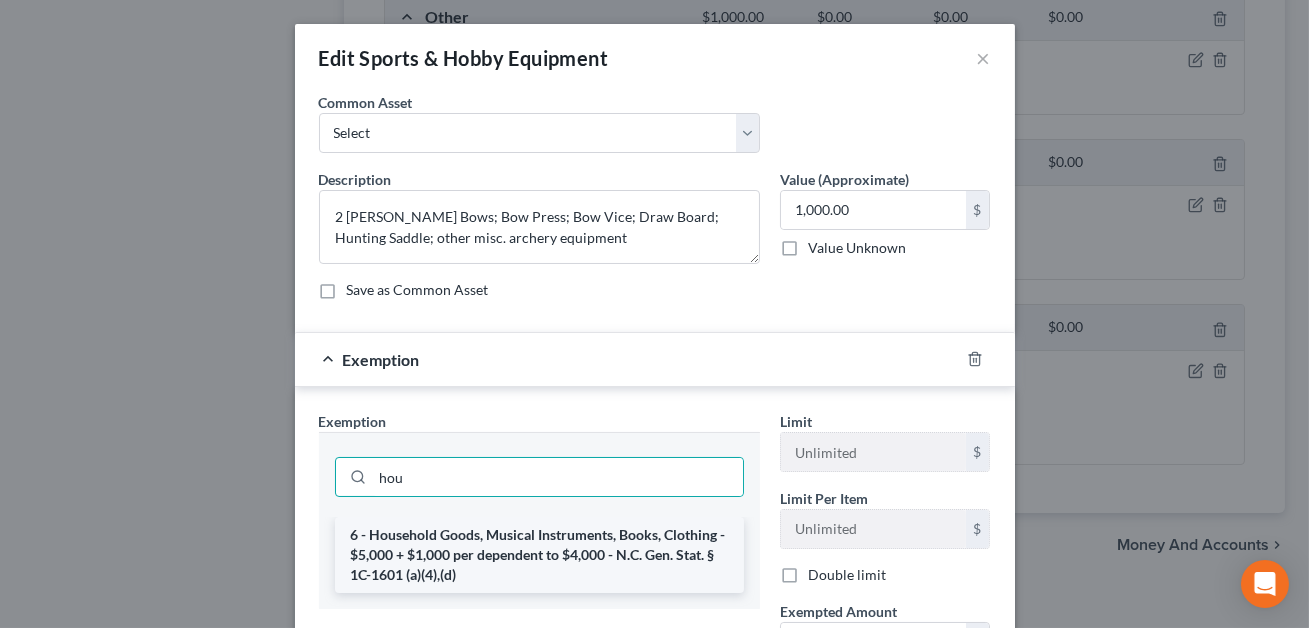 click on "6 - Household Goods, Musical Instruments, Books, Clothing - $5,000 +  $1,000 per dependent to $4,000 - N.C. Gen. Stat. § 1C-1601 (a)(4),(d)" at bounding box center [539, 555] 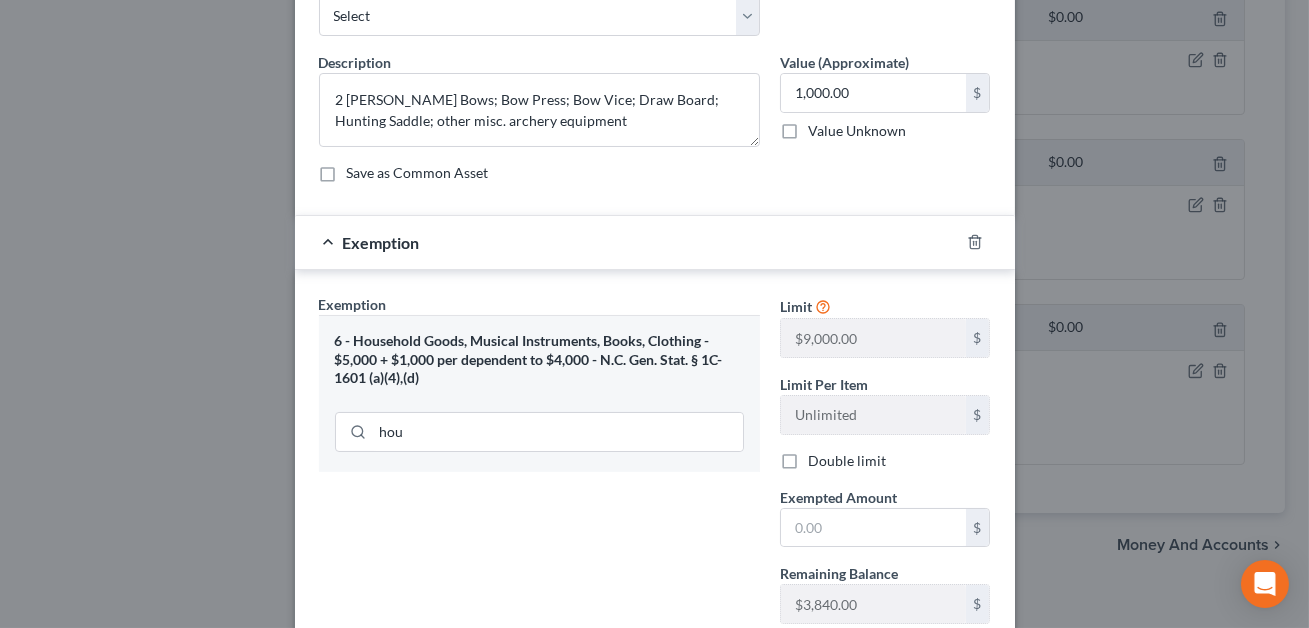 scroll, scrollTop: 194, scrollLeft: 0, axis: vertical 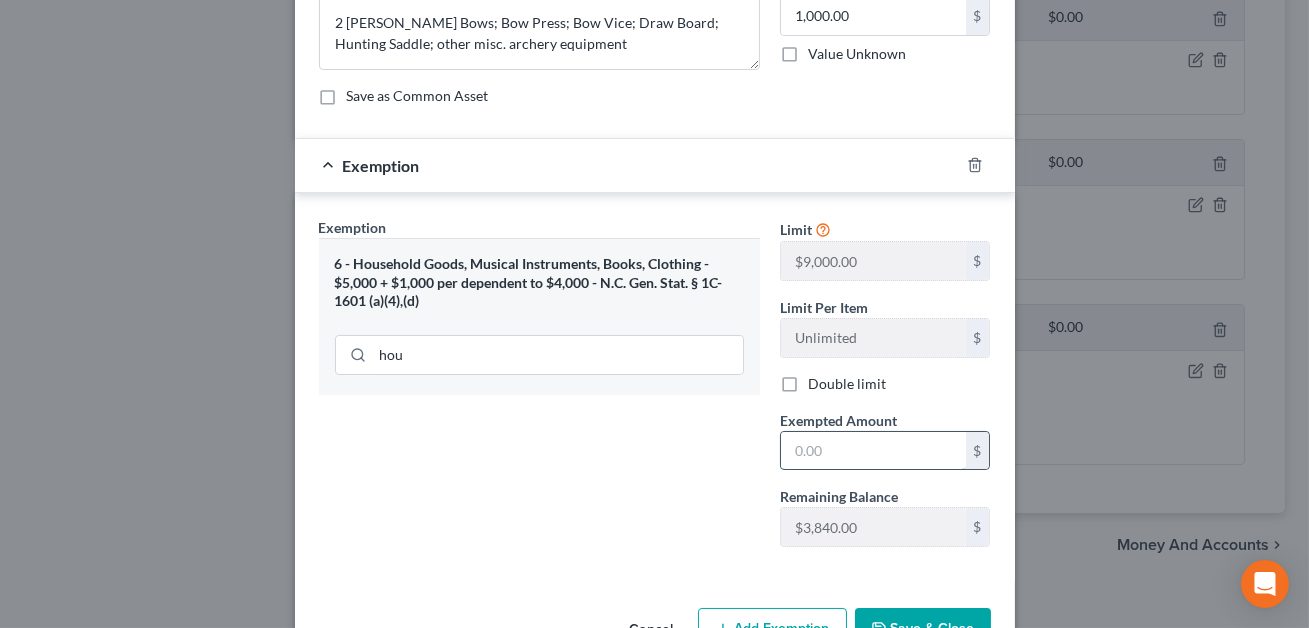 click at bounding box center [873, 451] 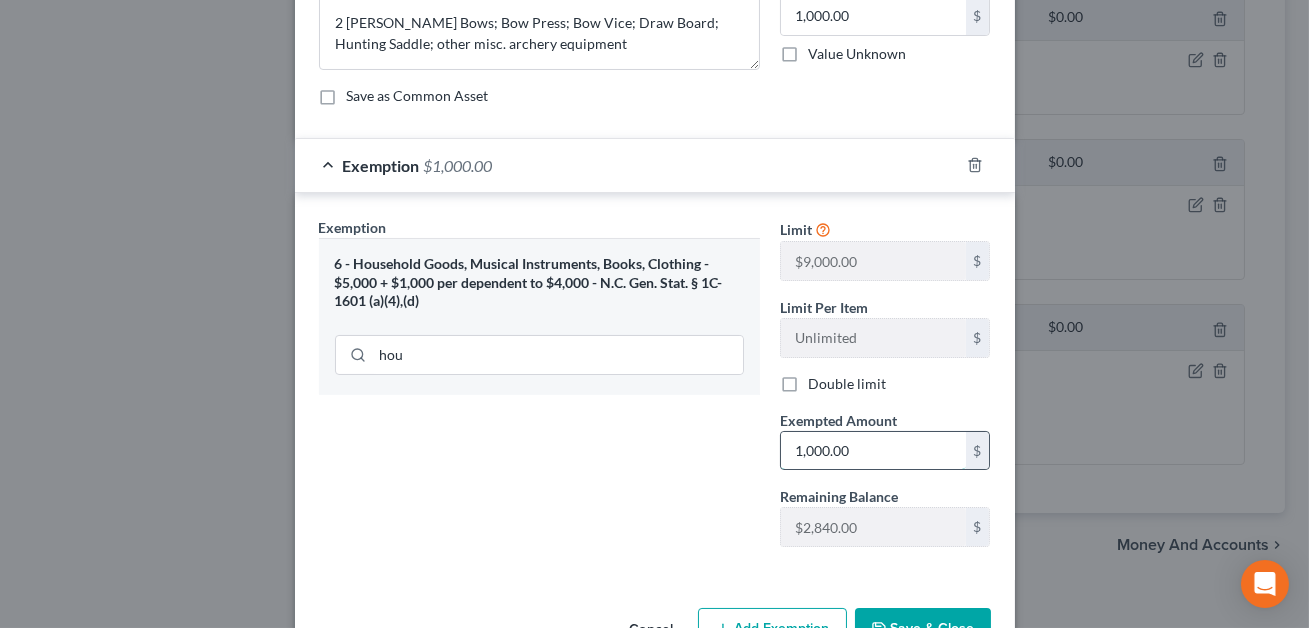 scroll, scrollTop: 254, scrollLeft: 0, axis: vertical 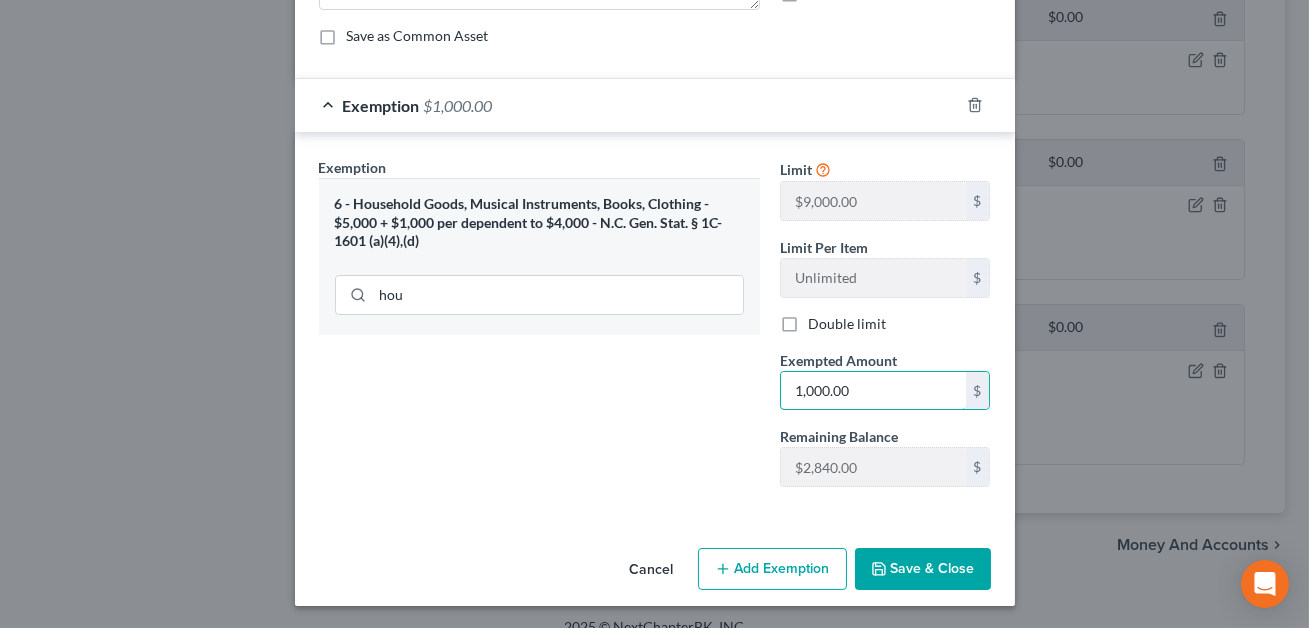 type on "1,000.00" 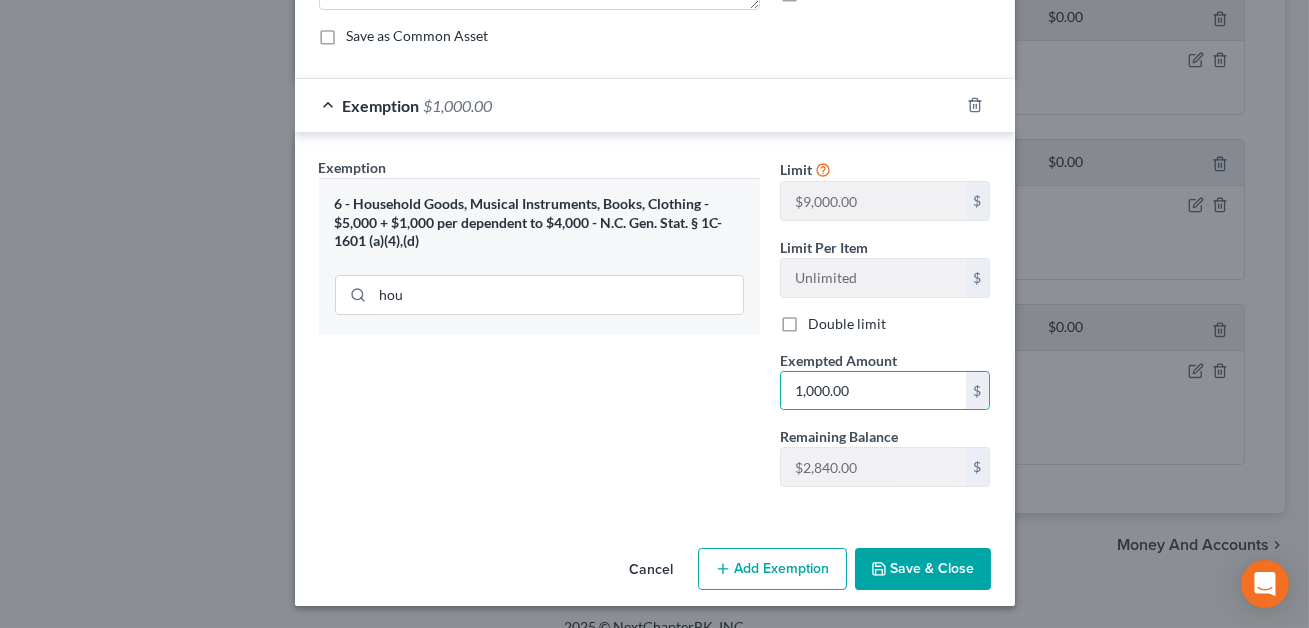 click on "Save & Close" at bounding box center (923, 569) 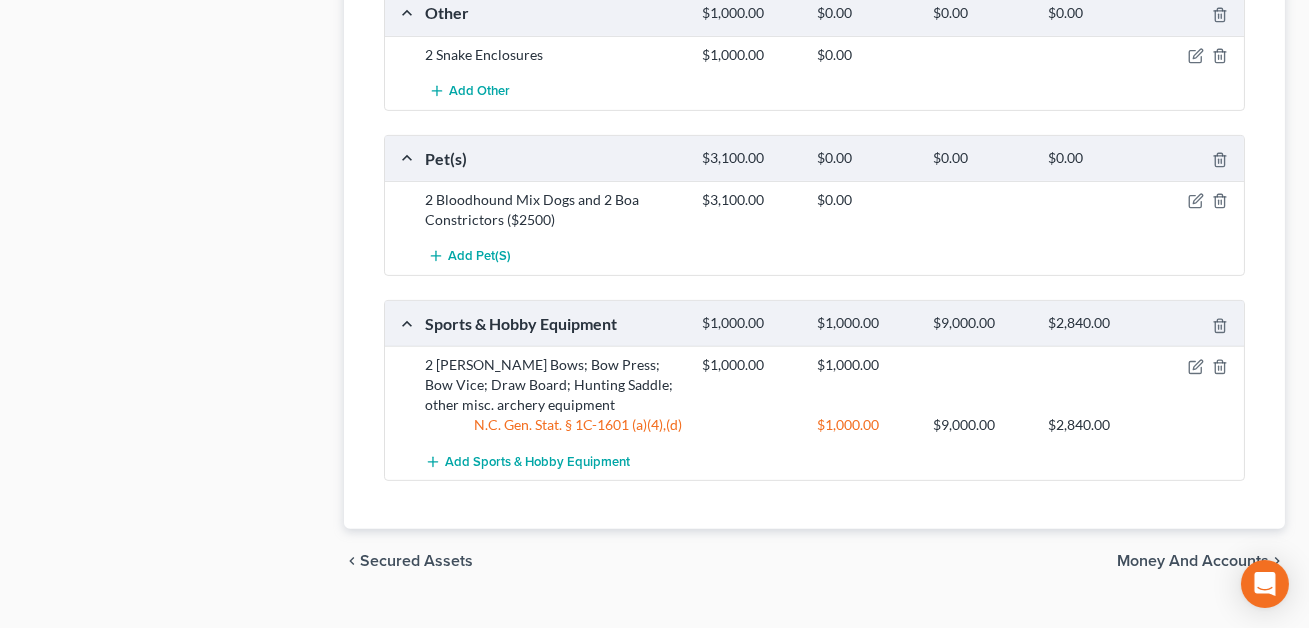 scroll, scrollTop: 1493, scrollLeft: 0, axis: vertical 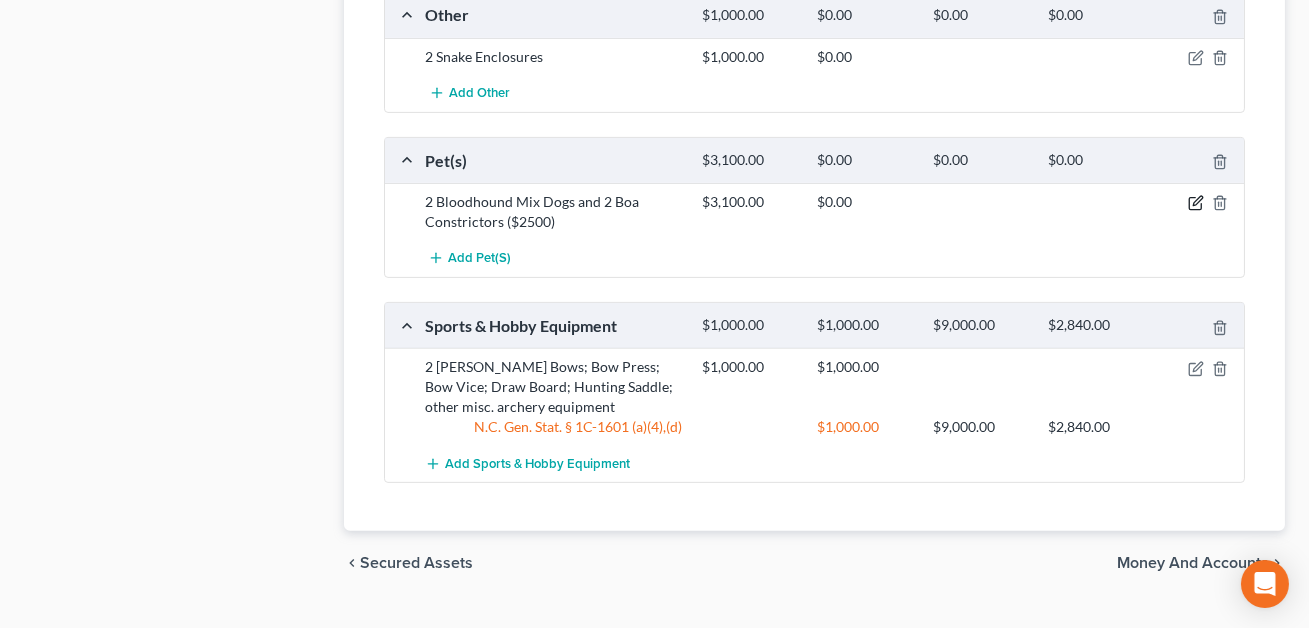 click 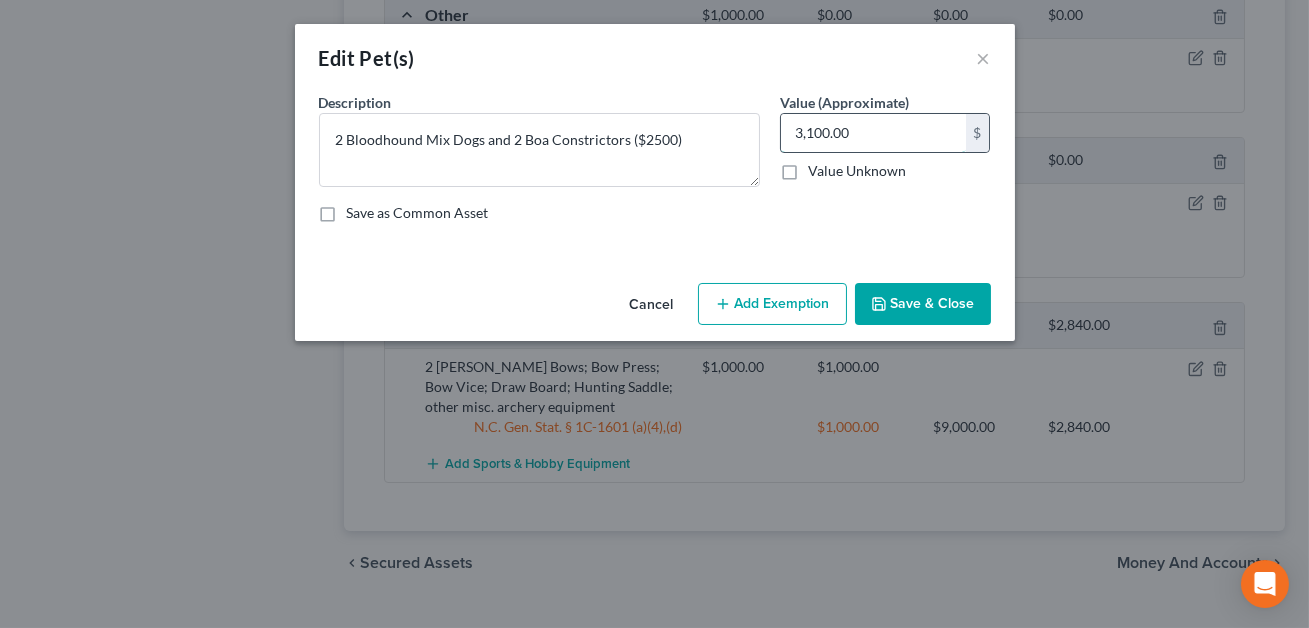 click on "3,100.00" at bounding box center (873, 133) 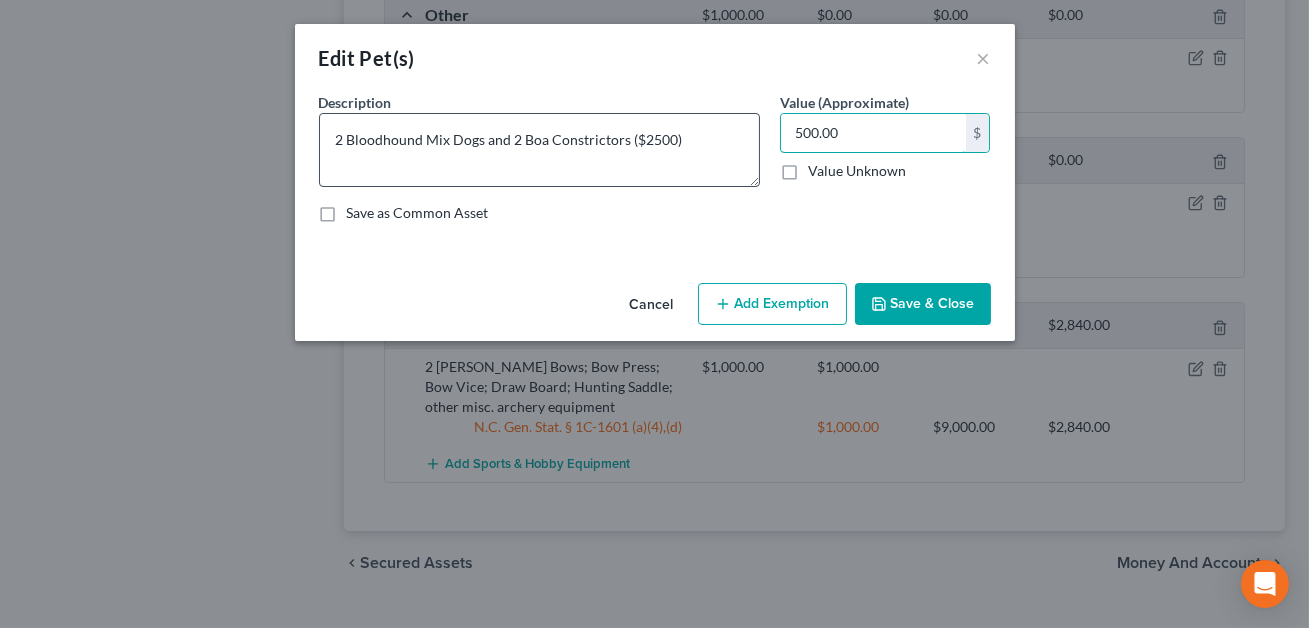 type on "500.00" 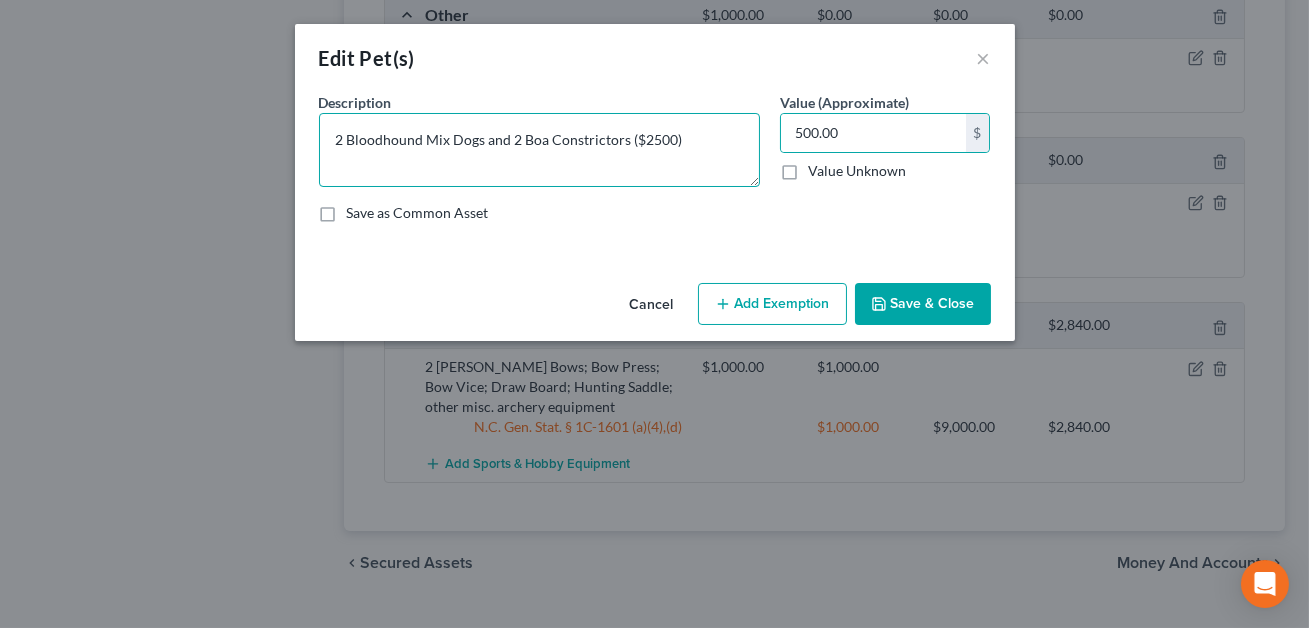 click on "2 Bloodhound Mix Dogs and 2 Boa Constrictors ($2500)" at bounding box center [539, 150] 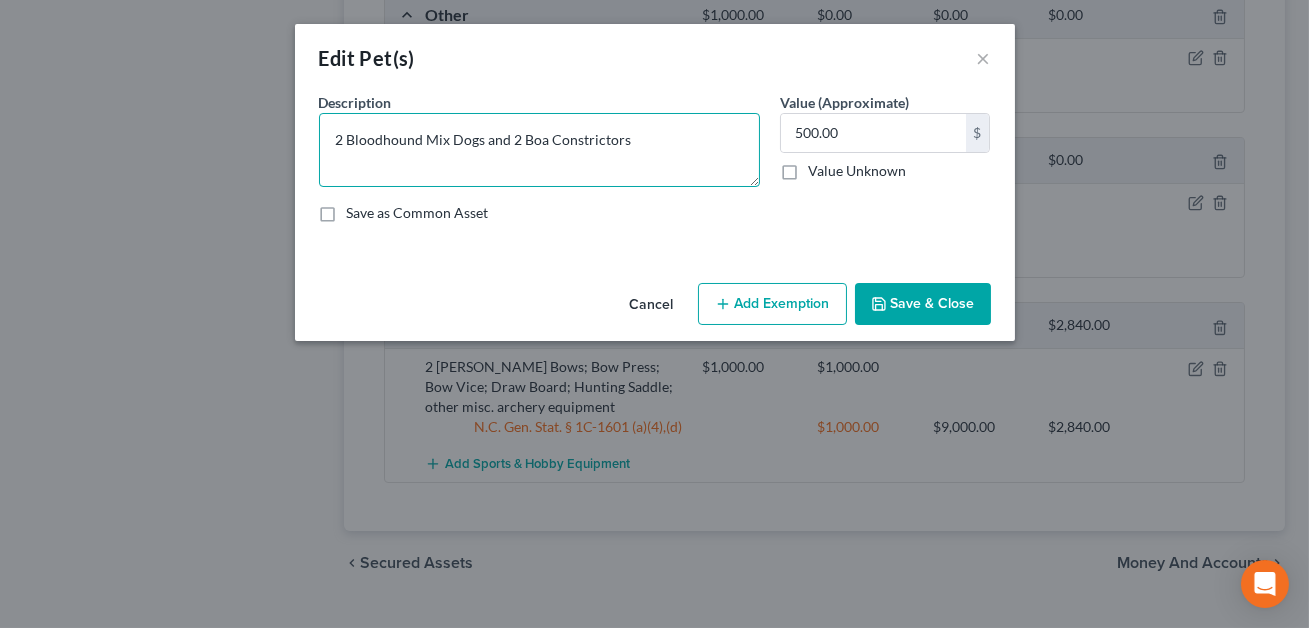 type on "2 Bloodhound Mix Dogs and 2 Boa Constrictors" 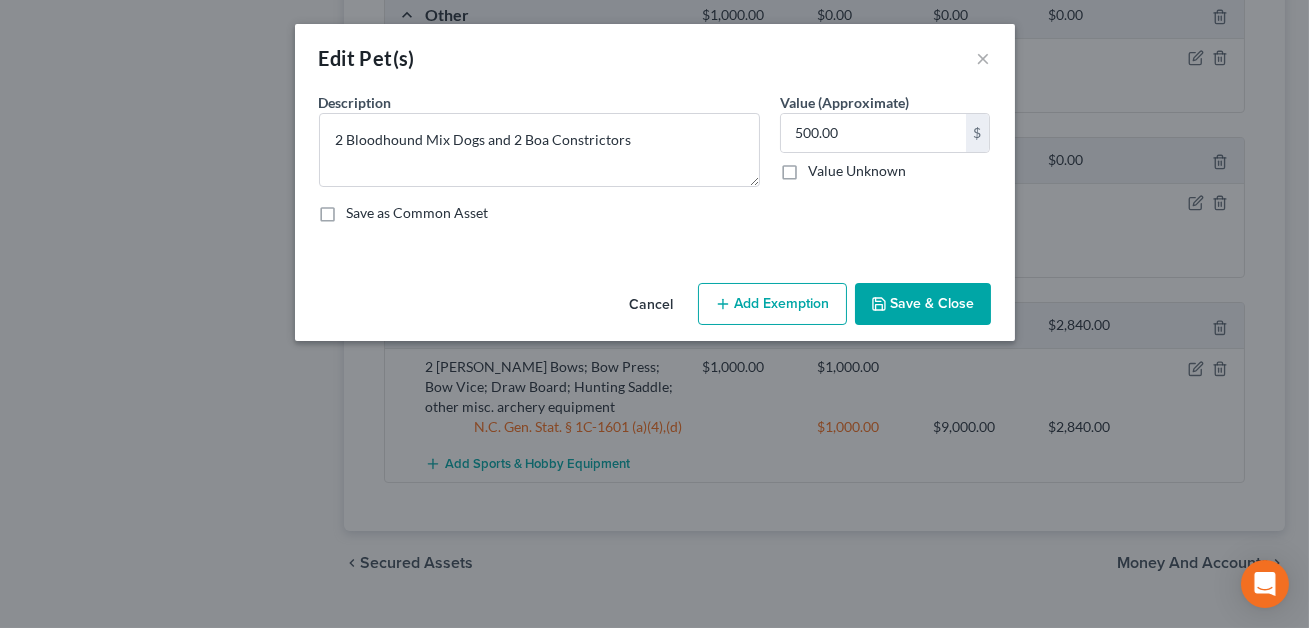 click on "Add Exemption" at bounding box center [772, 304] 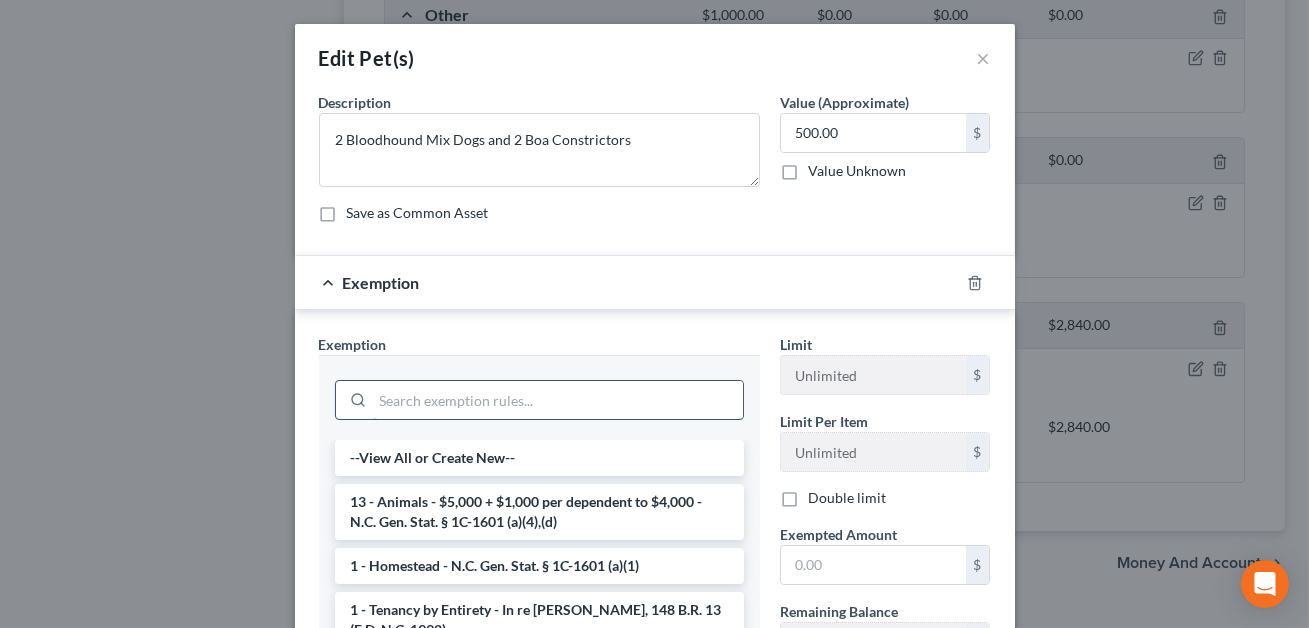 click at bounding box center [558, 400] 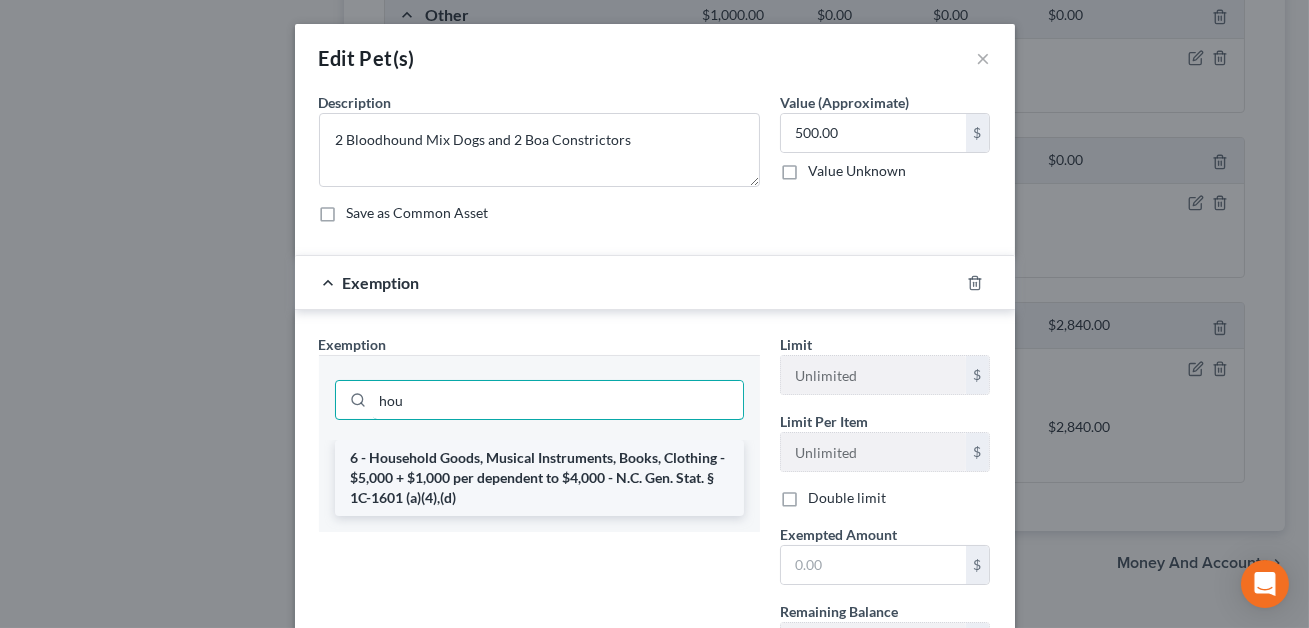 type on "hou" 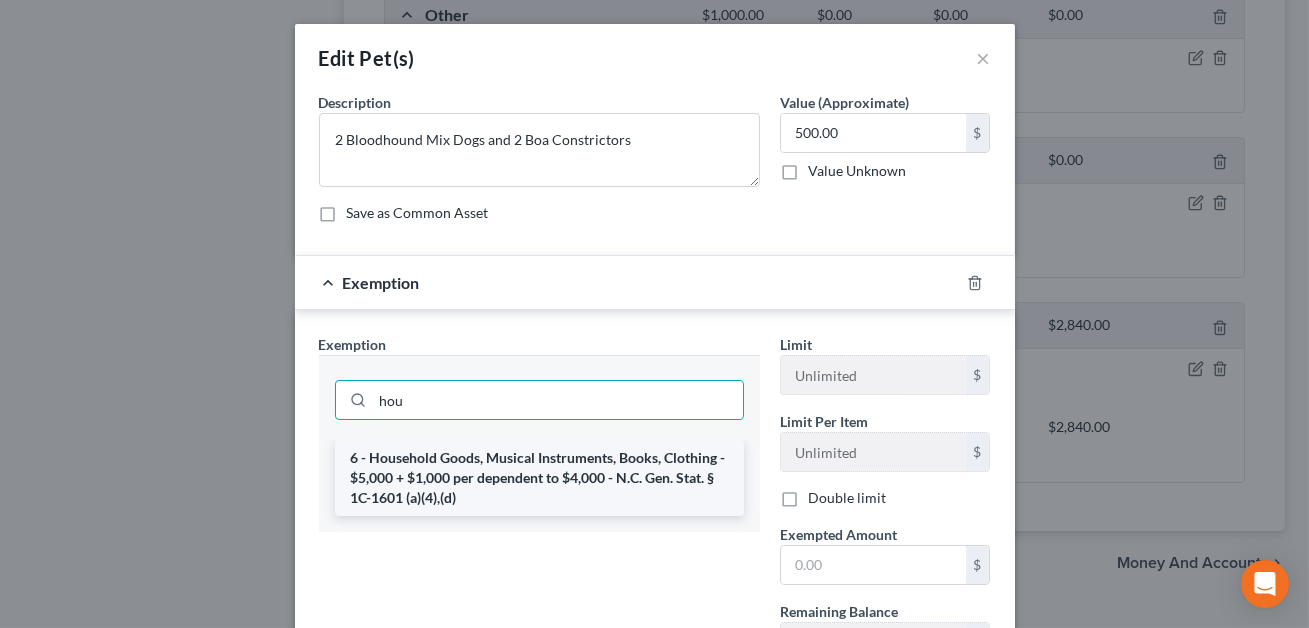 click on "6 - Household Goods, Musical Instruments, Books, Clothing - $5,000 +  $1,000 per dependent to $4,000 - N.C. Gen. Stat. § 1C-1601 (a)(4),(d)" at bounding box center (539, 478) 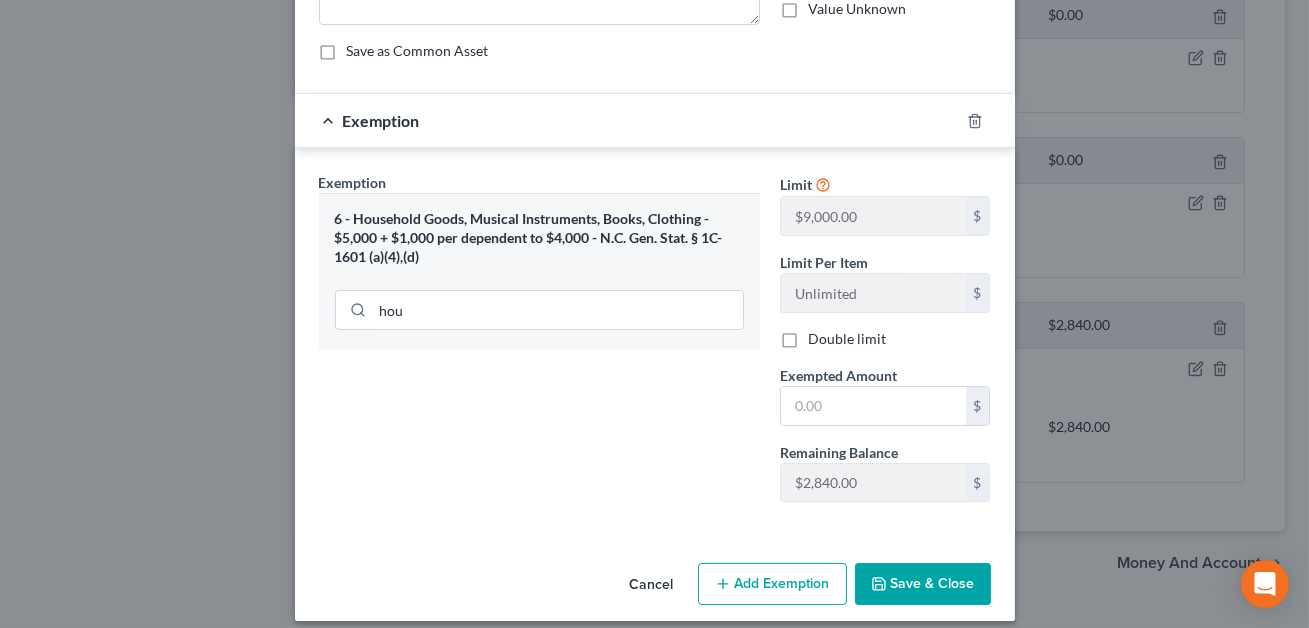 scroll, scrollTop: 175, scrollLeft: 0, axis: vertical 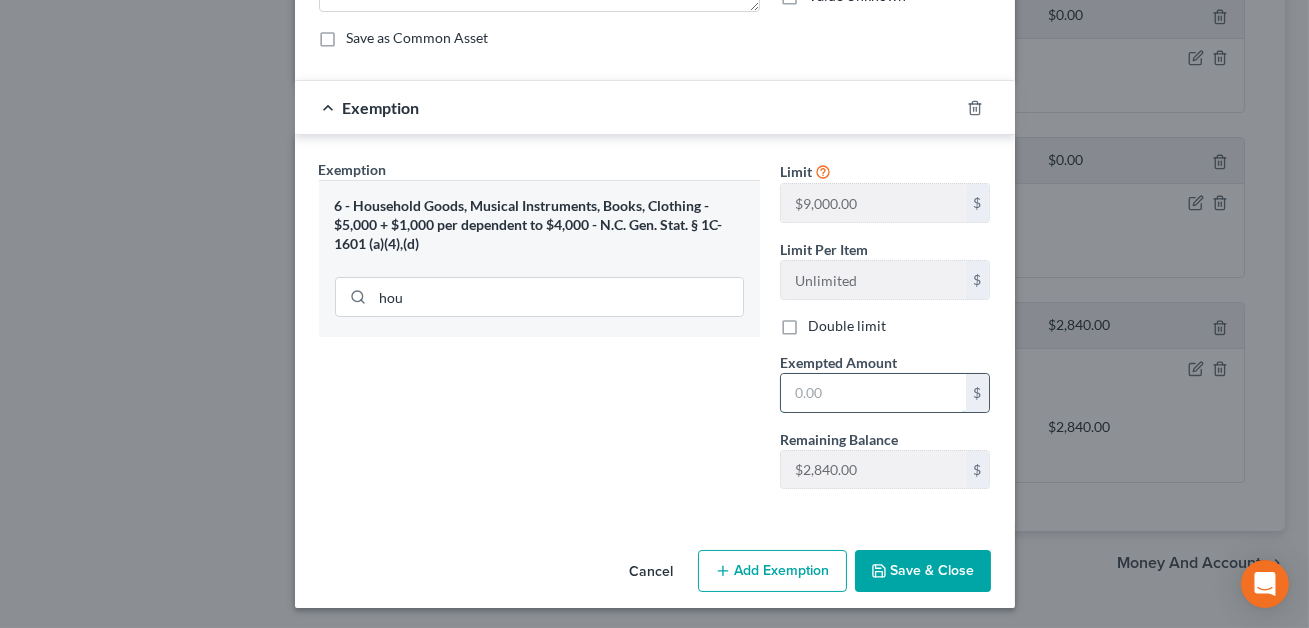 click at bounding box center (873, 393) 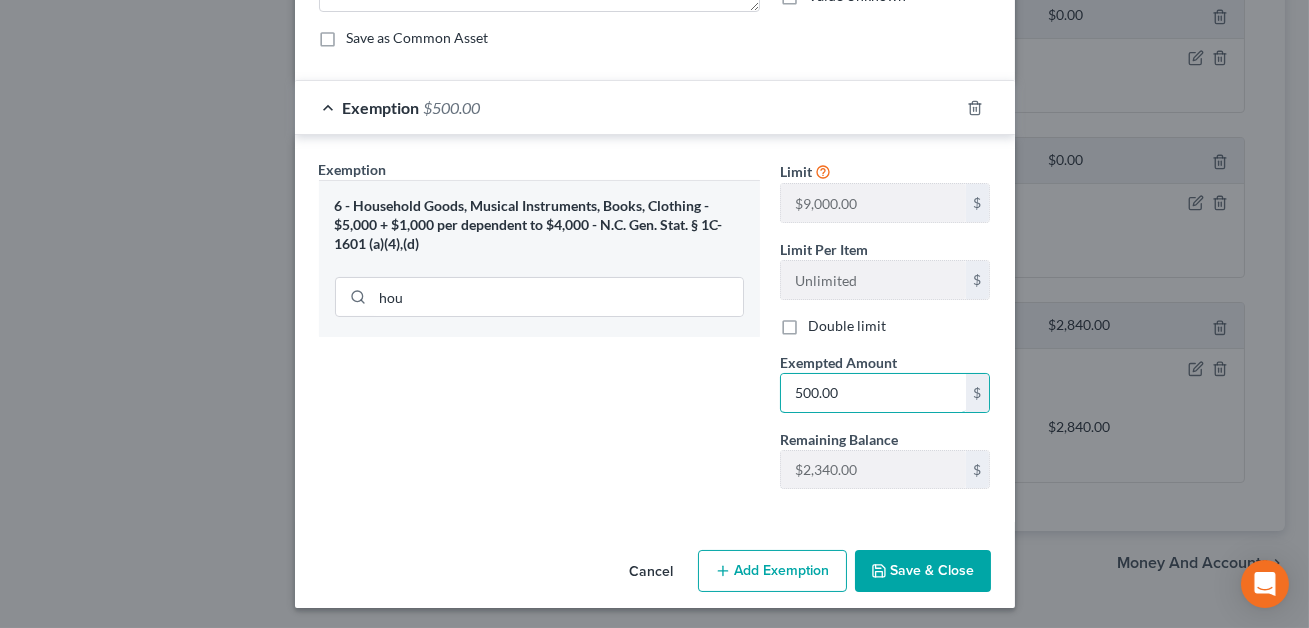 type on "500.00" 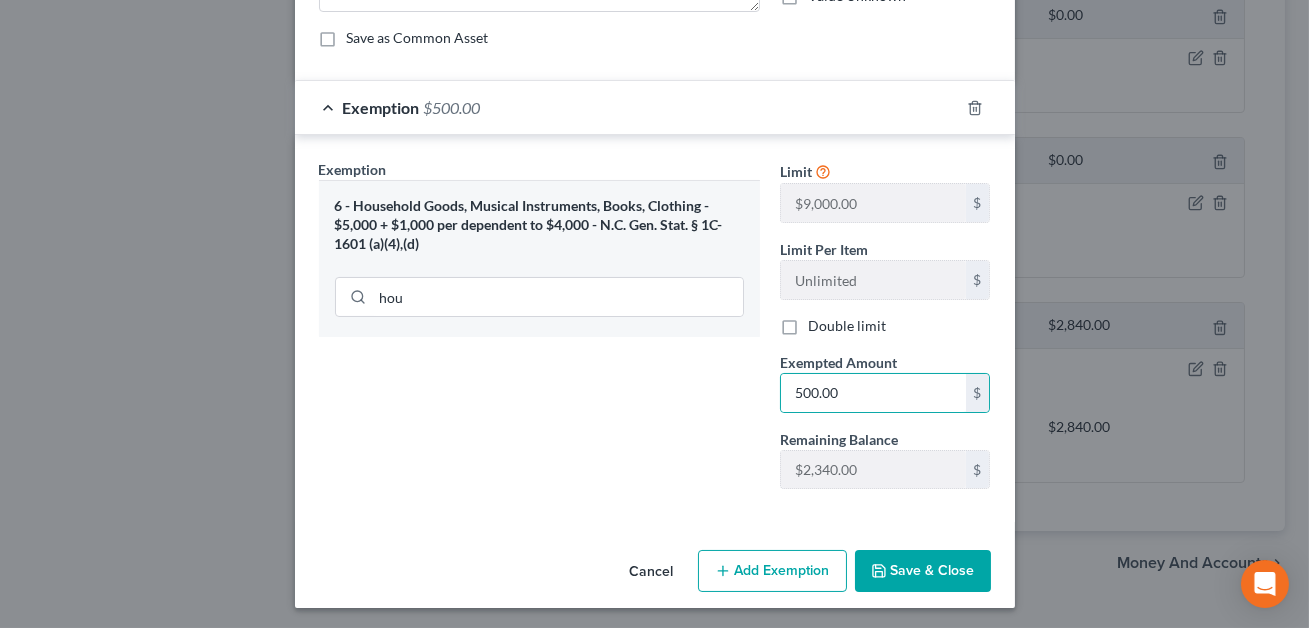 click on "Save & Close" at bounding box center [923, 571] 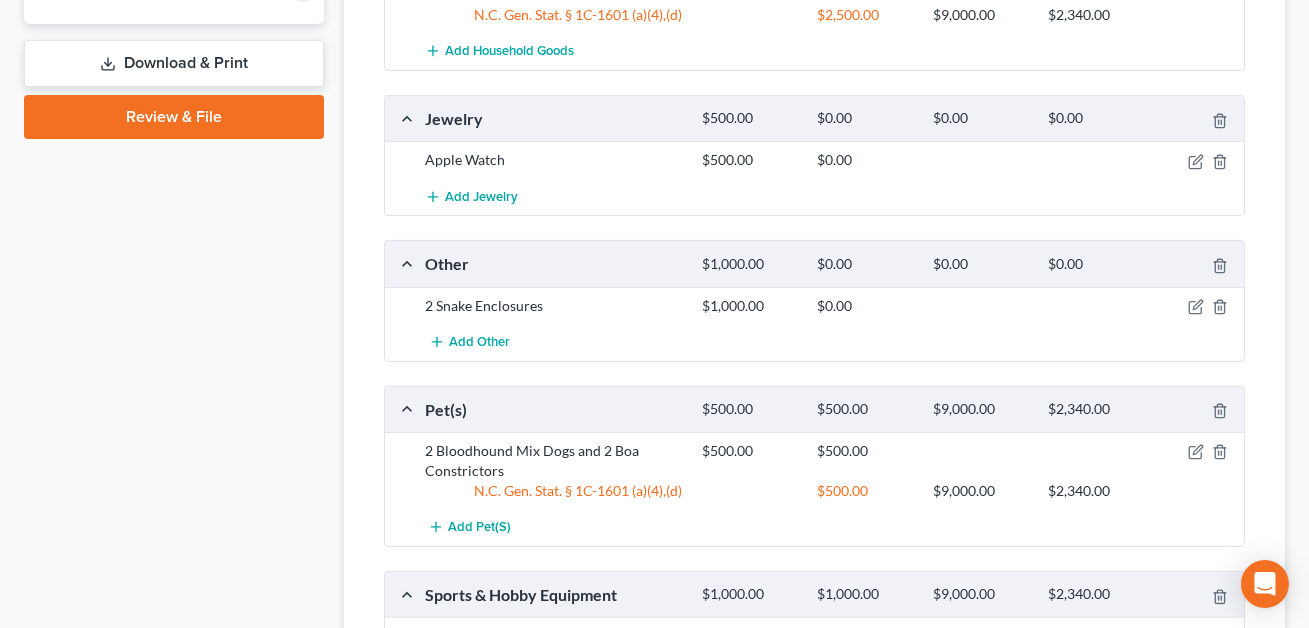scroll, scrollTop: 1245, scrollLeft: 0, axis: vertical 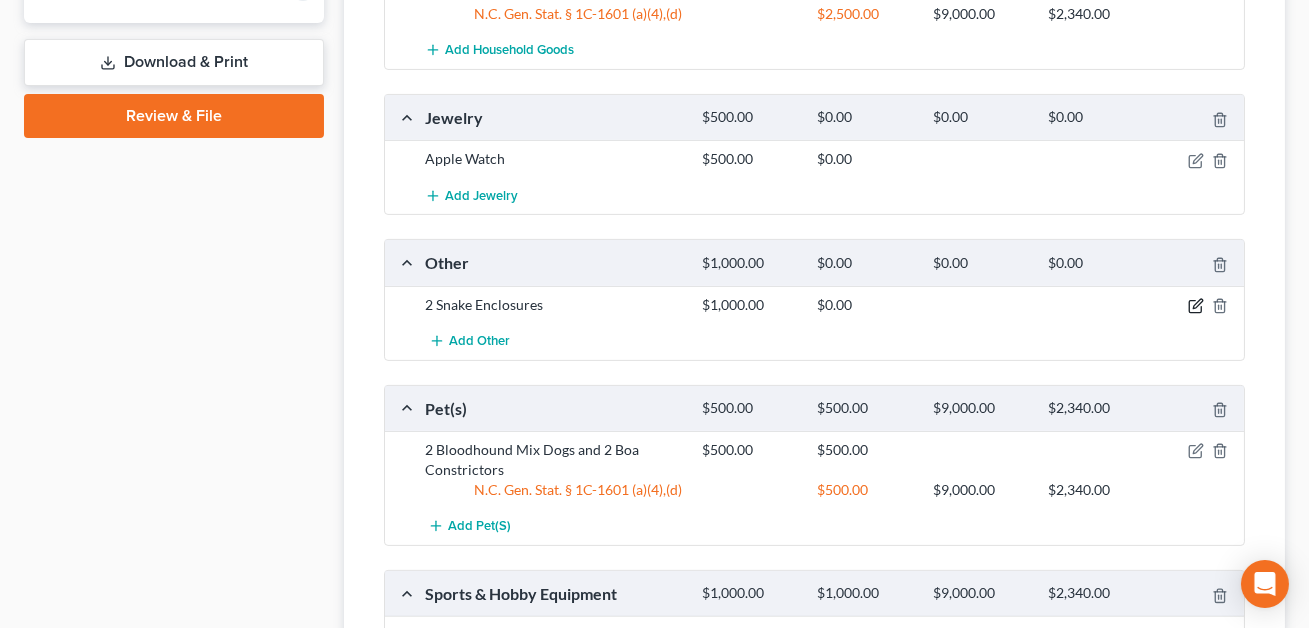 click 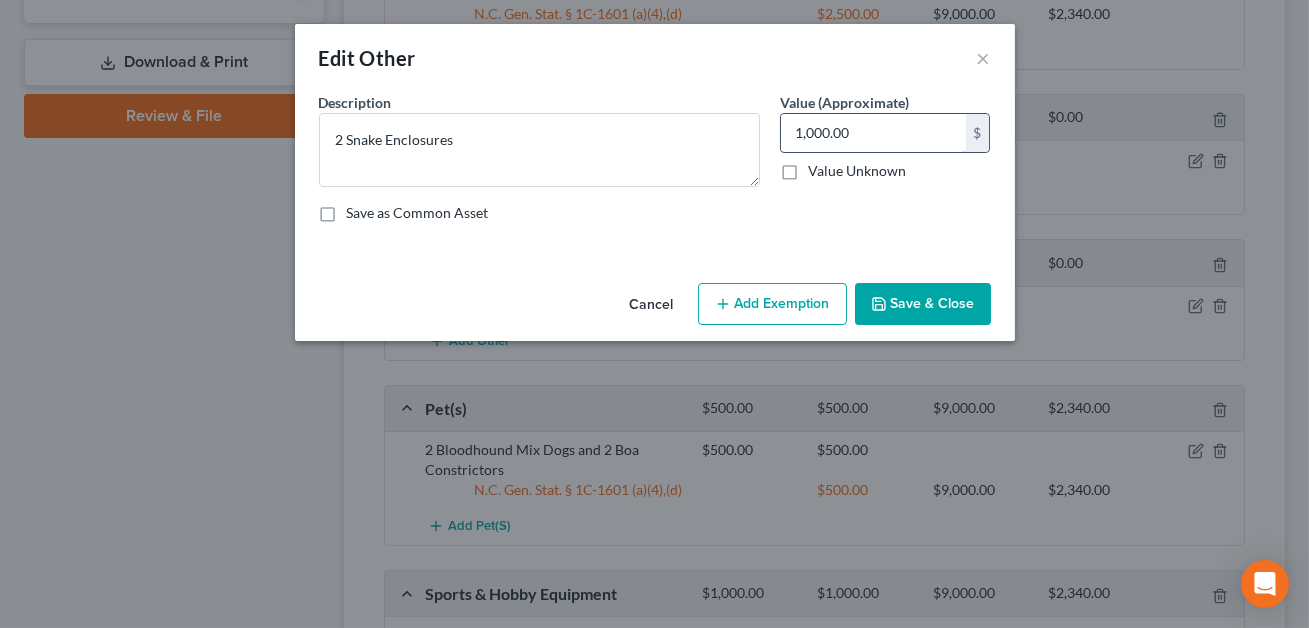 click on "1,000.00" at bounding box center [873, 133] 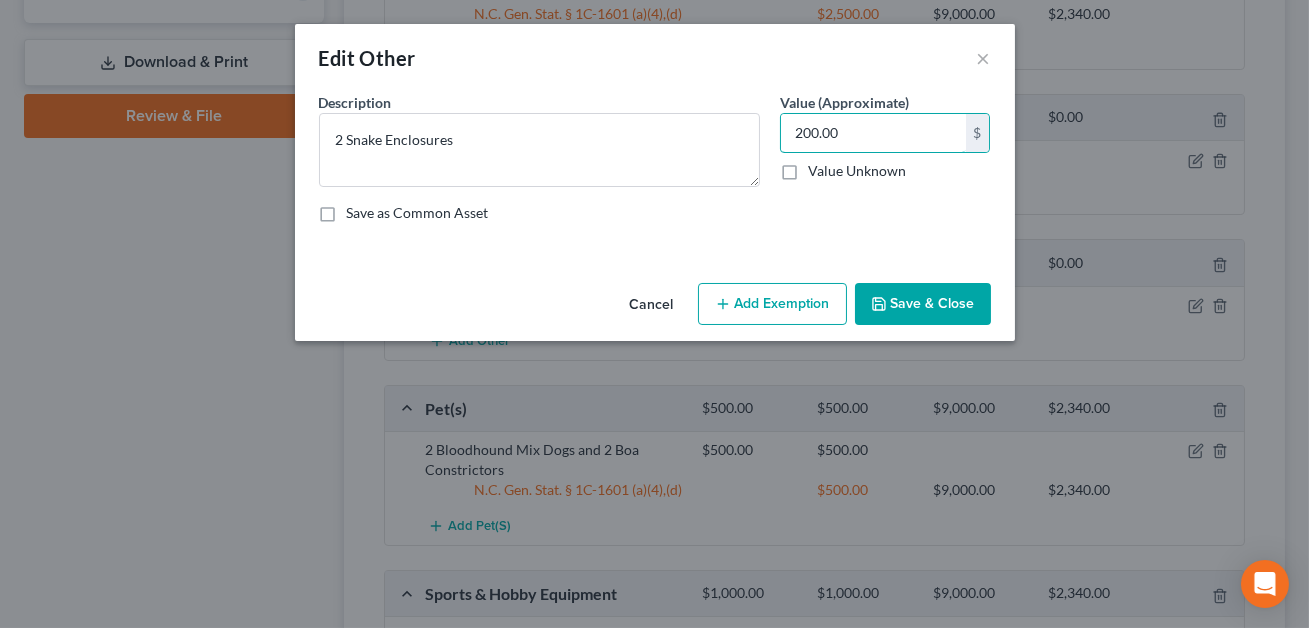 type on "200.00" 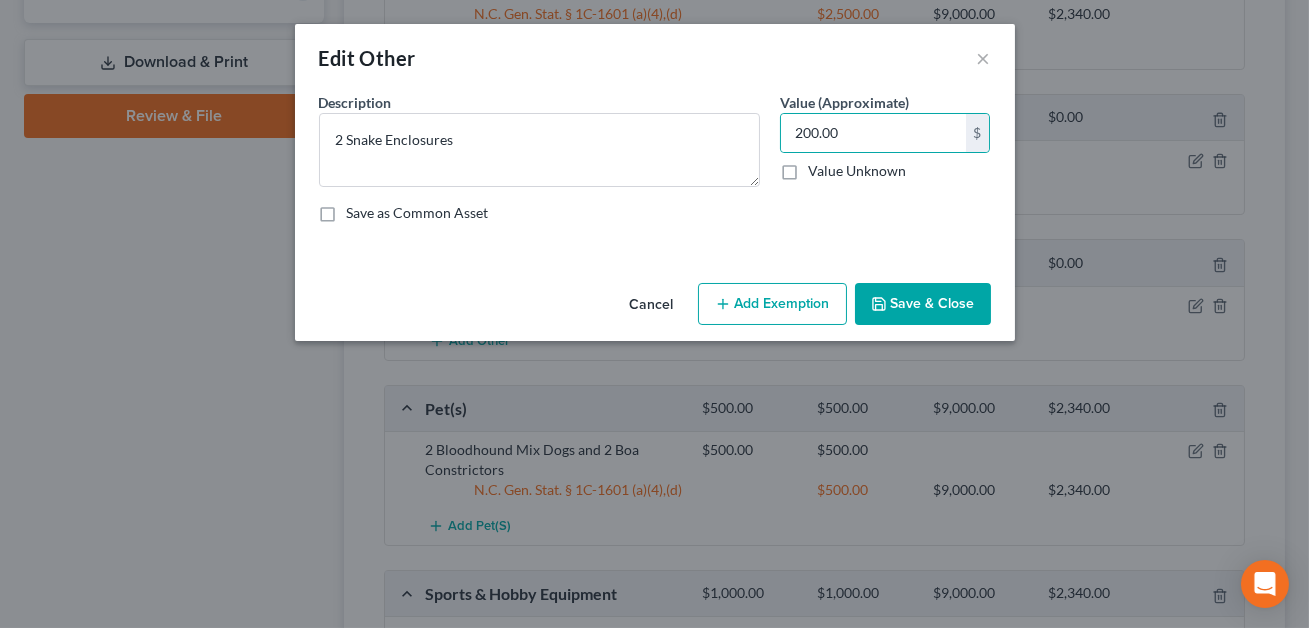 click on "Add Exemption" at bounding box center [772, 304] 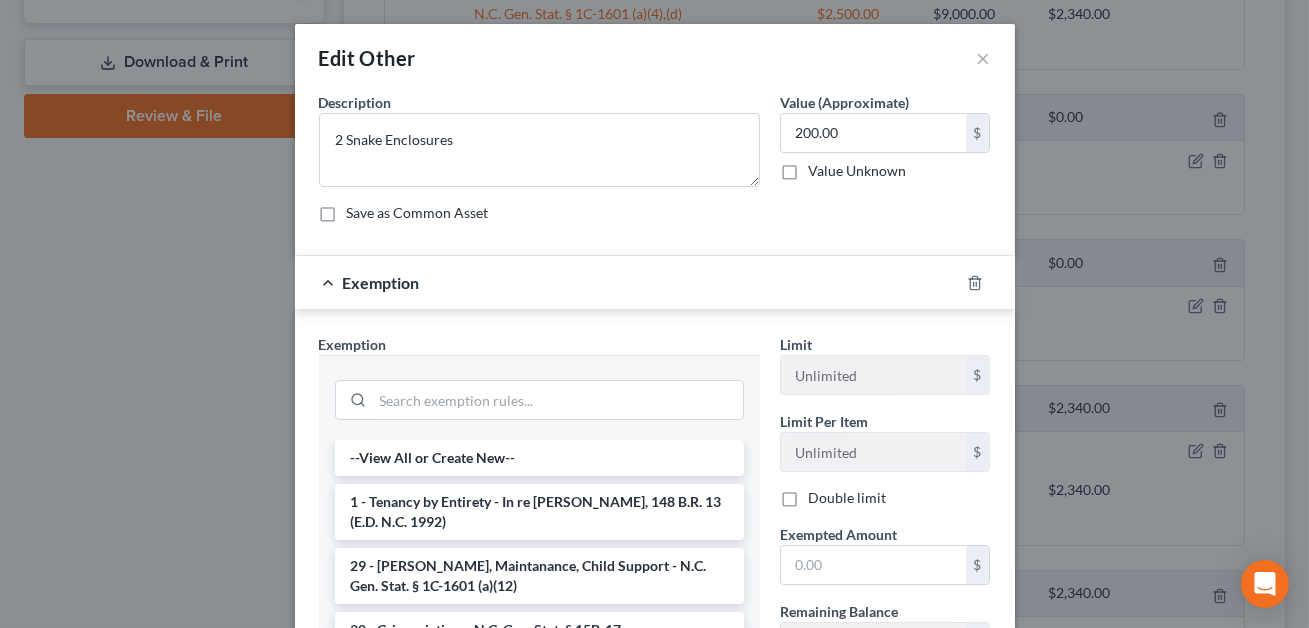 type 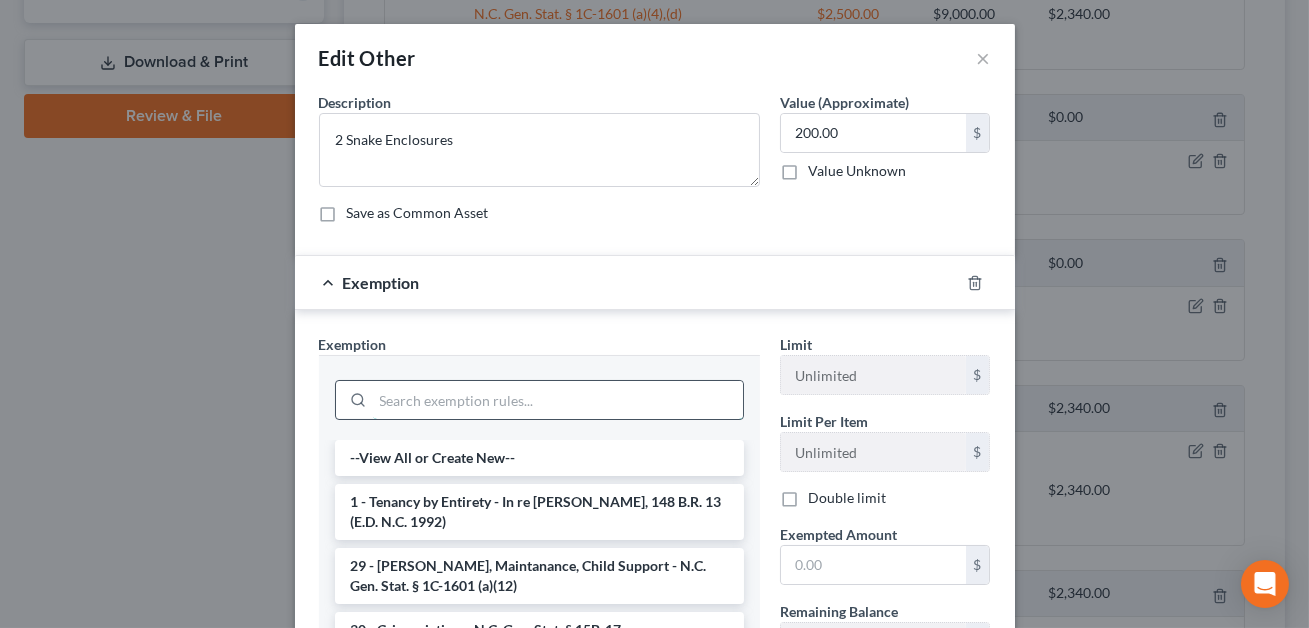 click at bounding box center (558, 400) 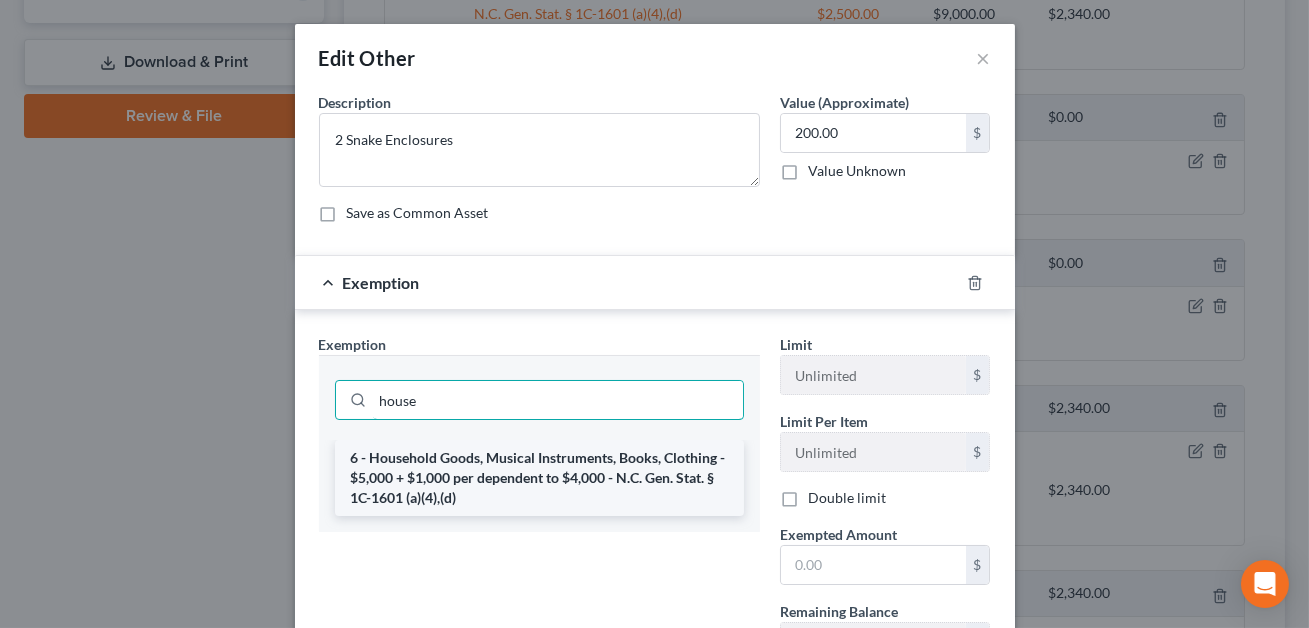 type on "house" 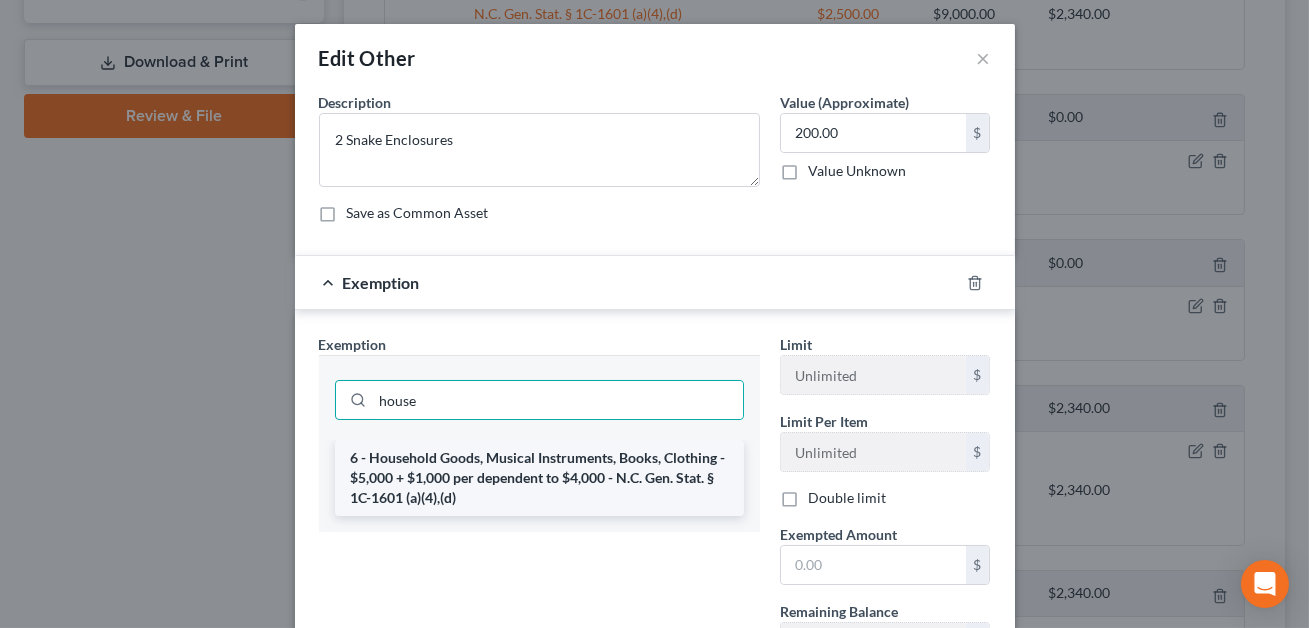 click on "6 - Household Goods, Musical Instruments, Books, Clothing - $5,000 +  $1,000 per dependent to $4,000 - N.C. Gen. Stat. § 1C-1601 (a)(4),(d)" at bounding box center (539, 478) 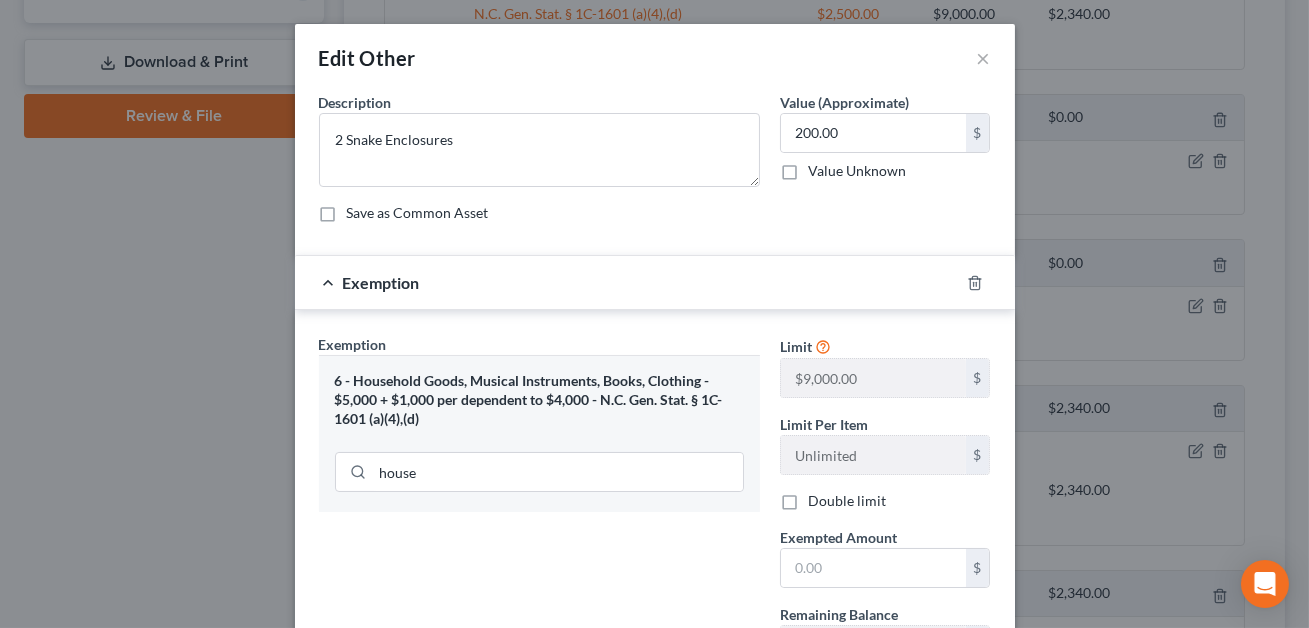 scroll, scrollTop: 177, scrollLeft: 0, axis: vertical 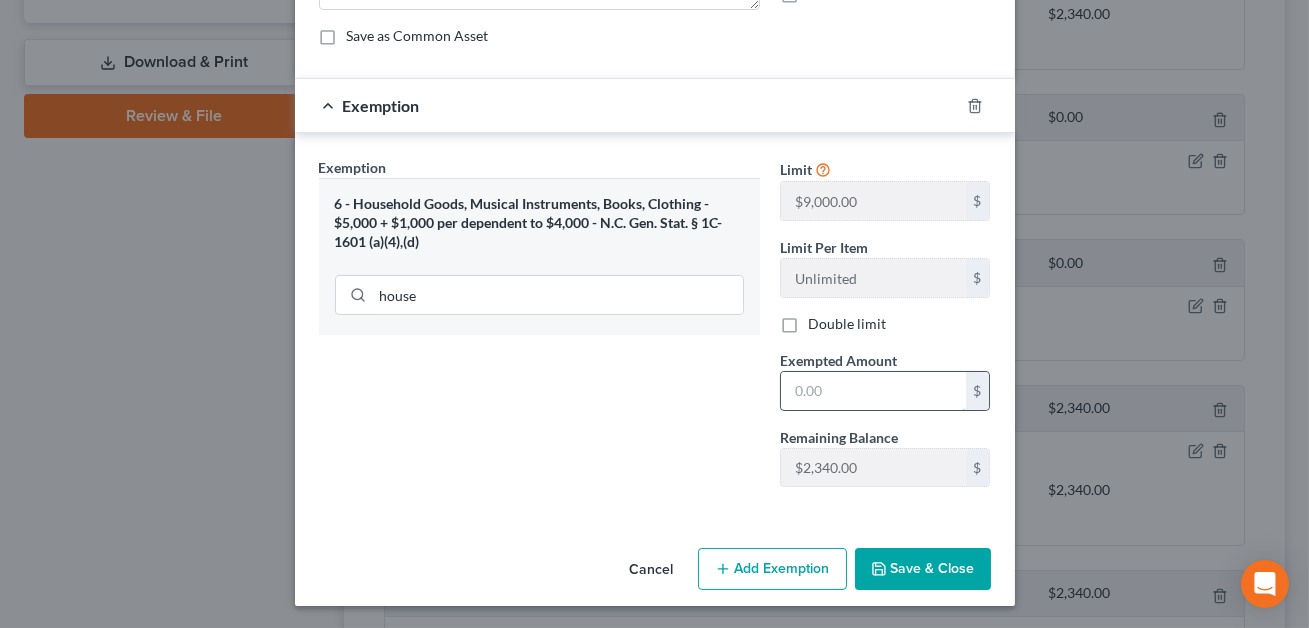 click at bounding box center (873, 391) 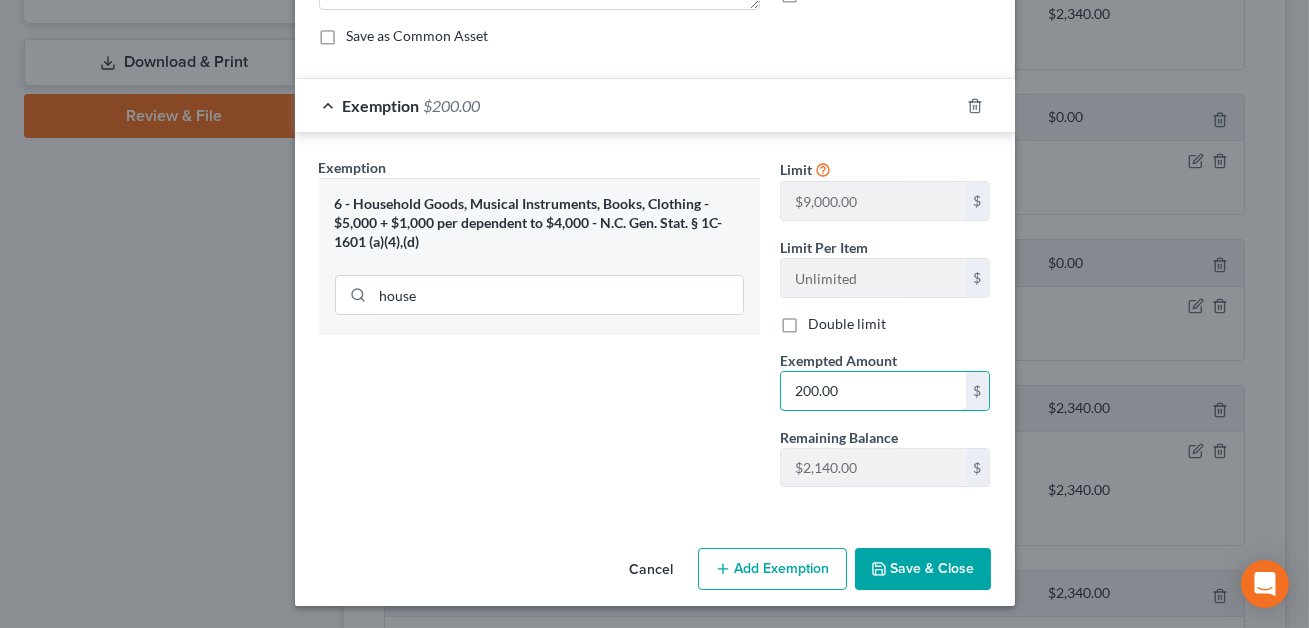 type on "200.00" 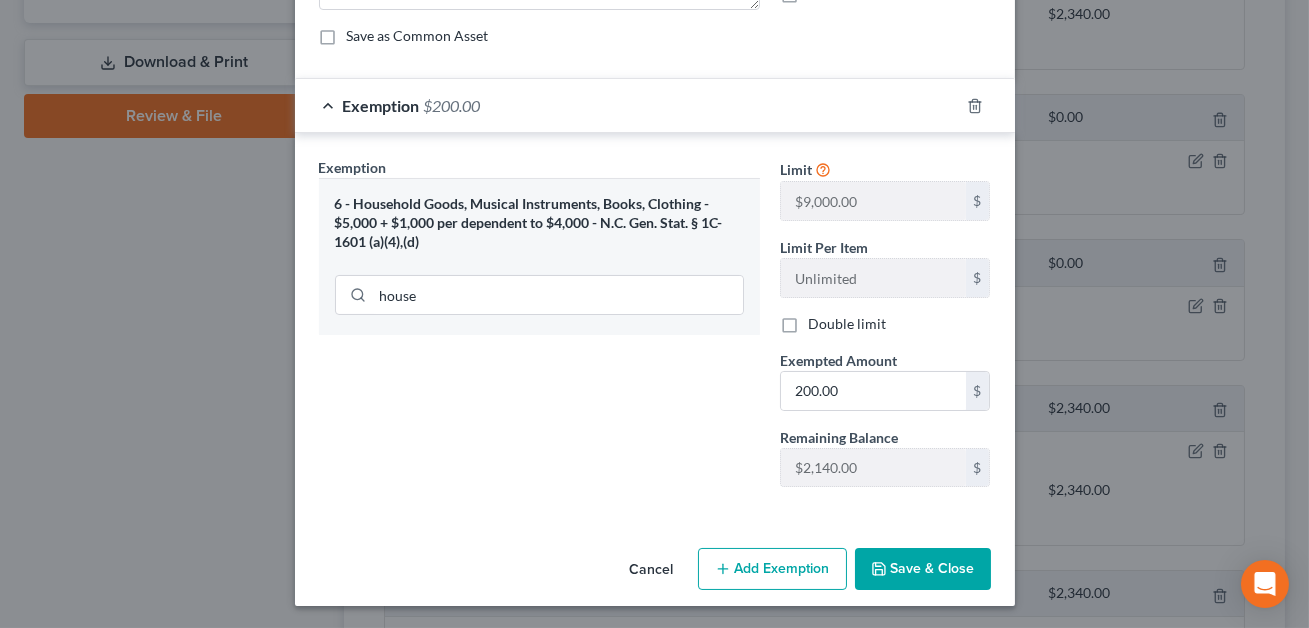 click on "Save & Close" at bounding box center [923, 569] 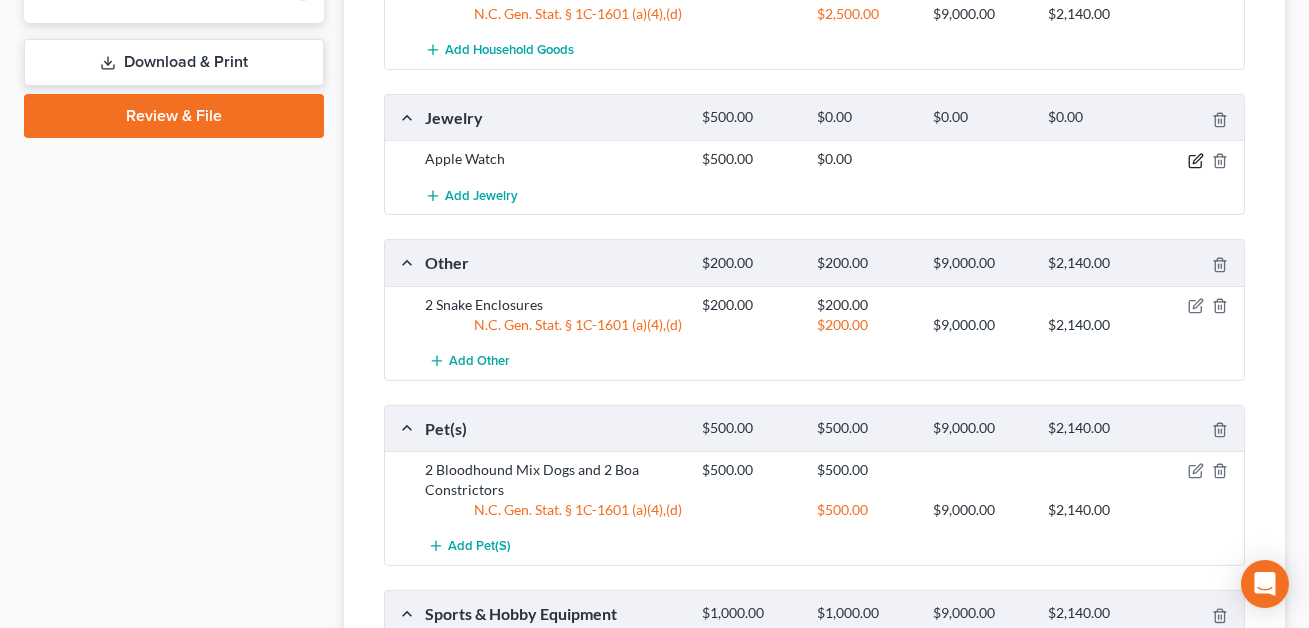 click 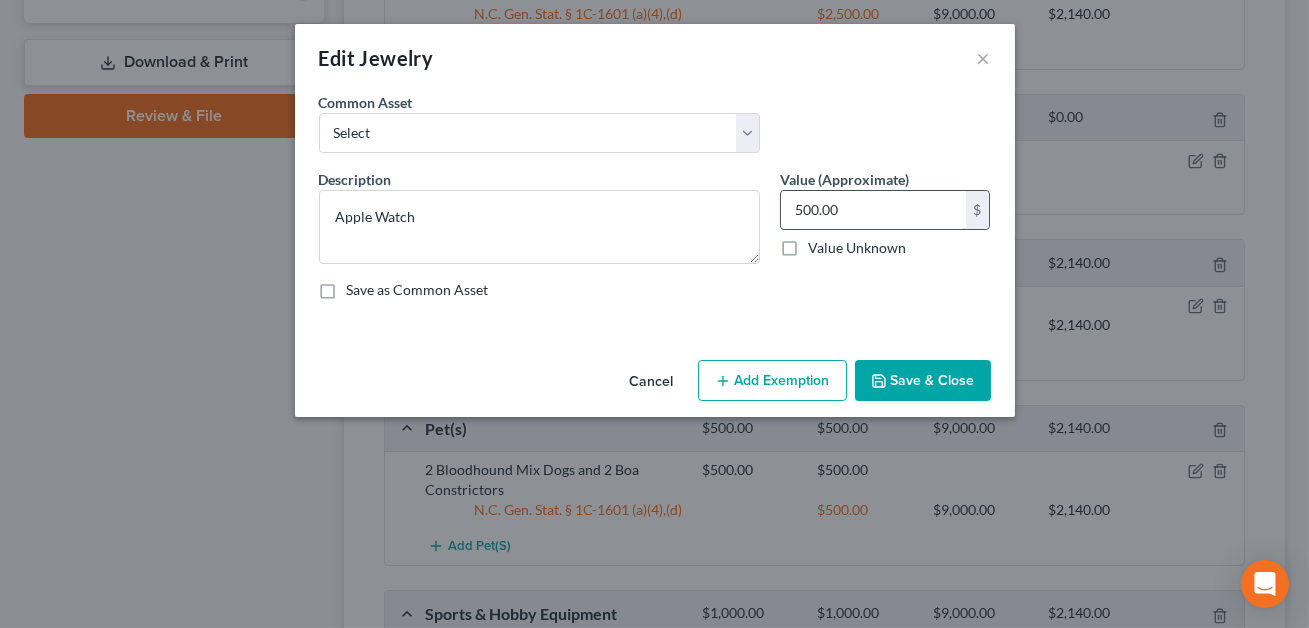 click on "500.00" at bounding box center [873, 210] 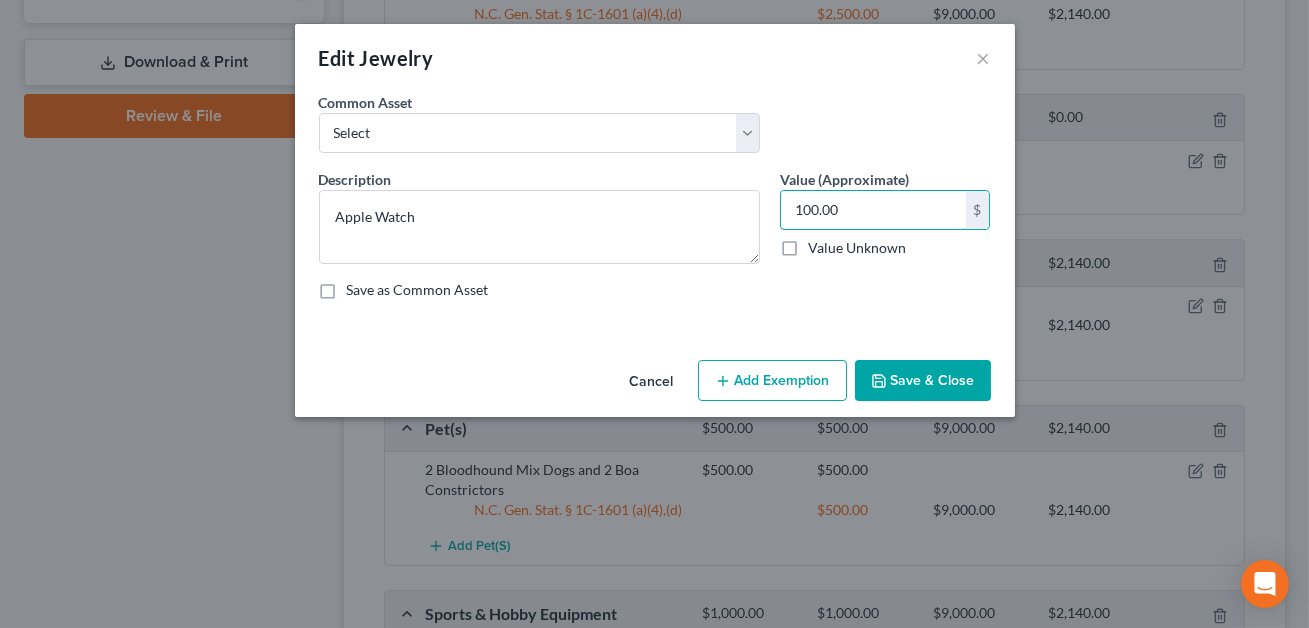 type on "100.00" 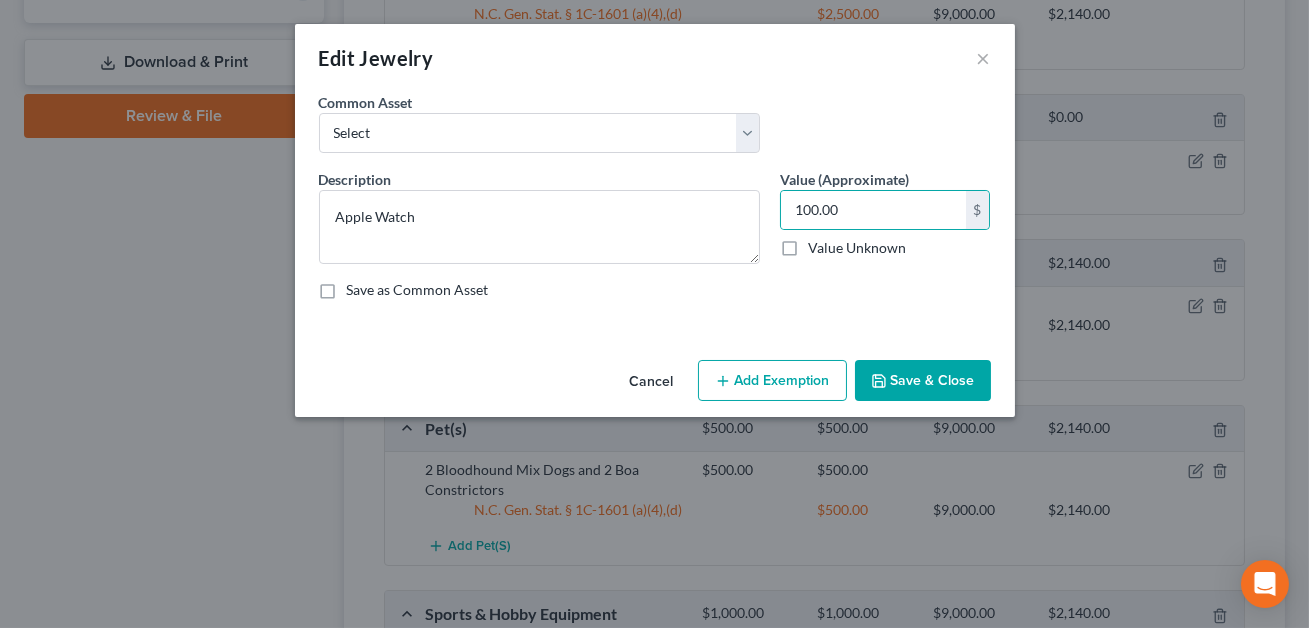 click on "Add Exemption" at bounding box center [772, 381] 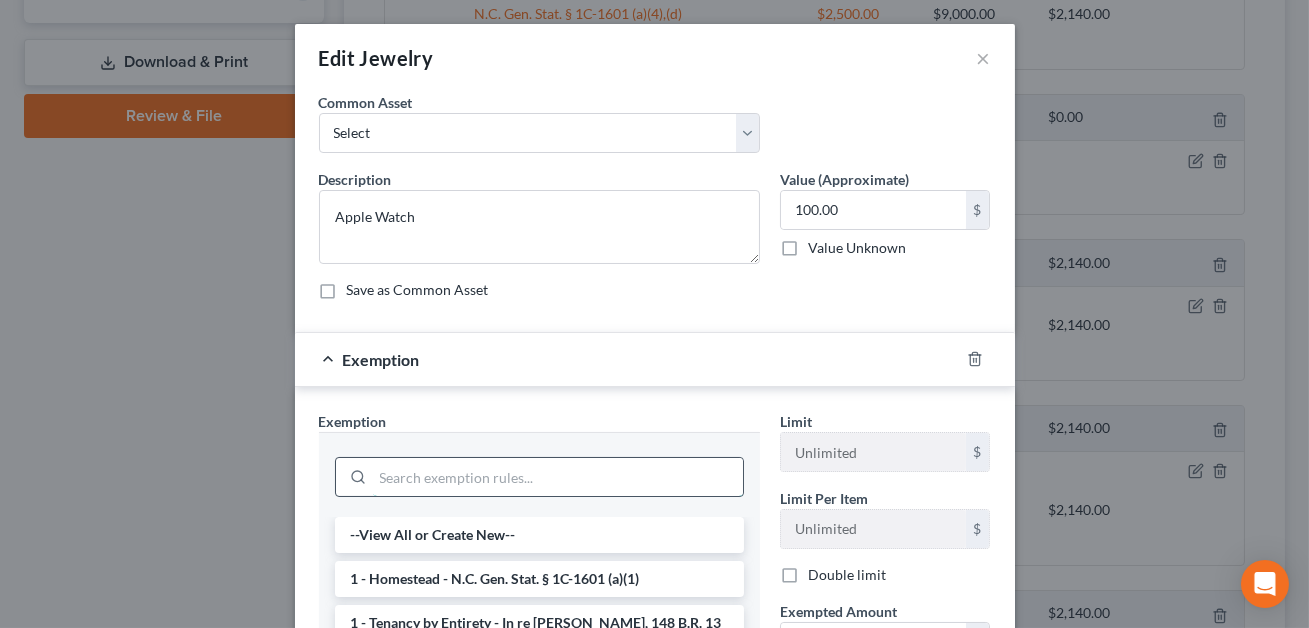 click at bounding box center (558, 477) 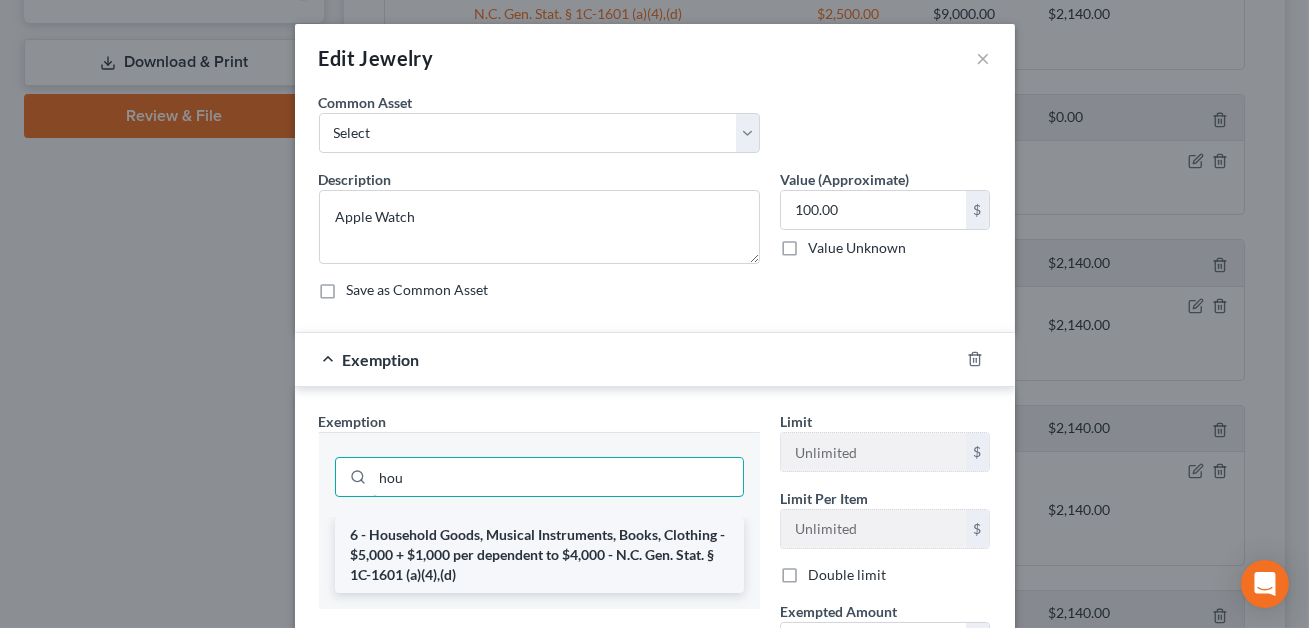 type on "hou" 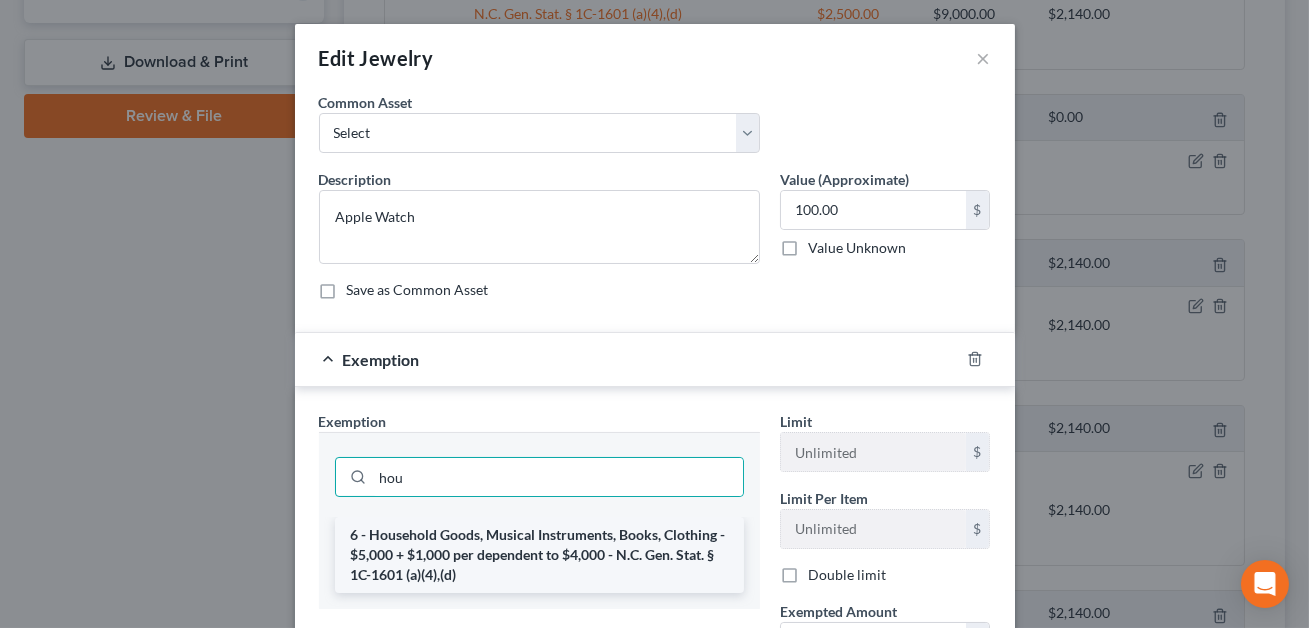 click on "6 - Household Goods, Musical Instruments, Books, Clothing - $5,000 +  $1,000 per dependent to $4,000 - N.C. Gen. Stat. § 1C-1601 (a)(4),(d)" at bounding box center [539, 555] 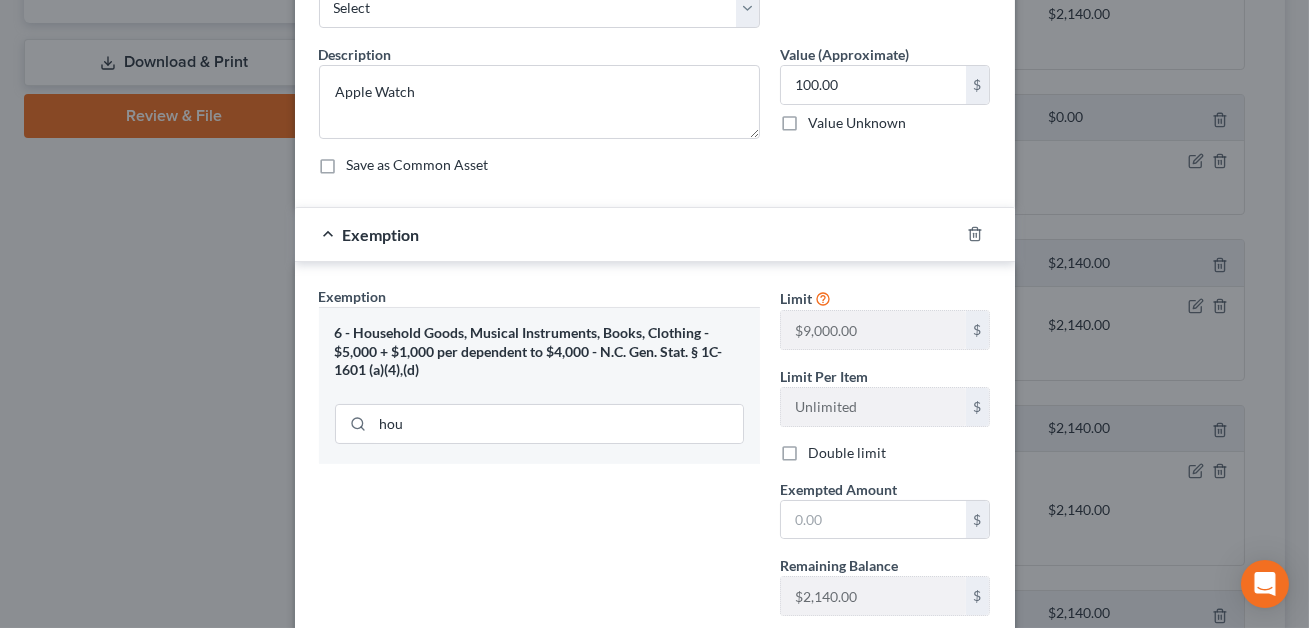 scroll, scrollTop: 132, scrollLeft: 0, axis: vertical 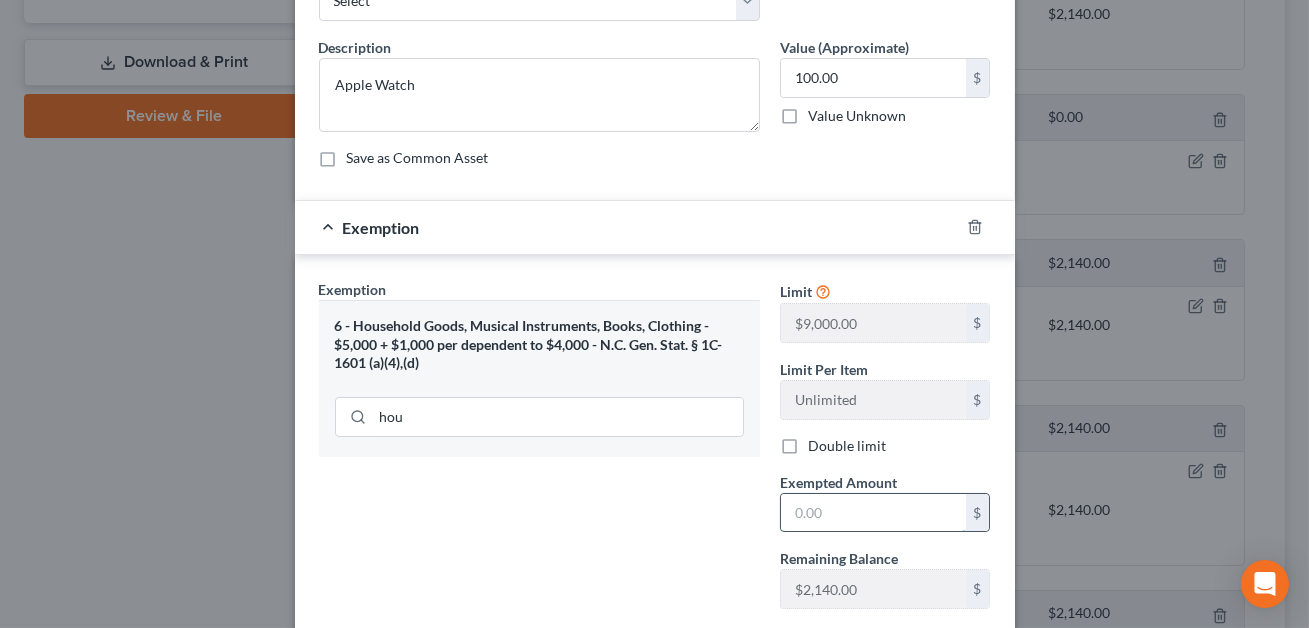 click at bounding box center (873, 513) 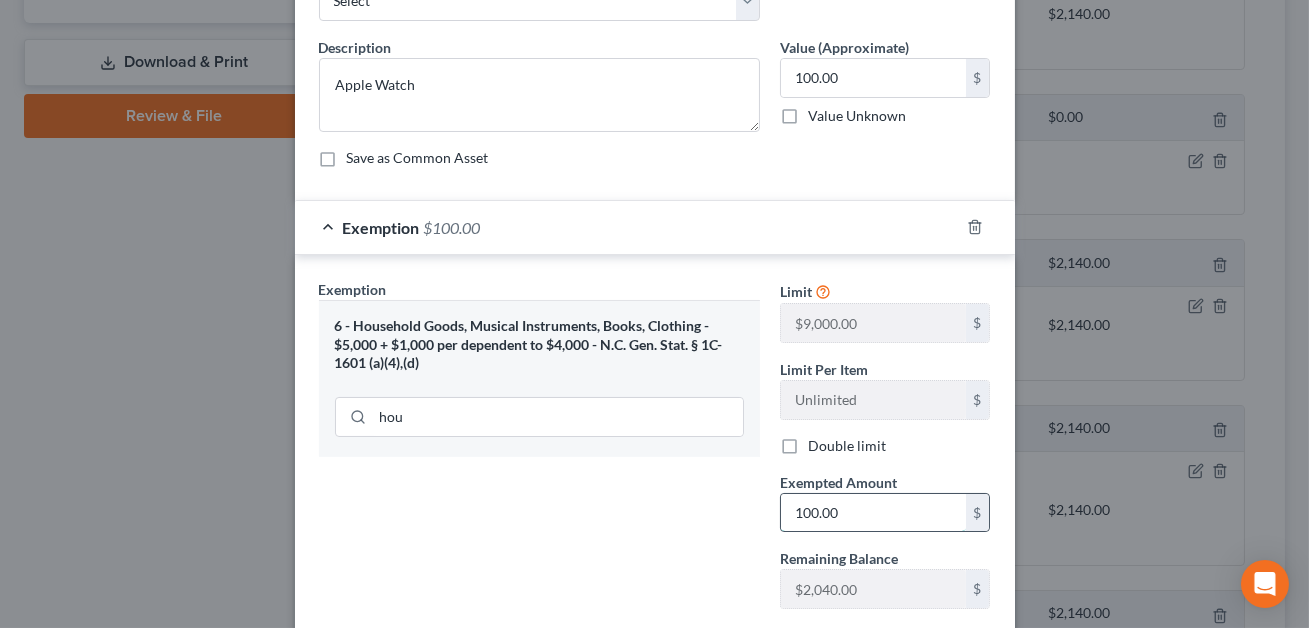 scroll, scrollTop: 254, scrollLeft: 0, axis: vertical 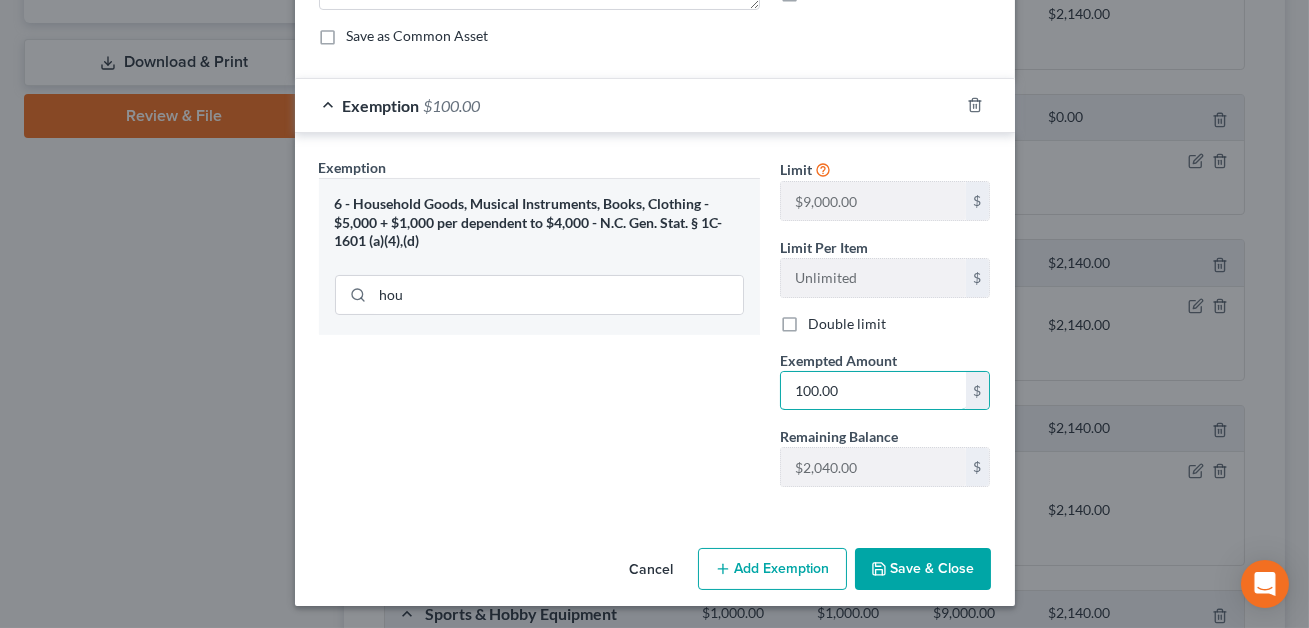 type on "100.00" 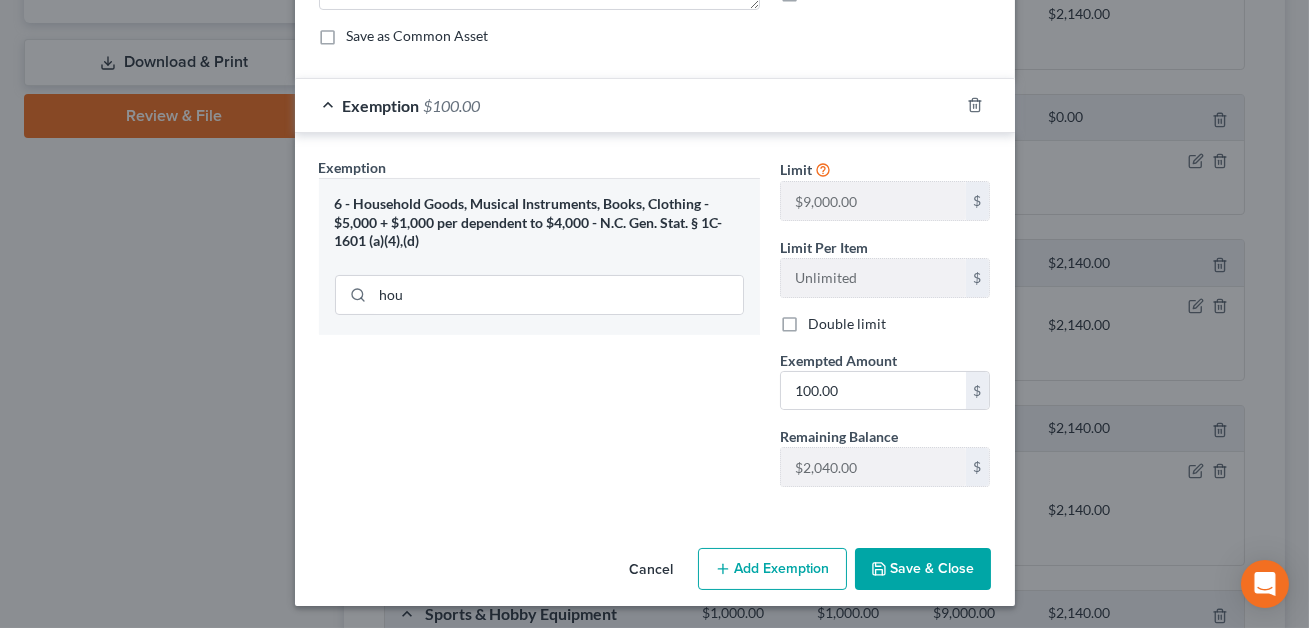 click on "Save & Close" at bounding box center (923, 569) 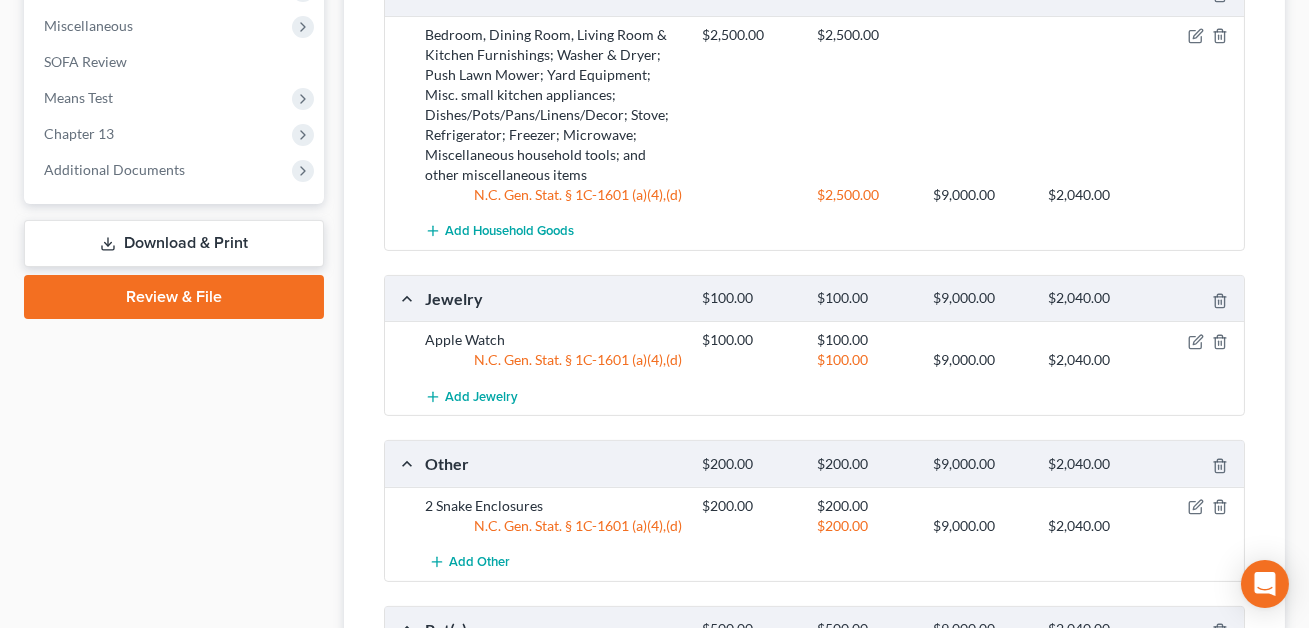 scroll, scrollTop: 1017, scrollLeft: 0, axis: vertical 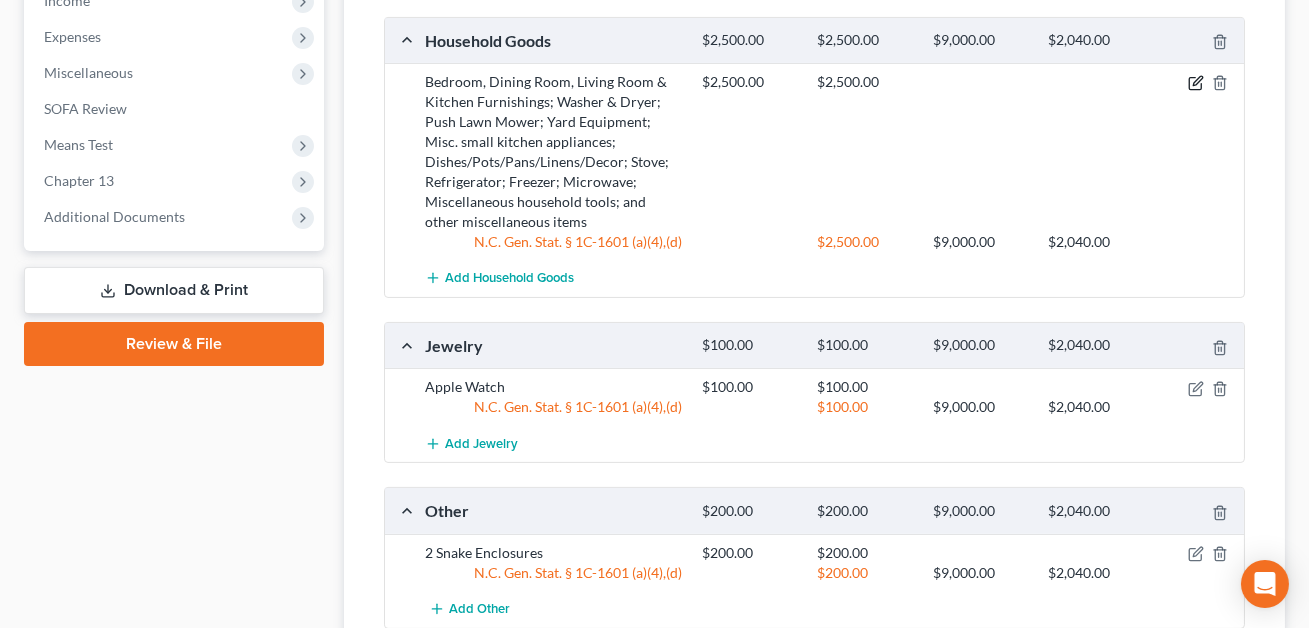 click 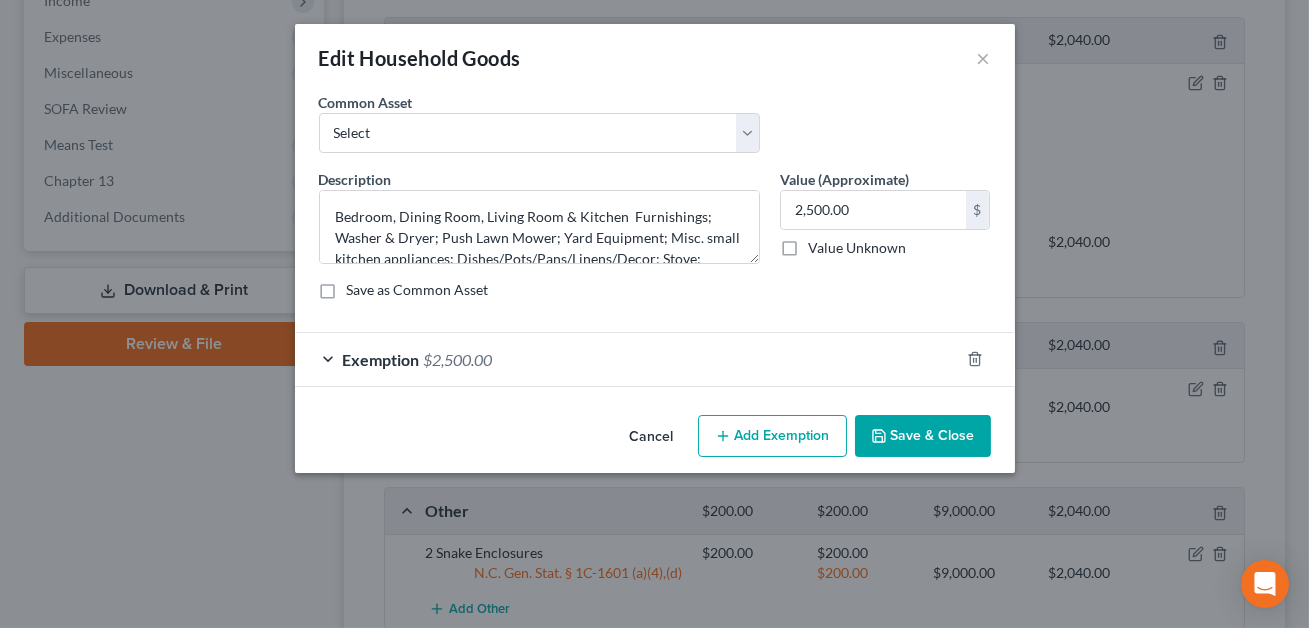click on "Exemption $2,500.00" at bounding box center [627, 359] 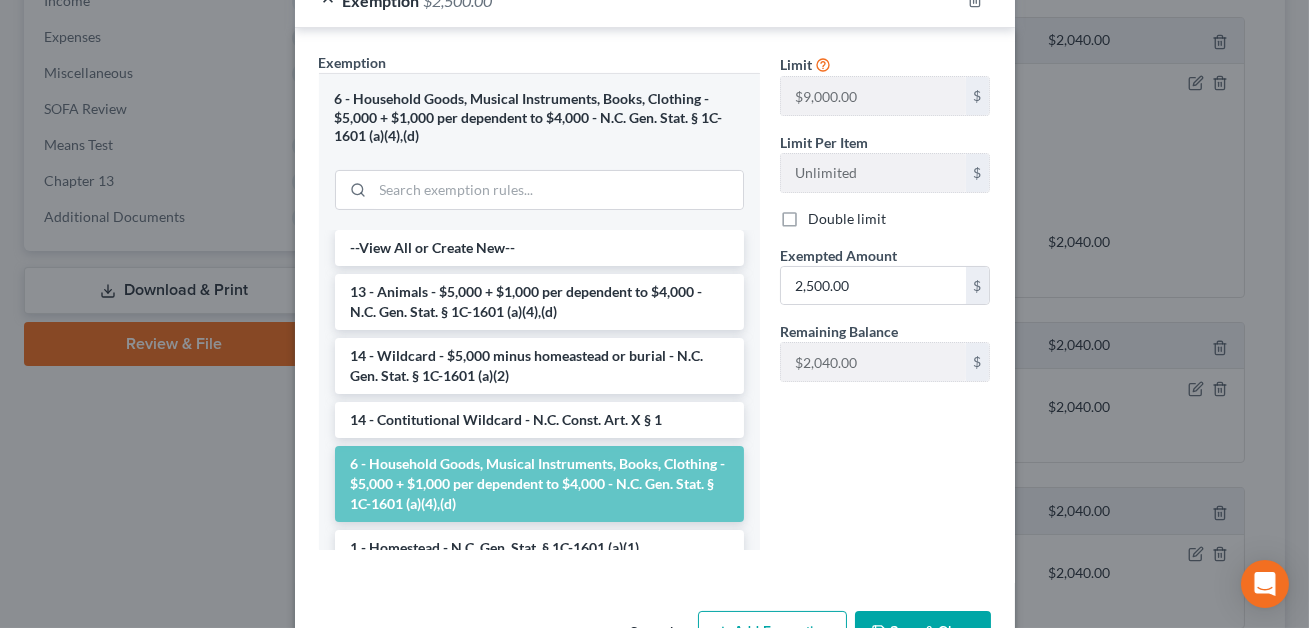 scroll, scrollTop: 362, scrollLeft: 0, axis: vertical 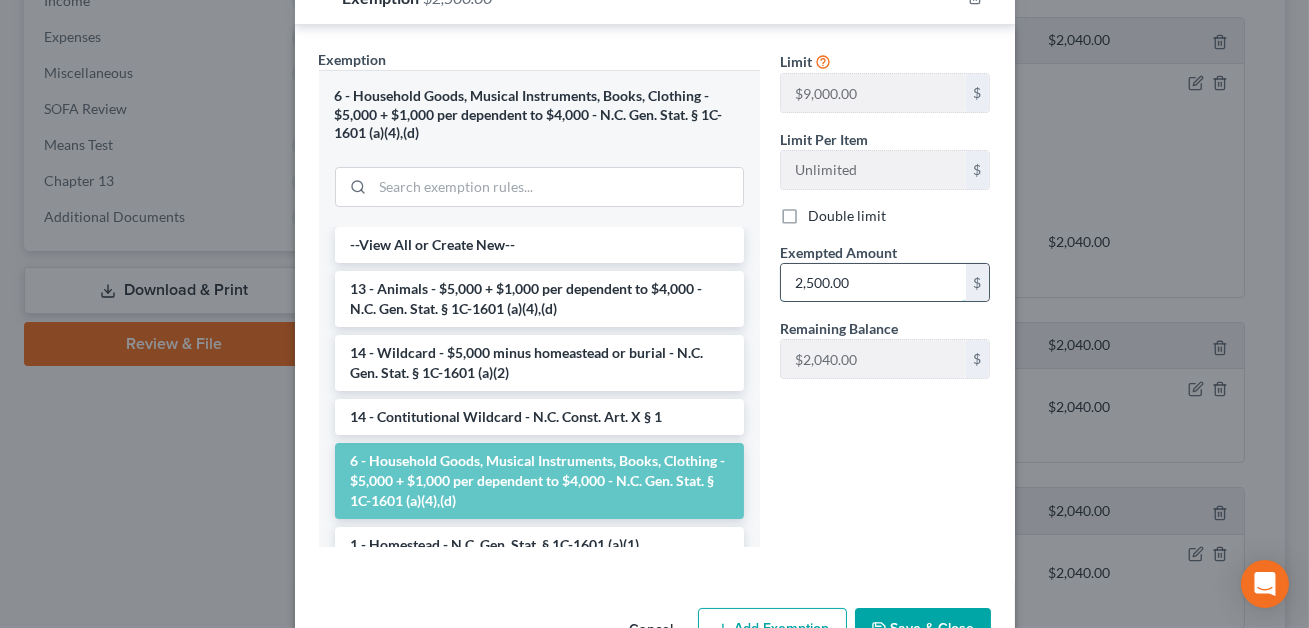 click on "2,500.00" at bounding box center (873, 283) 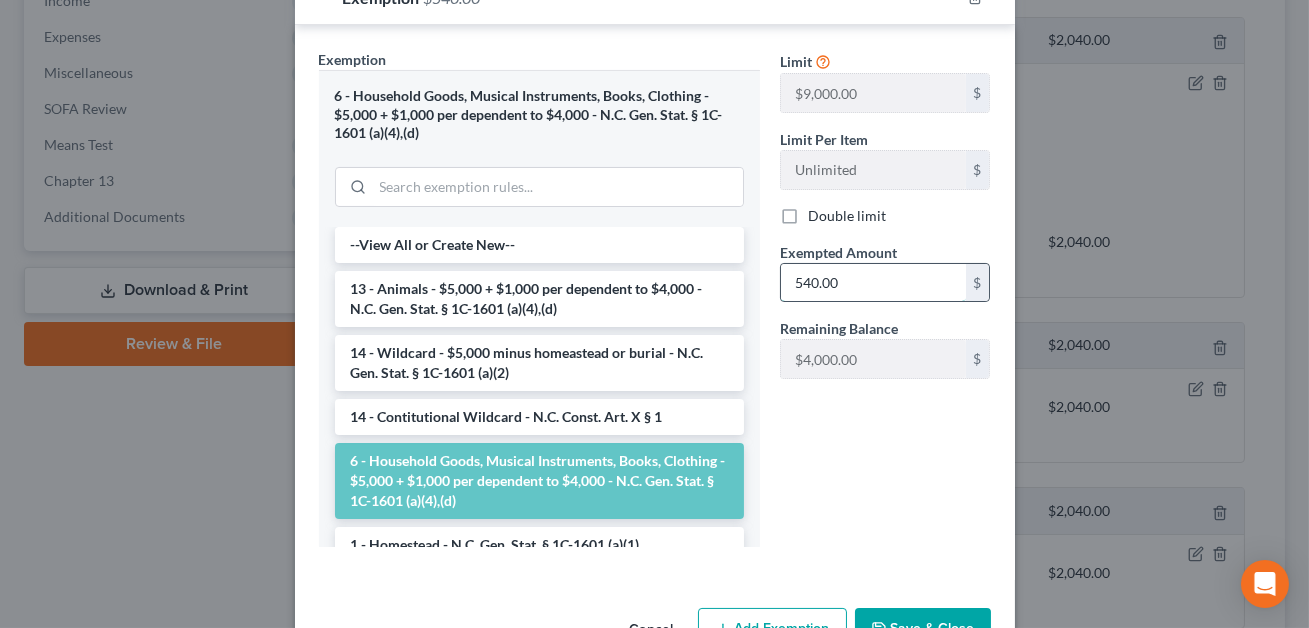 scroll, scrollTop: 422, scrollLeft: 0, axis: vertical 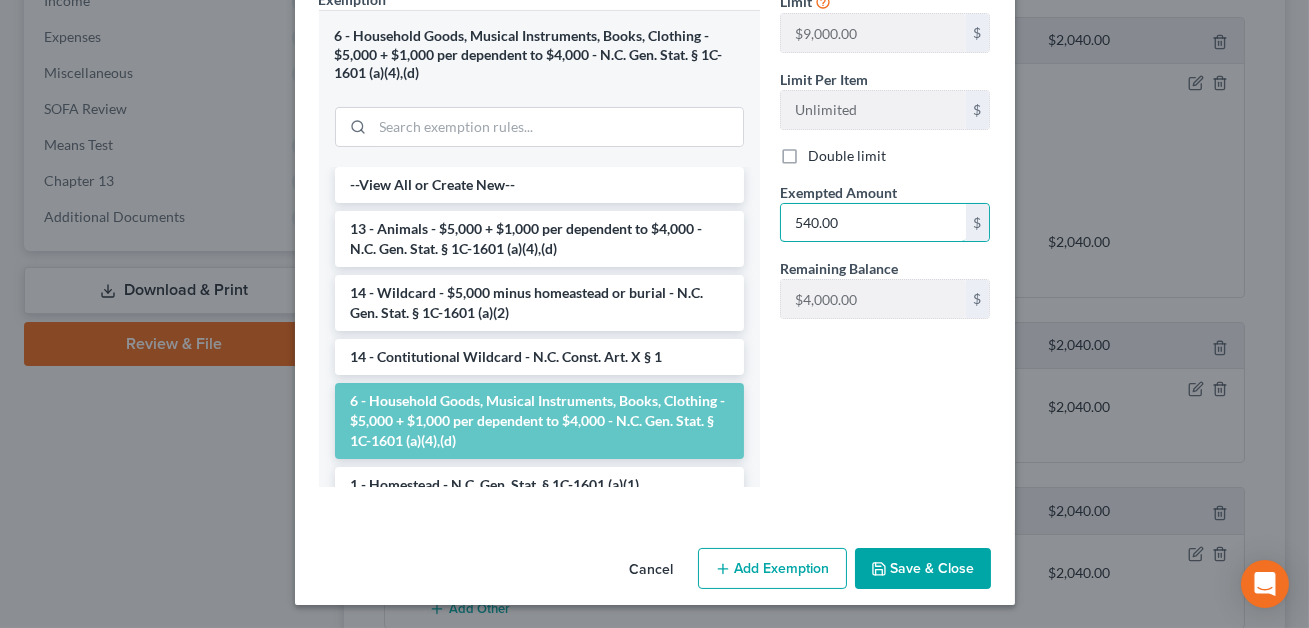type on "540.00" 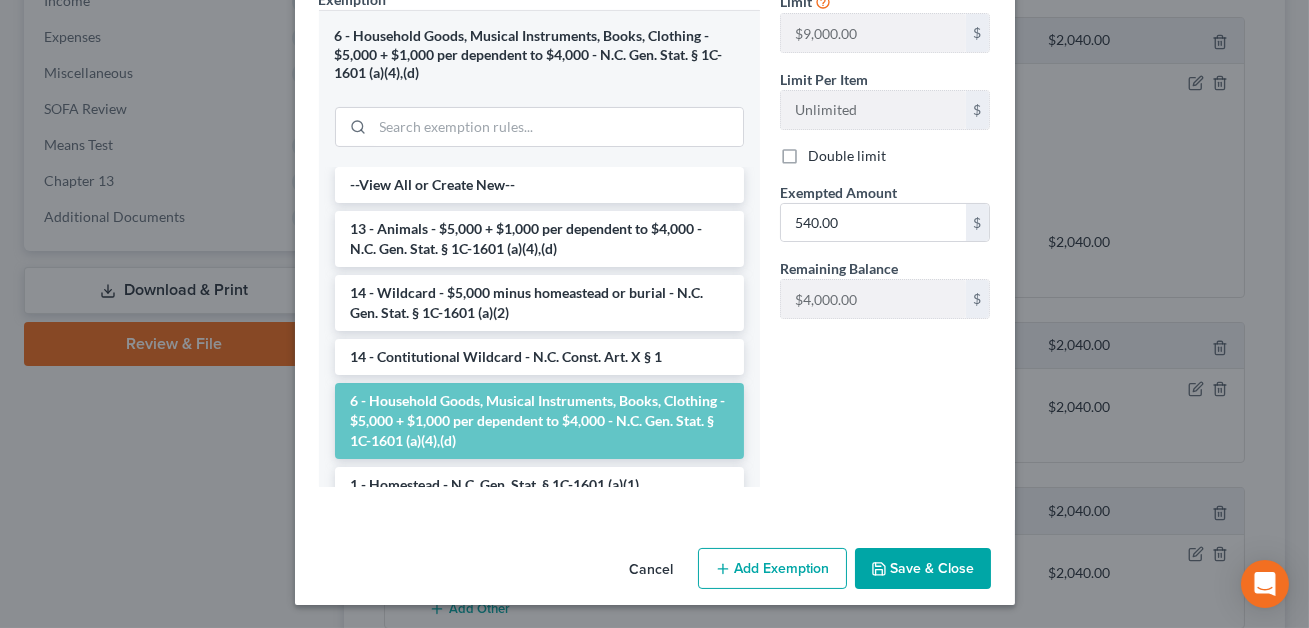 click on "Add Exemption" at bounding box center (772, 569) 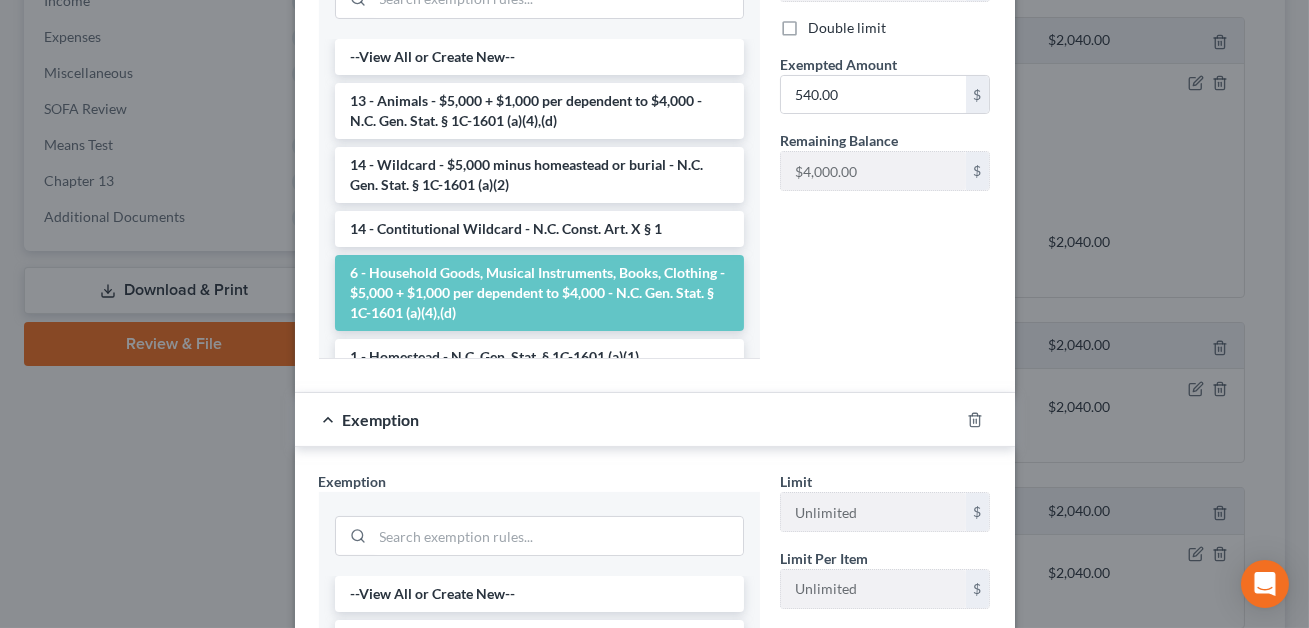 scroll, scrollTop: 615, scrollLeft: 0, axis: vertical 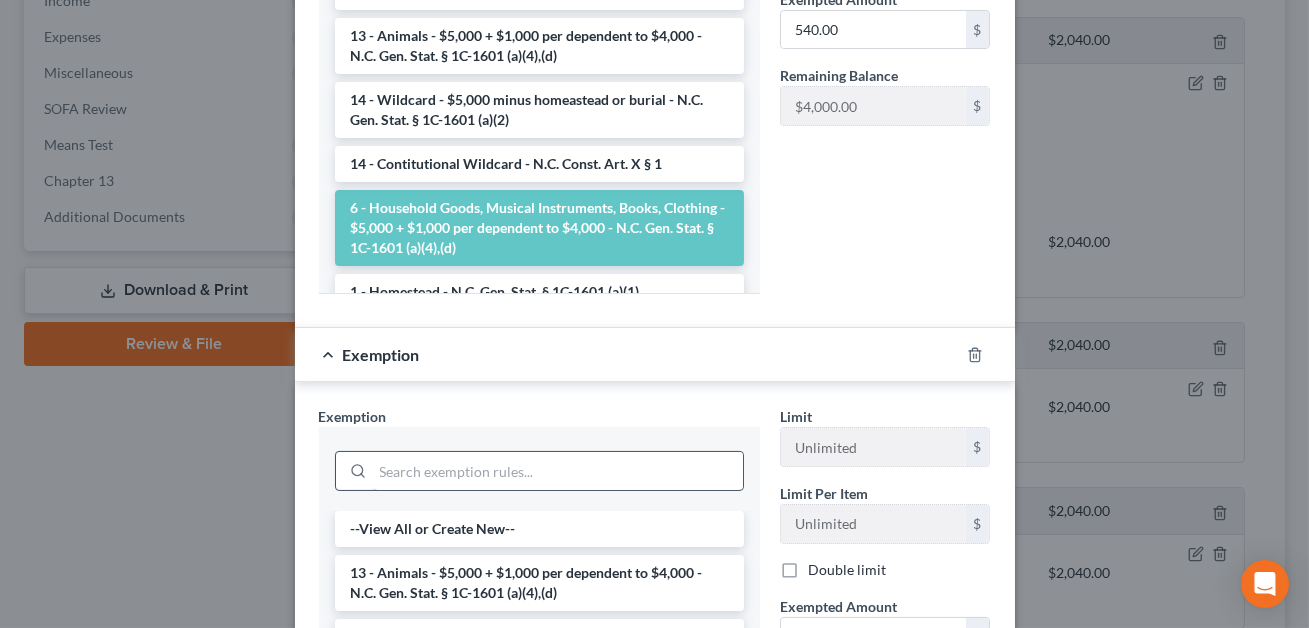 click at bounding box center (558, 471) 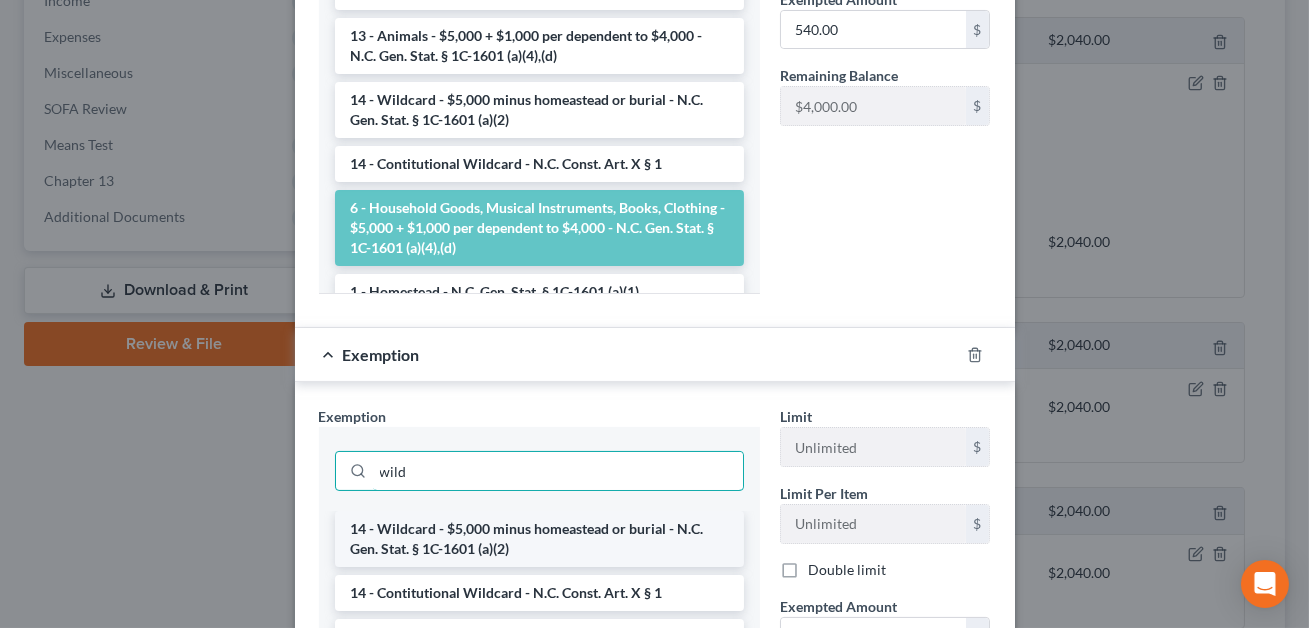 type on "wild" 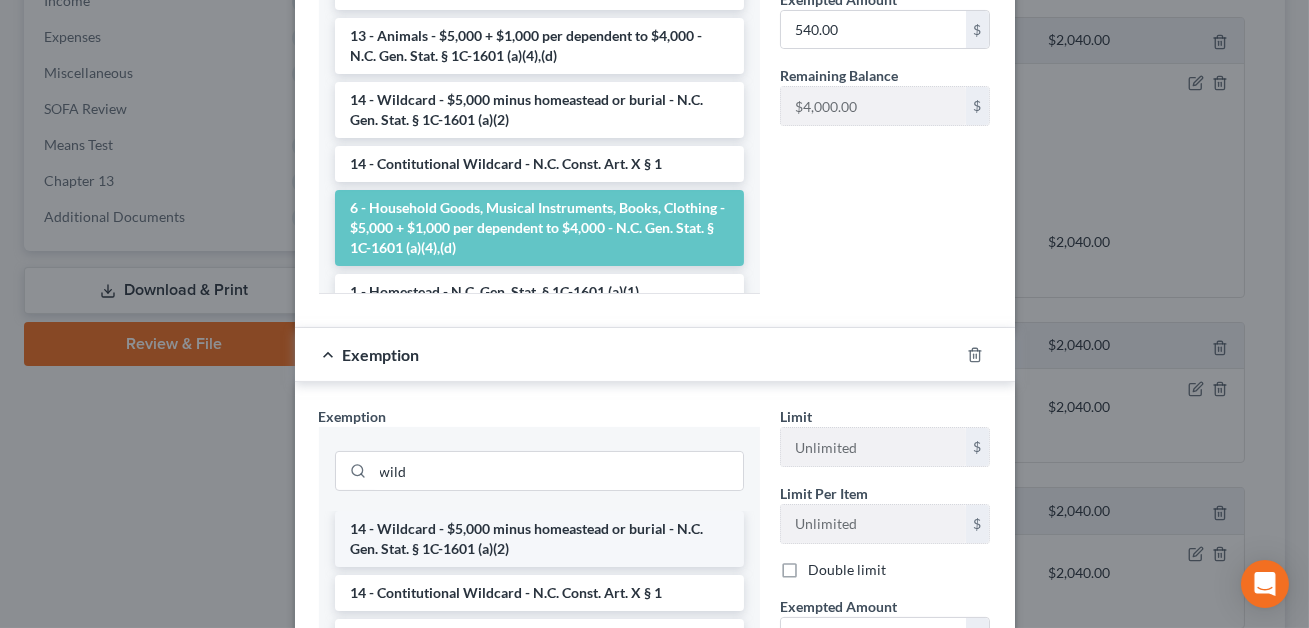 click on "14 - Wildcard - $5,000 minus homeastead or burial - N.C. Gen. Stat. § 1C-1601 (a)(2)" at bounding box center (539, 539) 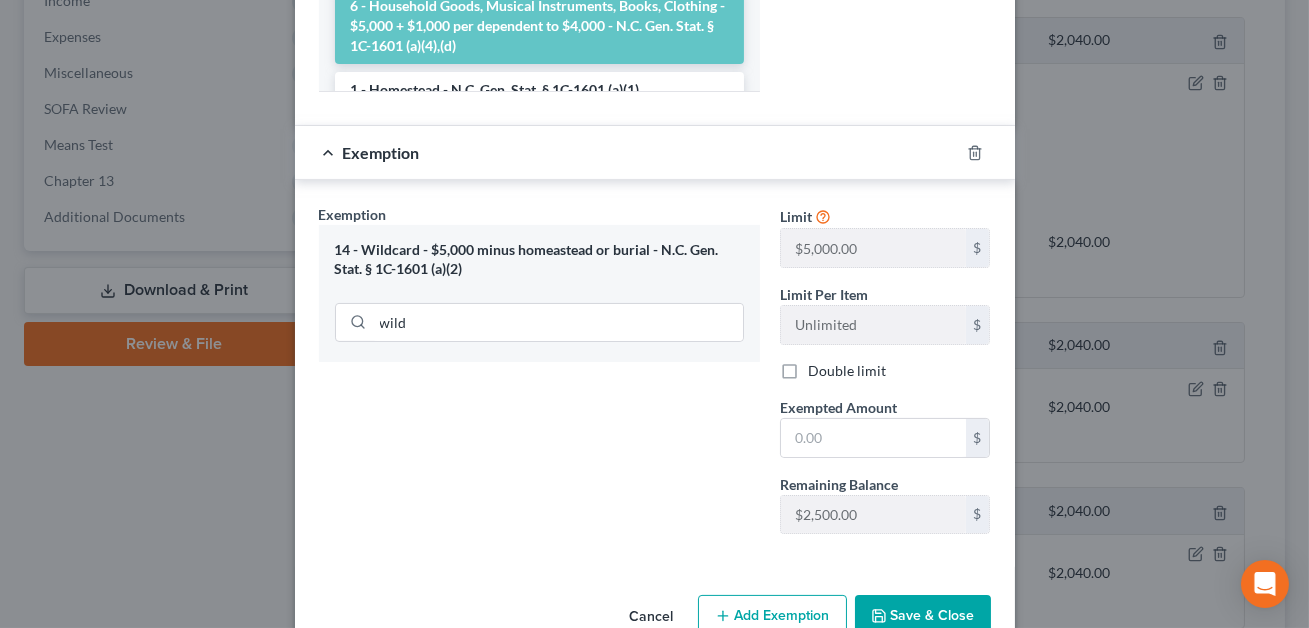 scroll, scrollTop: 853, scrollLeft: 0, axis: vertical 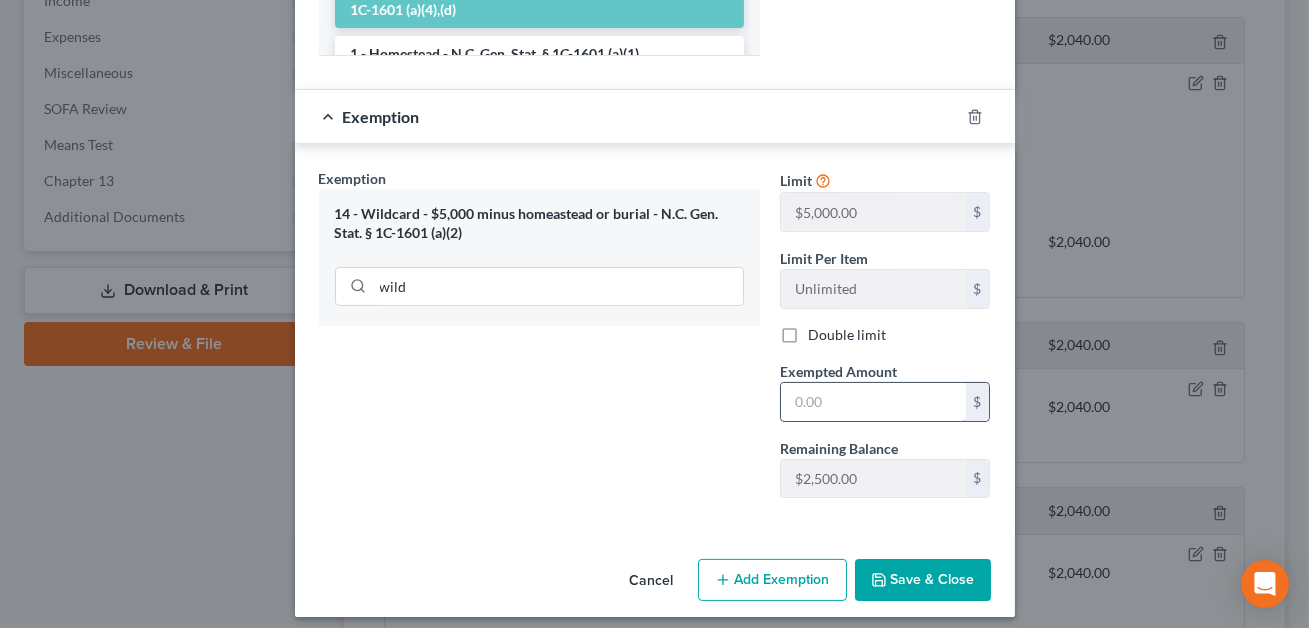 click at bounding box center [873, 402] 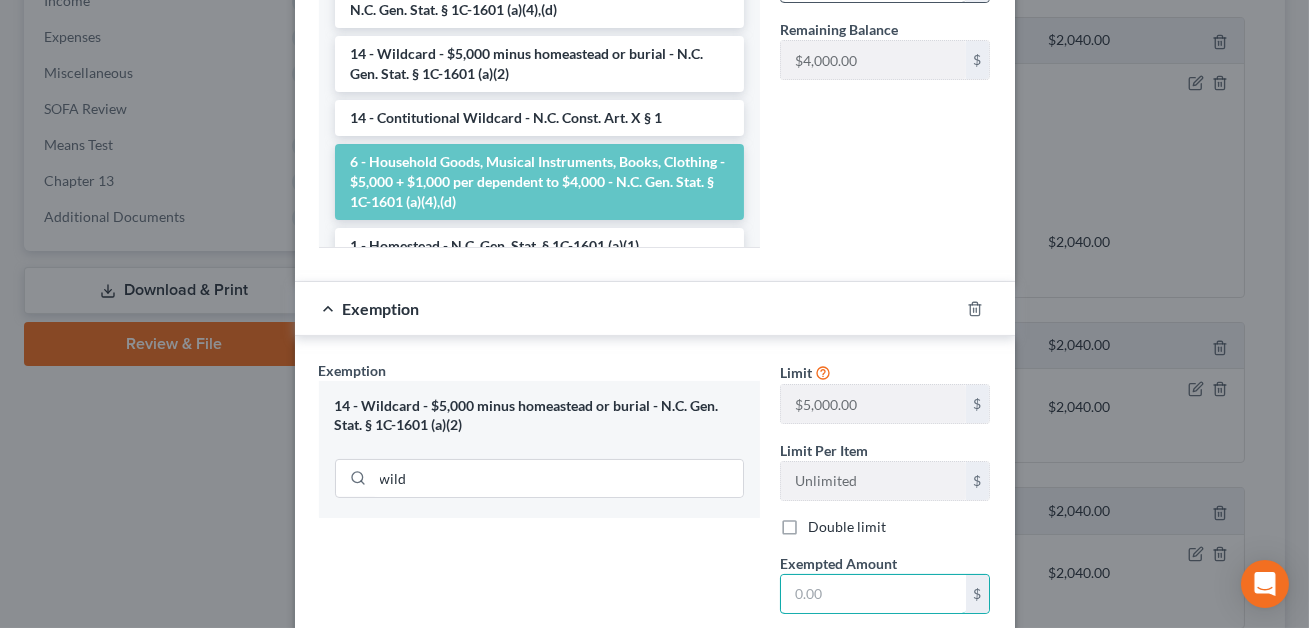 scroll, scrollTop: 722, scrollLeft: 0, axis: vertical 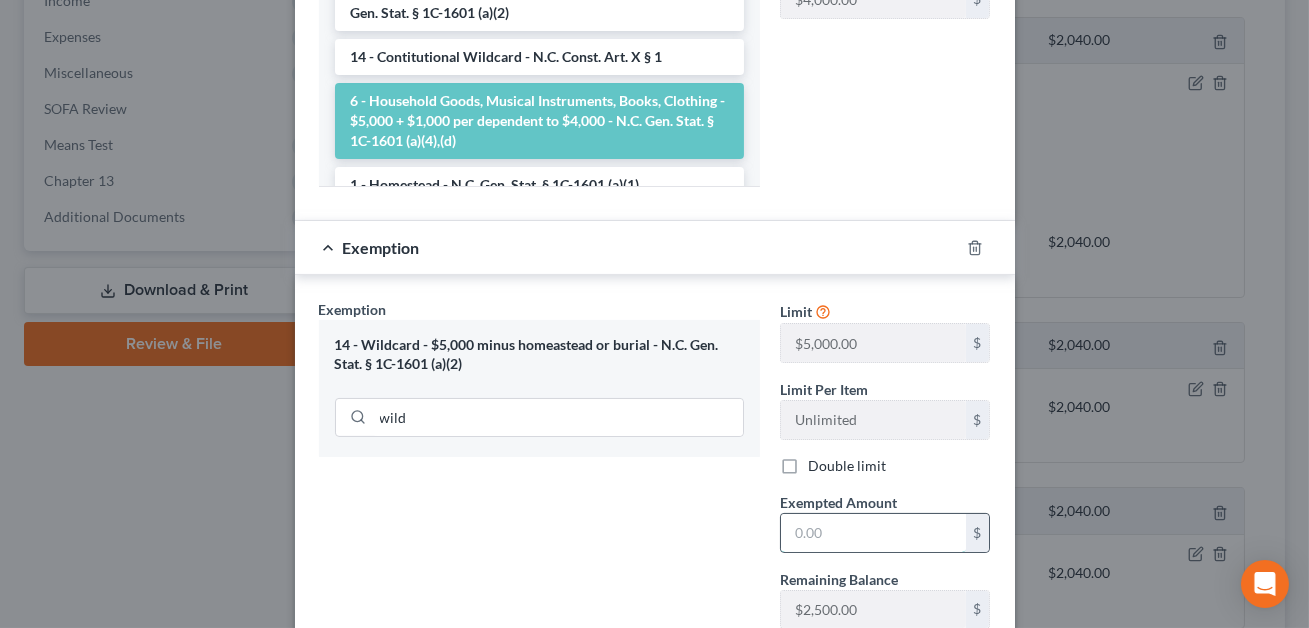click at bounding box center (873, 533) 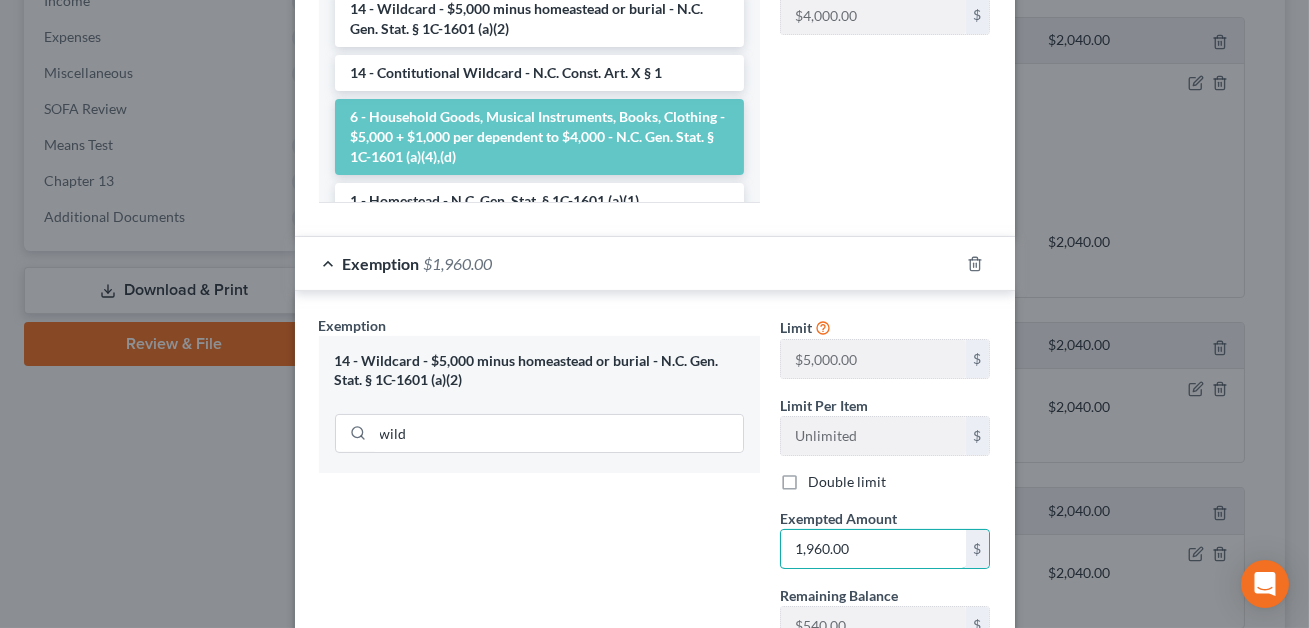 scroll, scrollTop: 863, scrollLeft: 0, axis: vertical 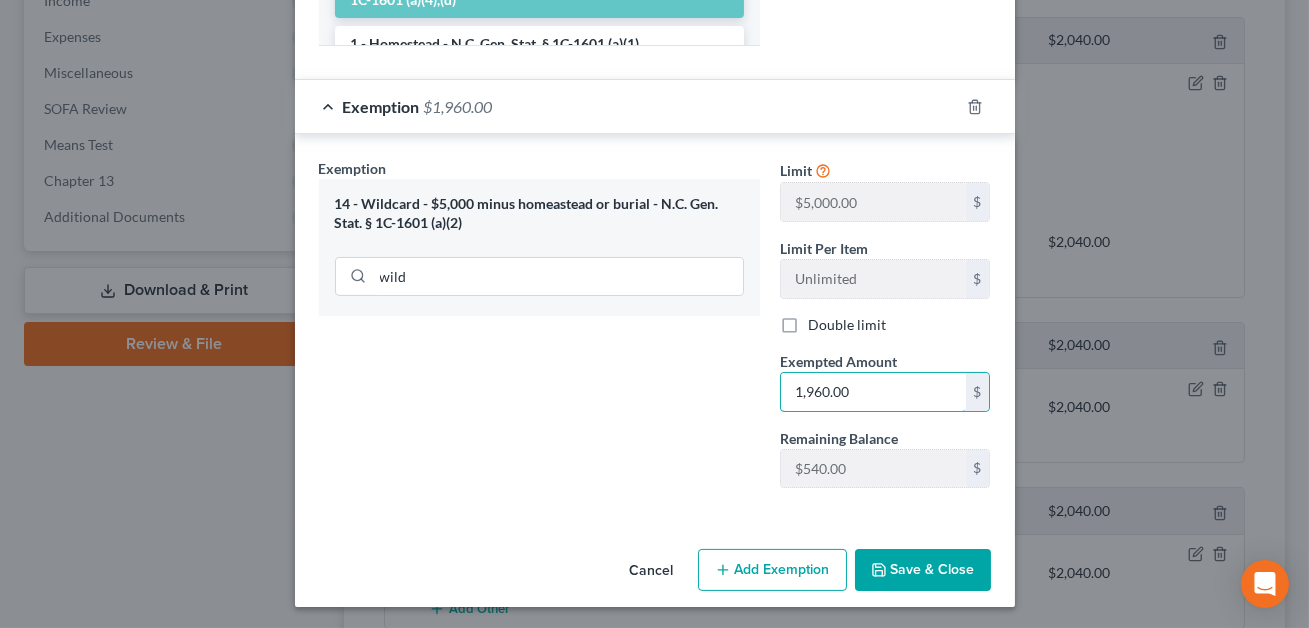 type on "1,960.00" 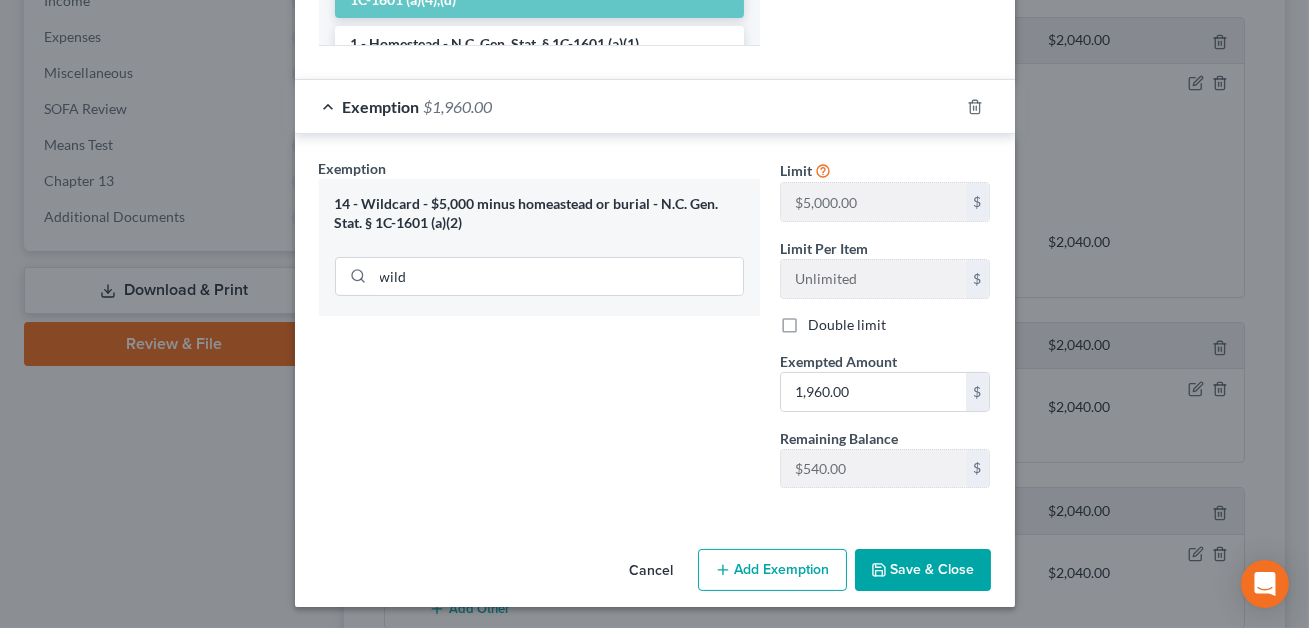 click on "Save & Close" at bounding box center (923, 570) 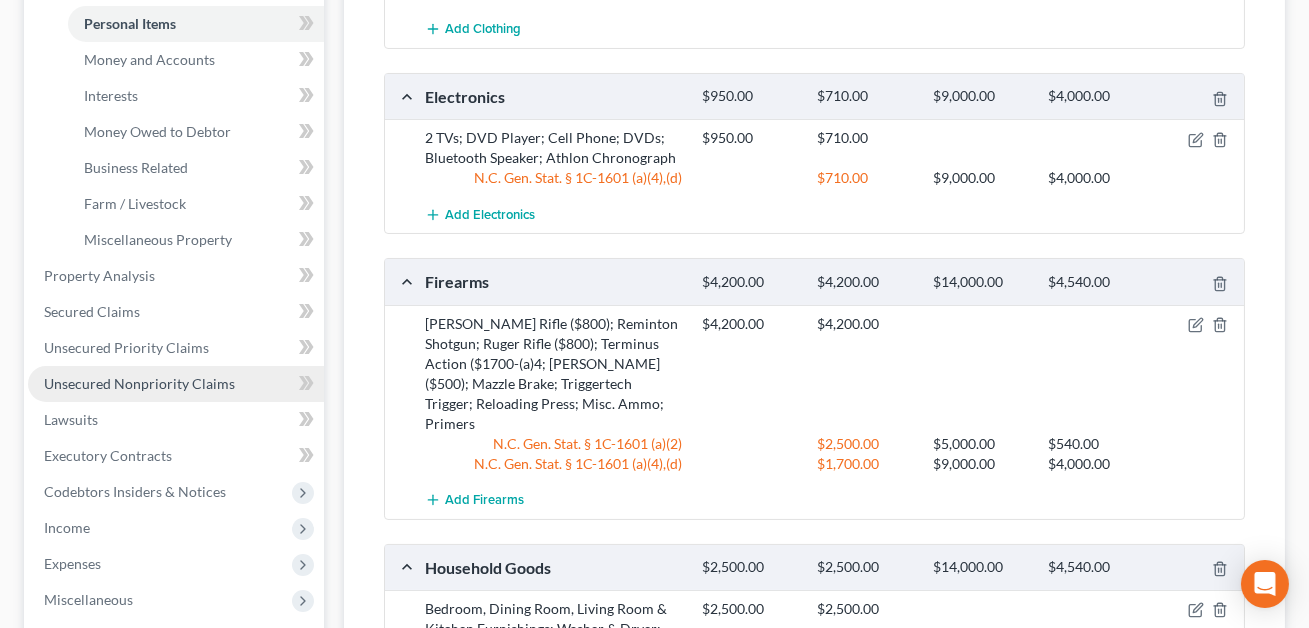 scroll, scrollTop: 490, scrollLeft: 0, axis: vertical 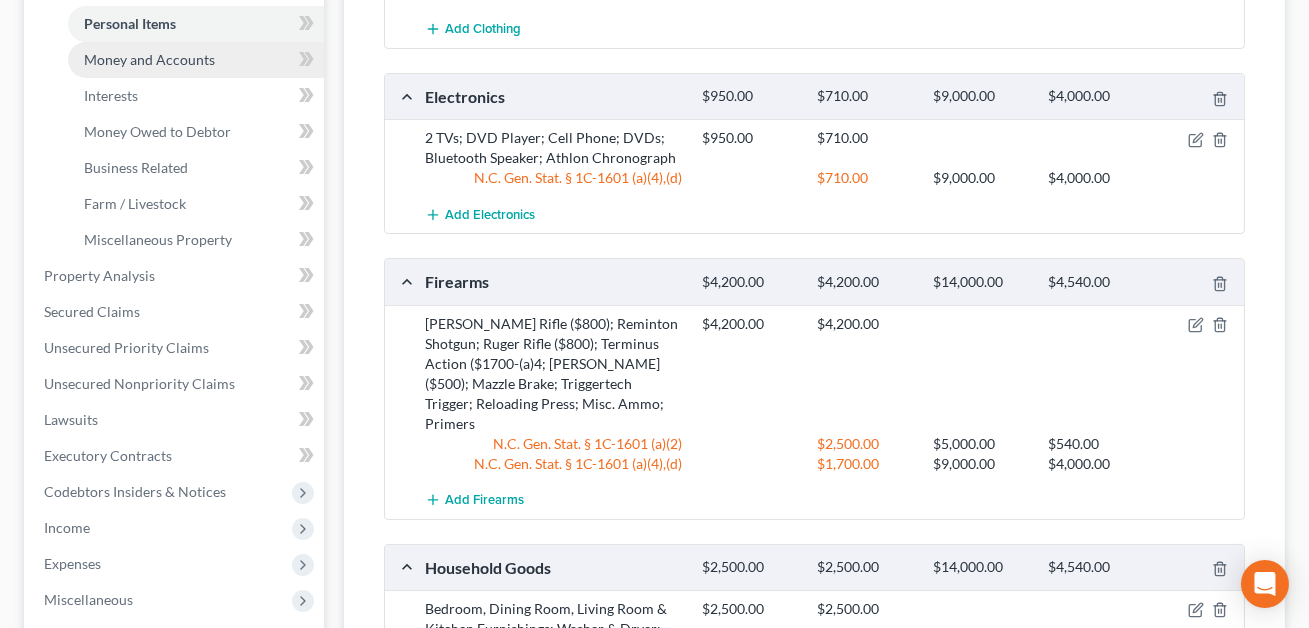 click on "Money and Accounts" at bounding box center [196, 60] 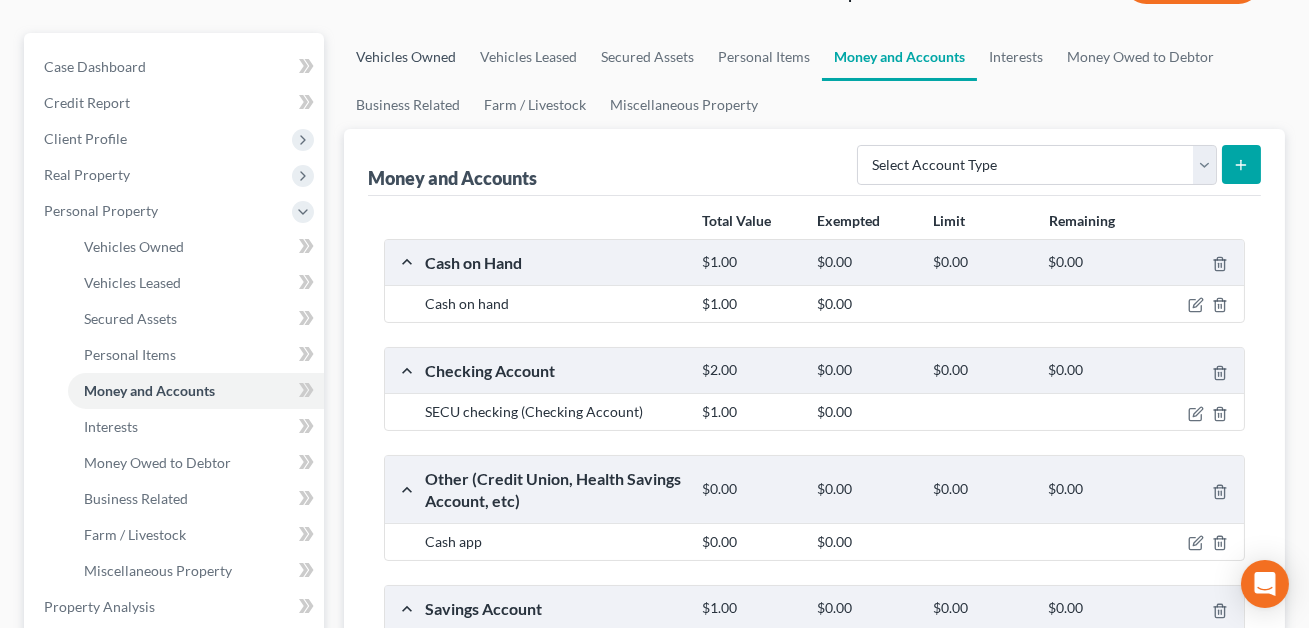 scroll, scrollTop: 0, scrollLeft: 0, axis: both 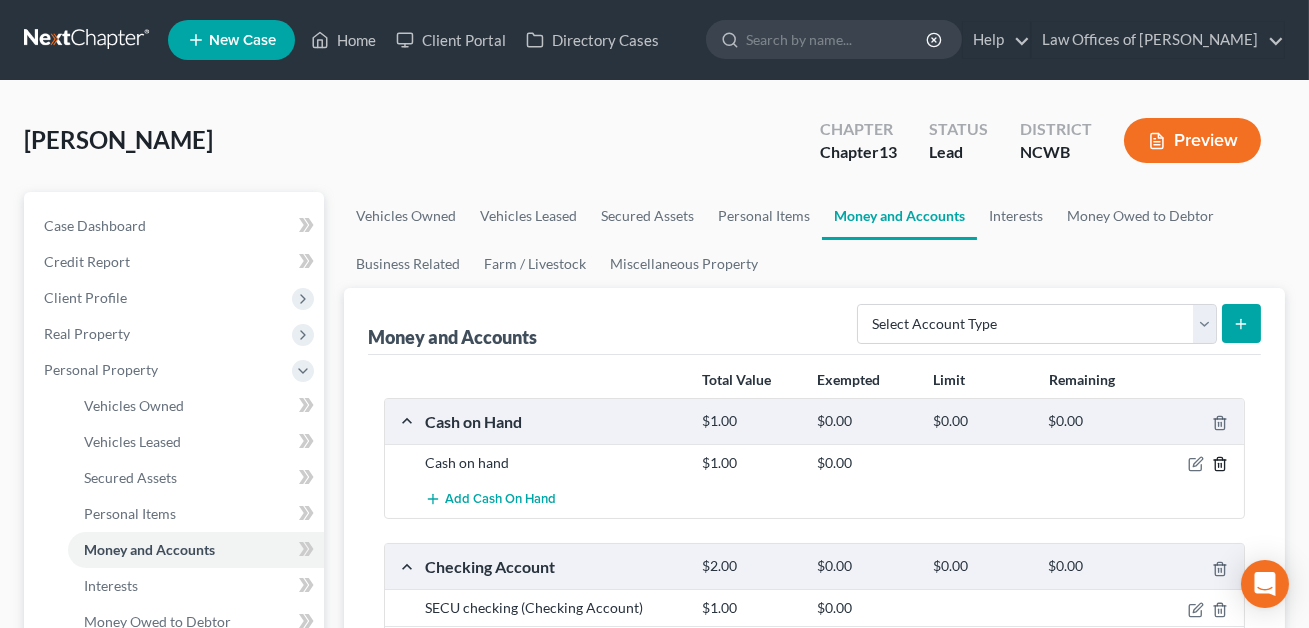 click 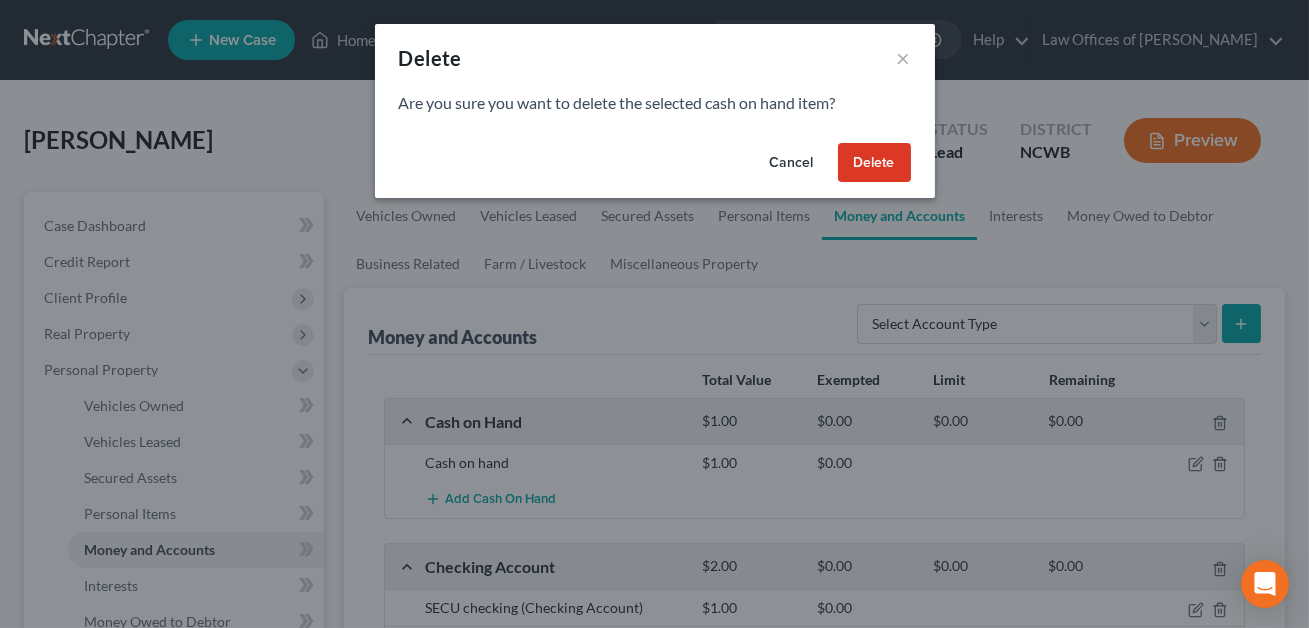 click on "Delete" at bounding box center [874, 163] 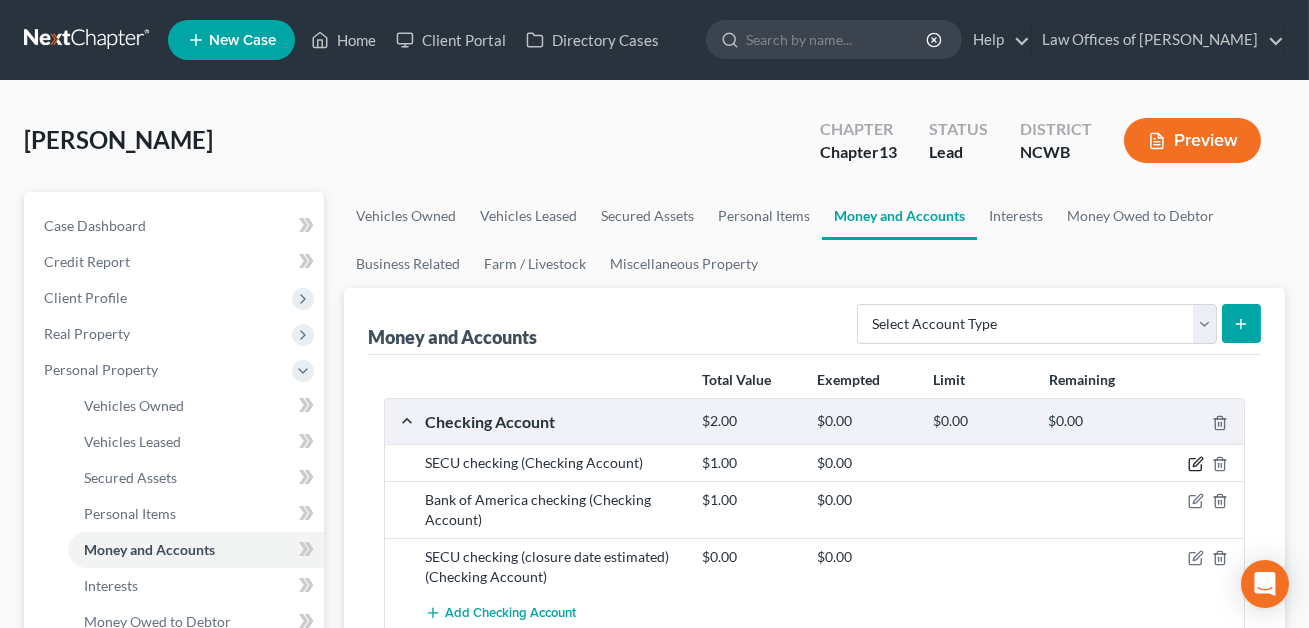 click 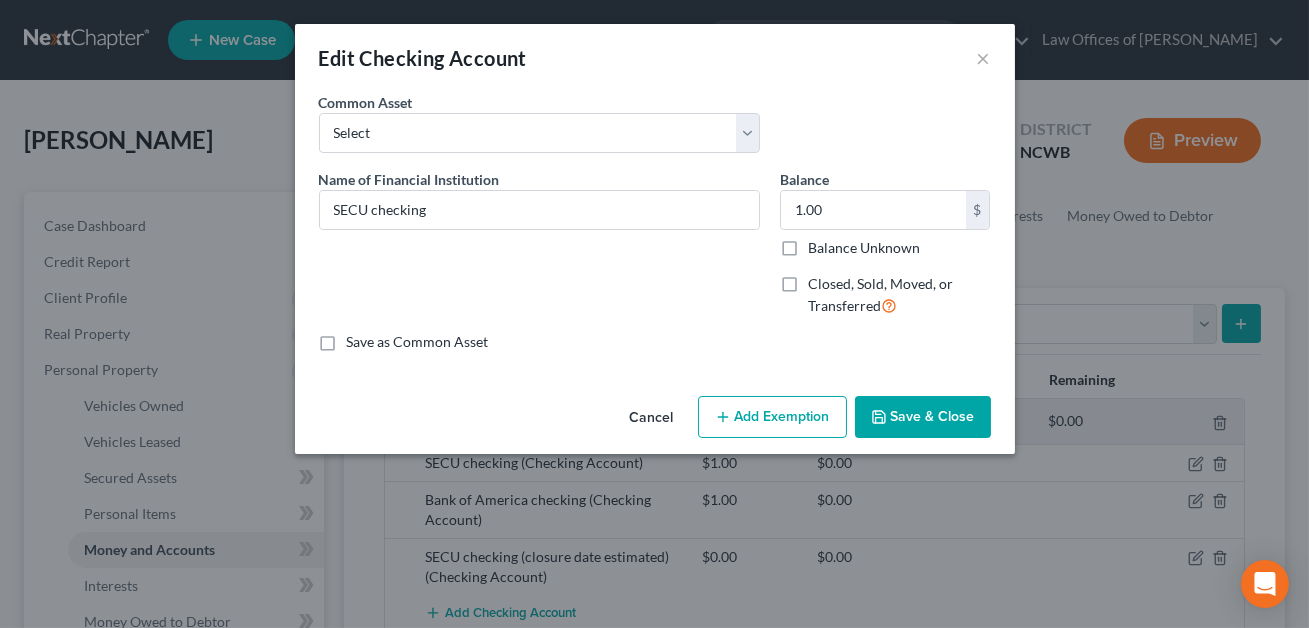 click on "Closed, Sold, Moved, or Transferred" at bounding box center [899, 295] 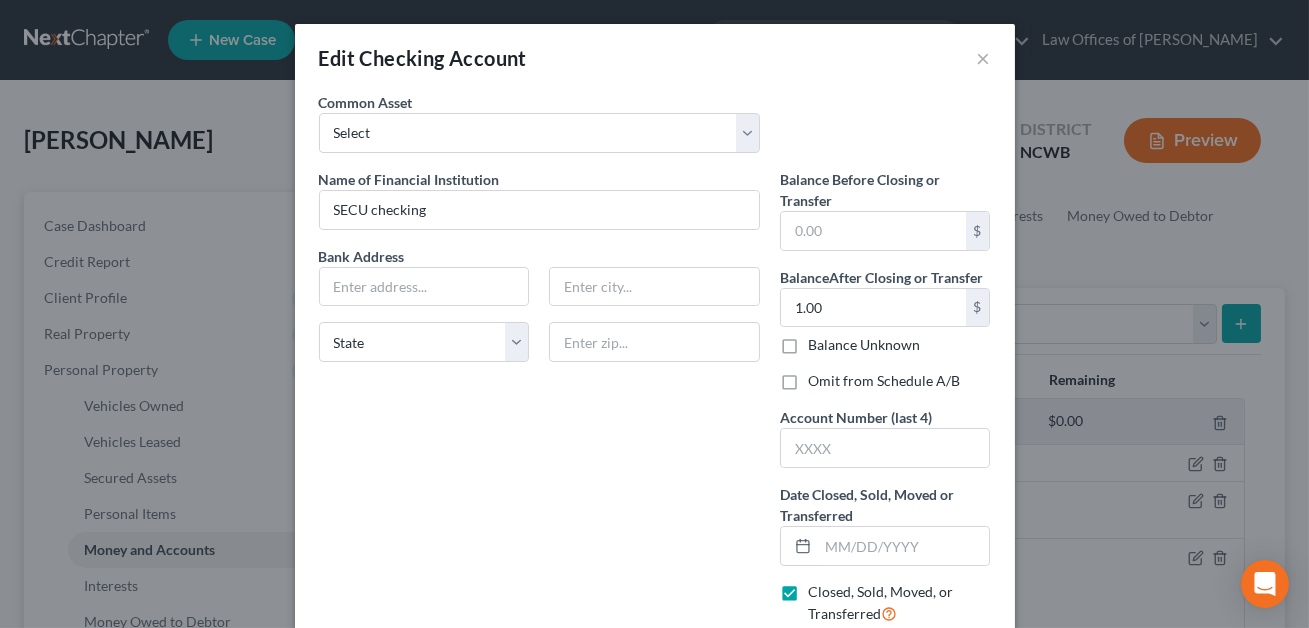 click on "Omit from Schedule A/B" at bounding box center (884, 381) 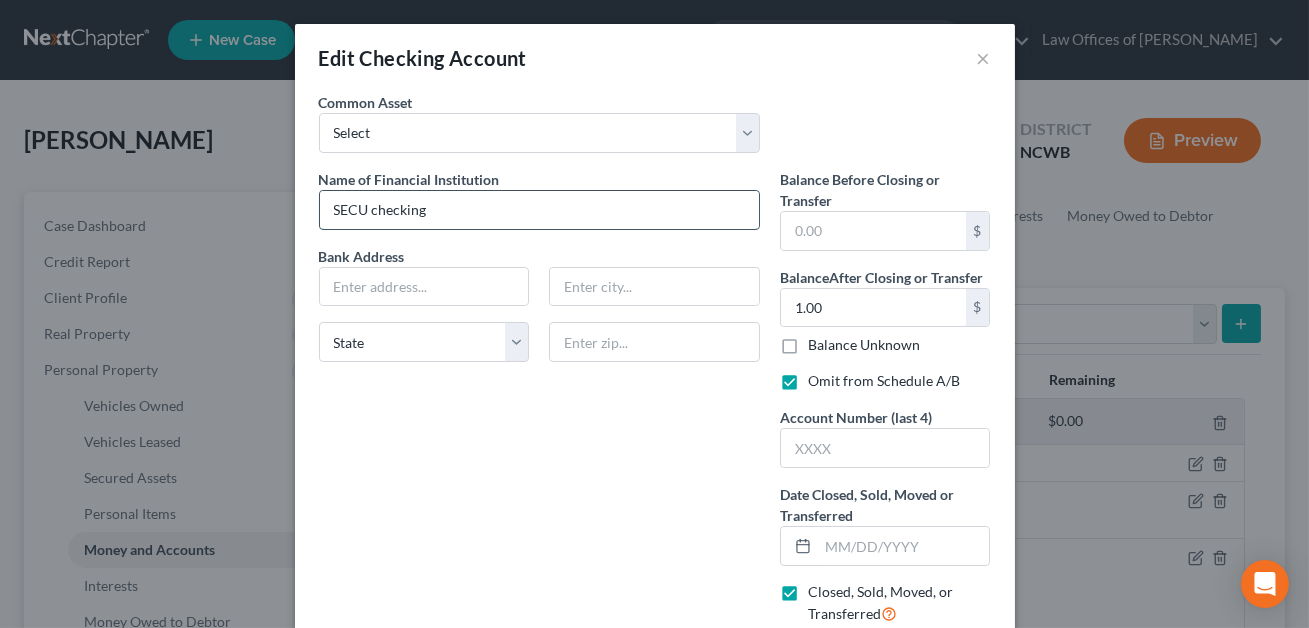 click on "SECU checking" at bounding box center [539, 210] 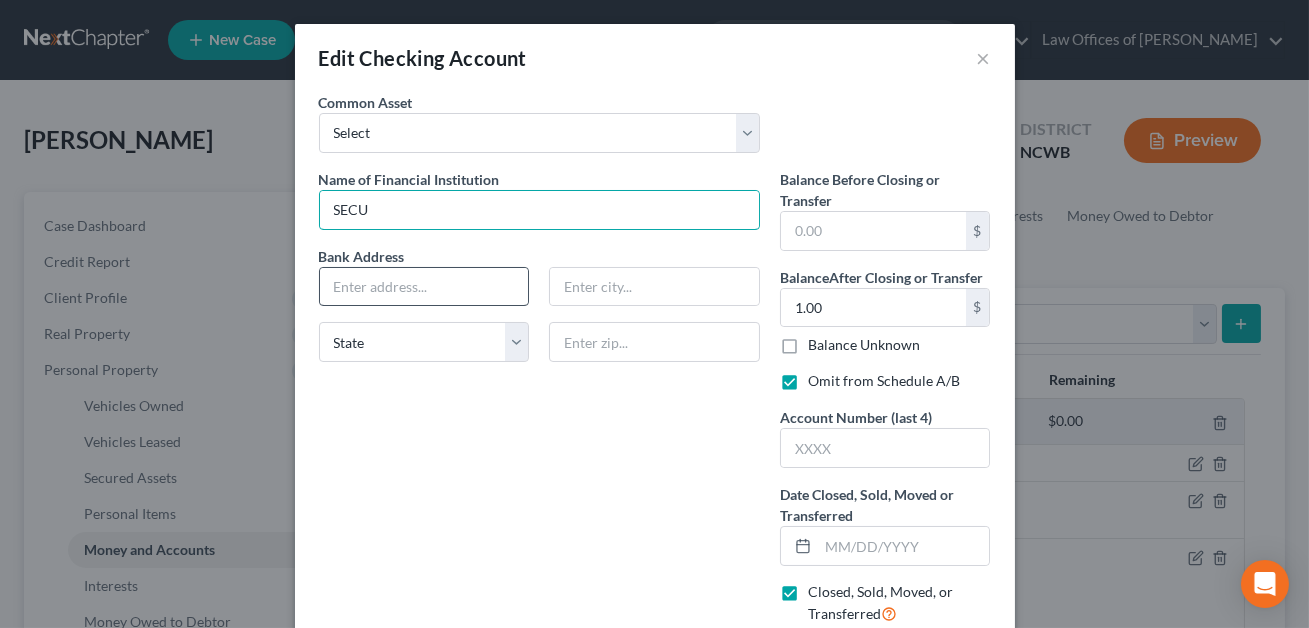 type on "SECU" 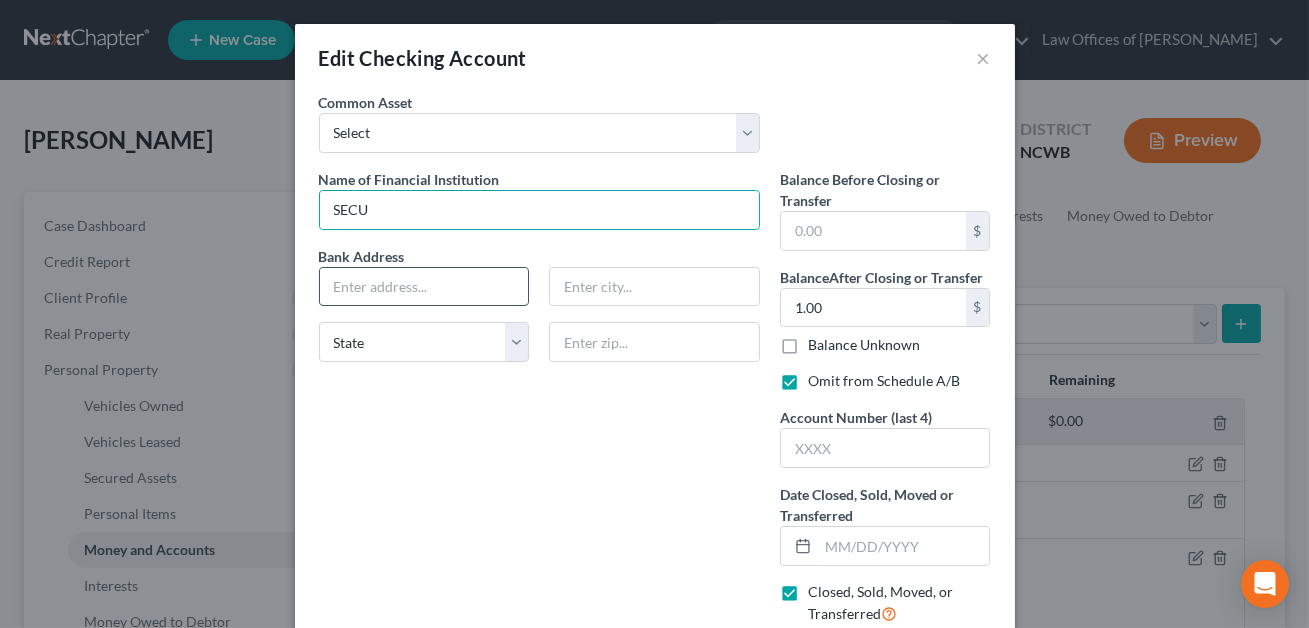 click at bounding box center (424, 287) 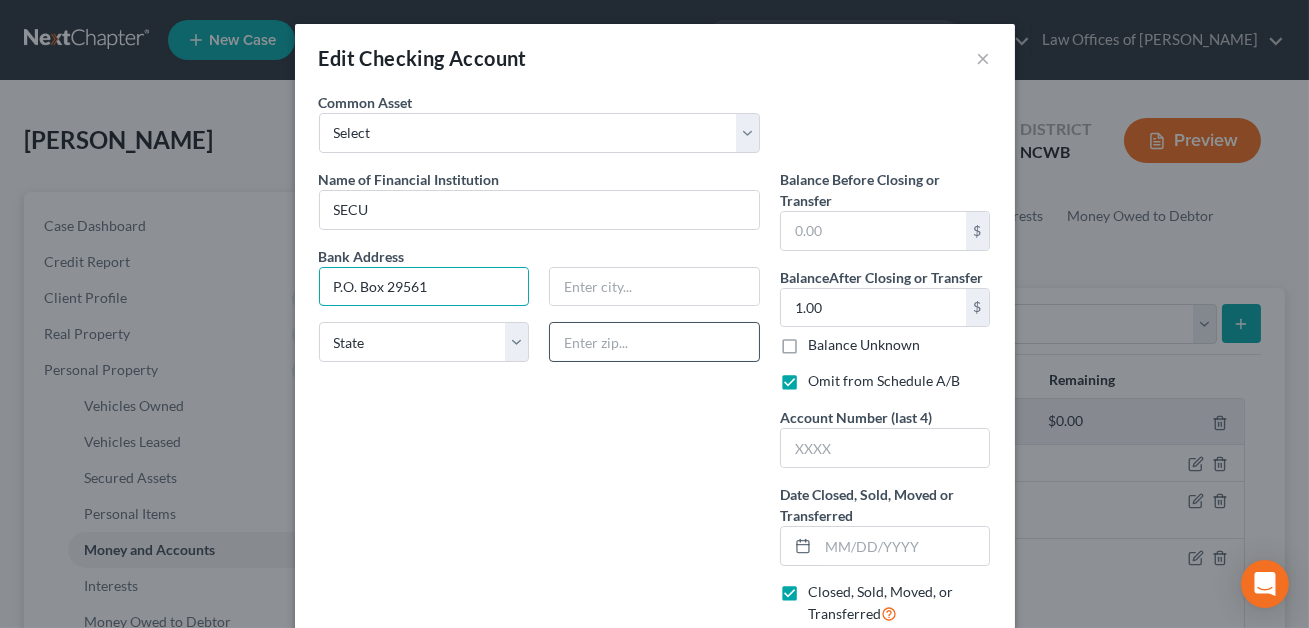 type on "P.O. Box 29561" 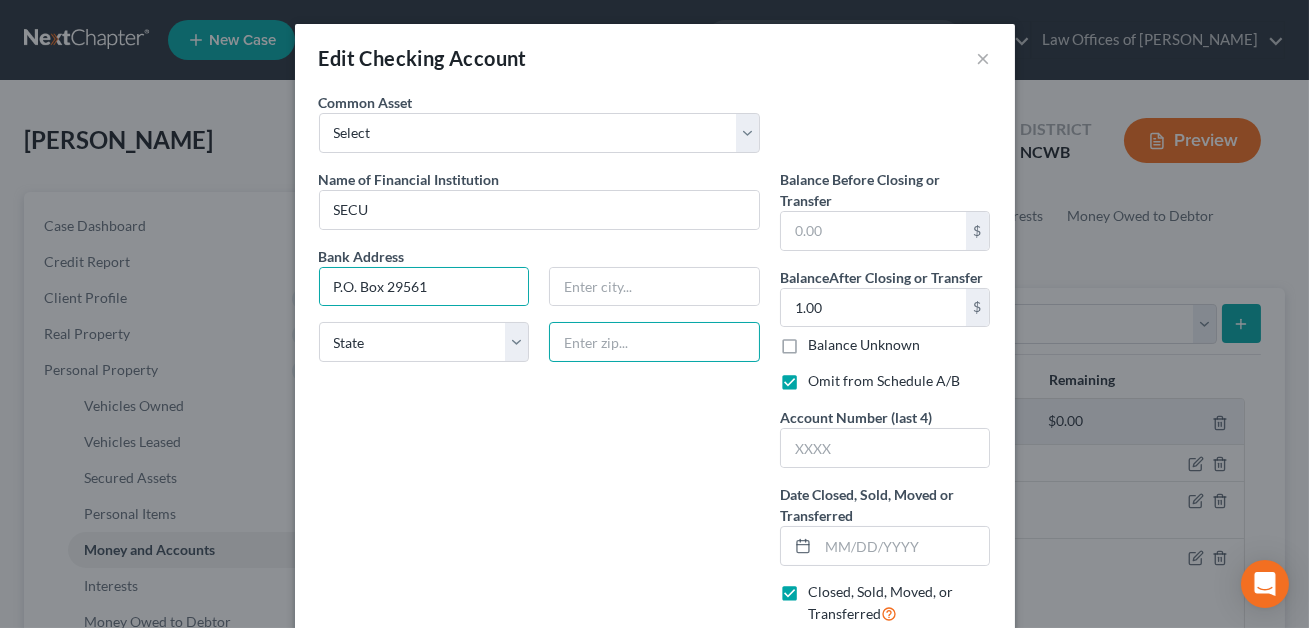 click at bounding box center (654, 342) 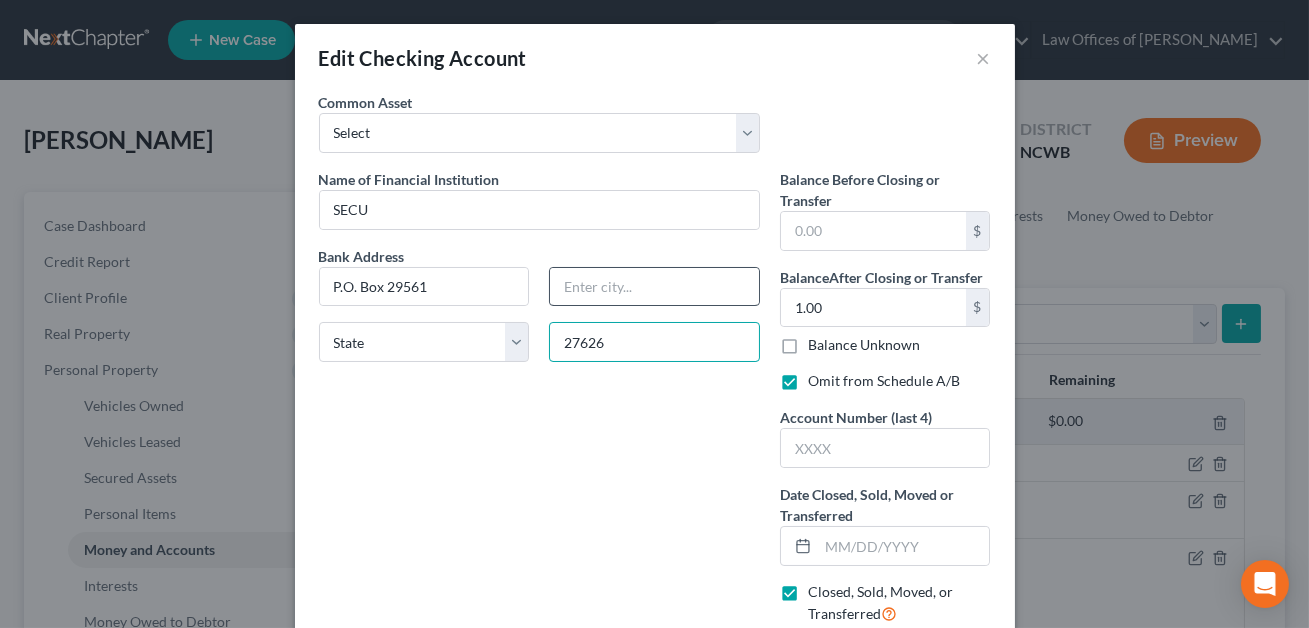 type on "27626" 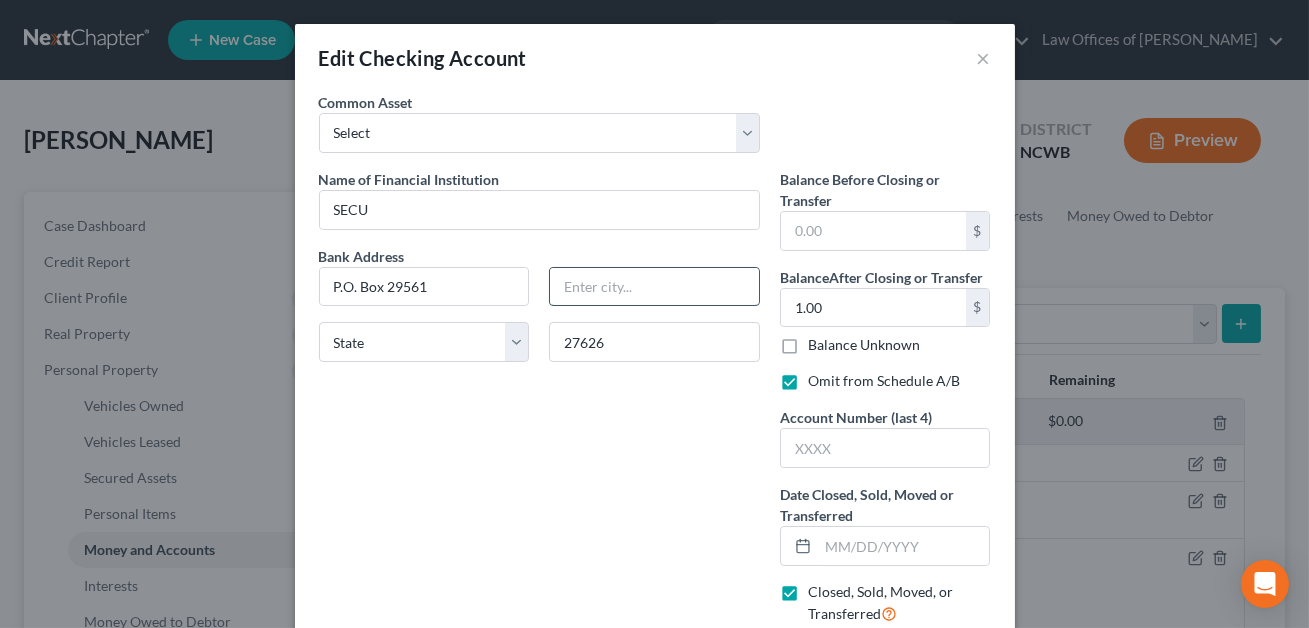 click at bounding box center (654, 287) 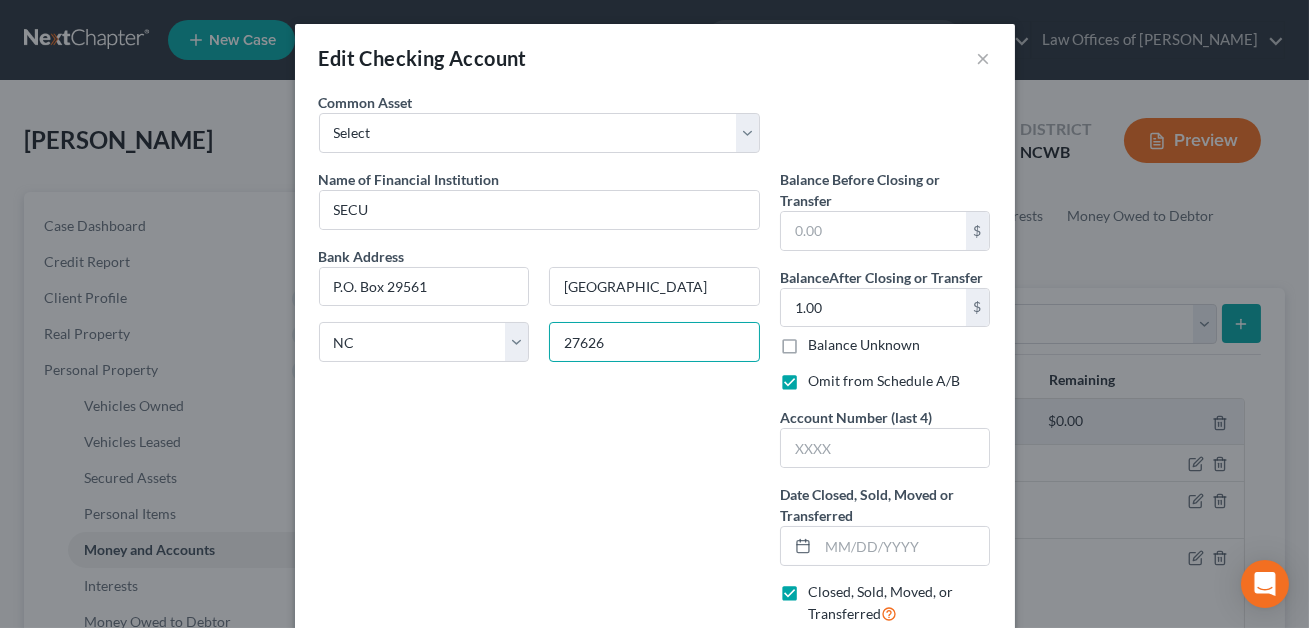 click on "27626" at bounding box center [654, 342] 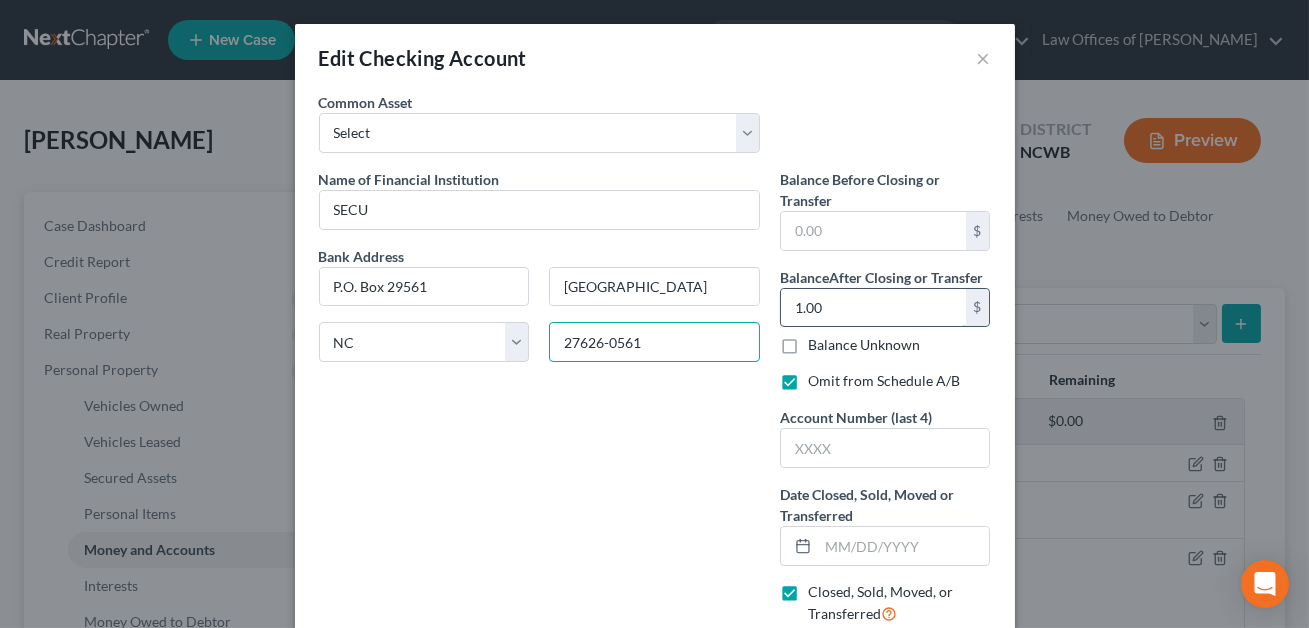 type on "27626-0561" 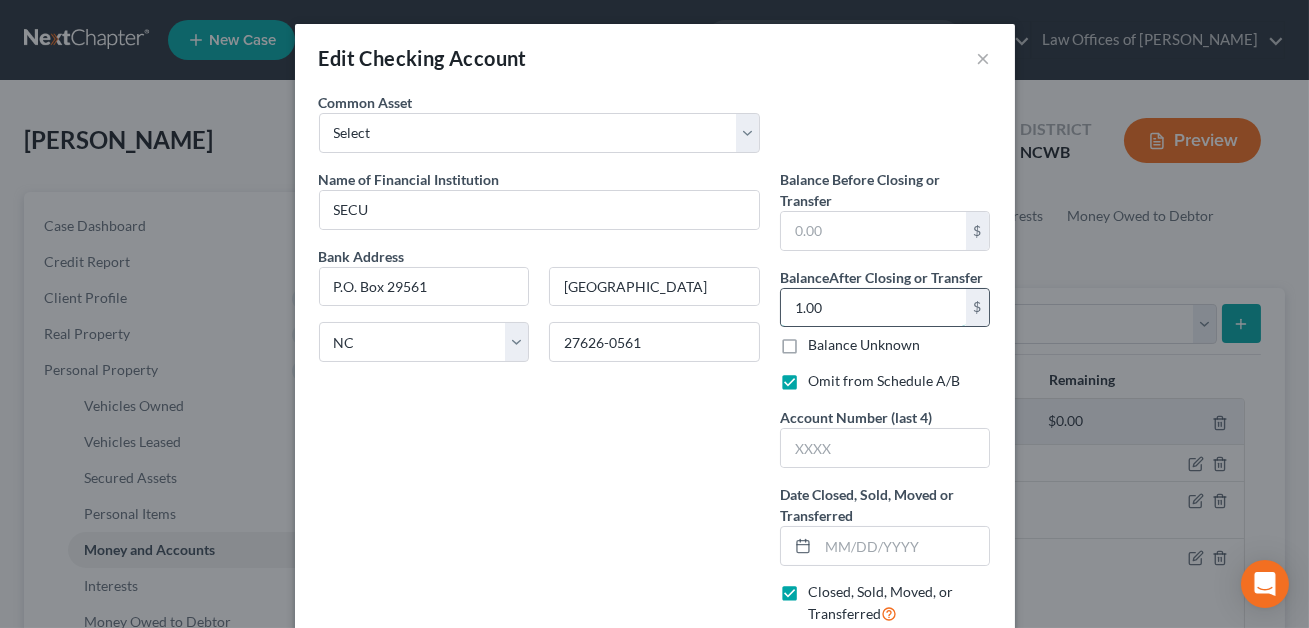 click on "1.00" at bounding box center (873, 308) 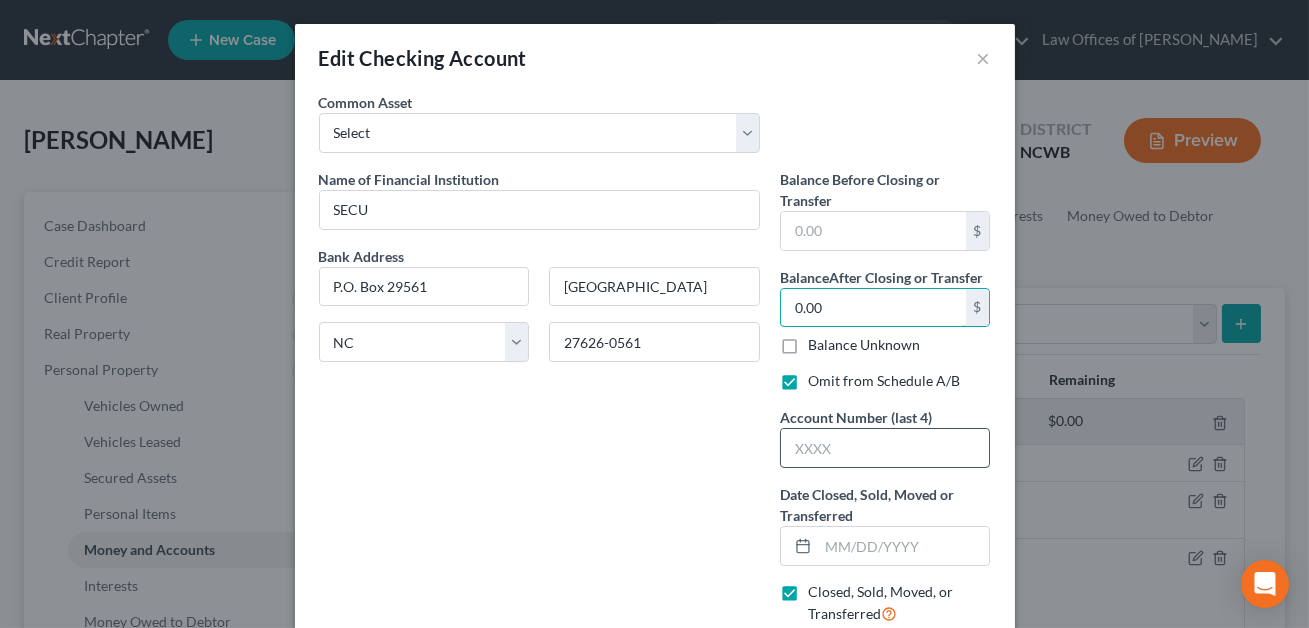 type on "0.00" 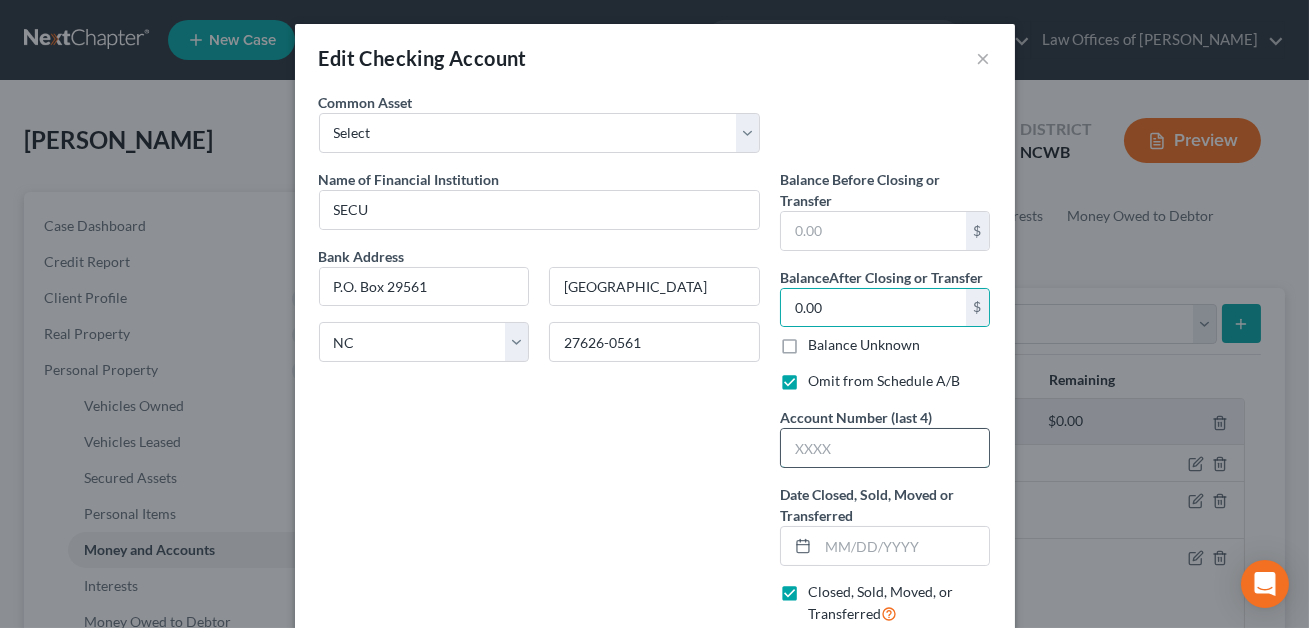 click at bounding box center (885, 448) 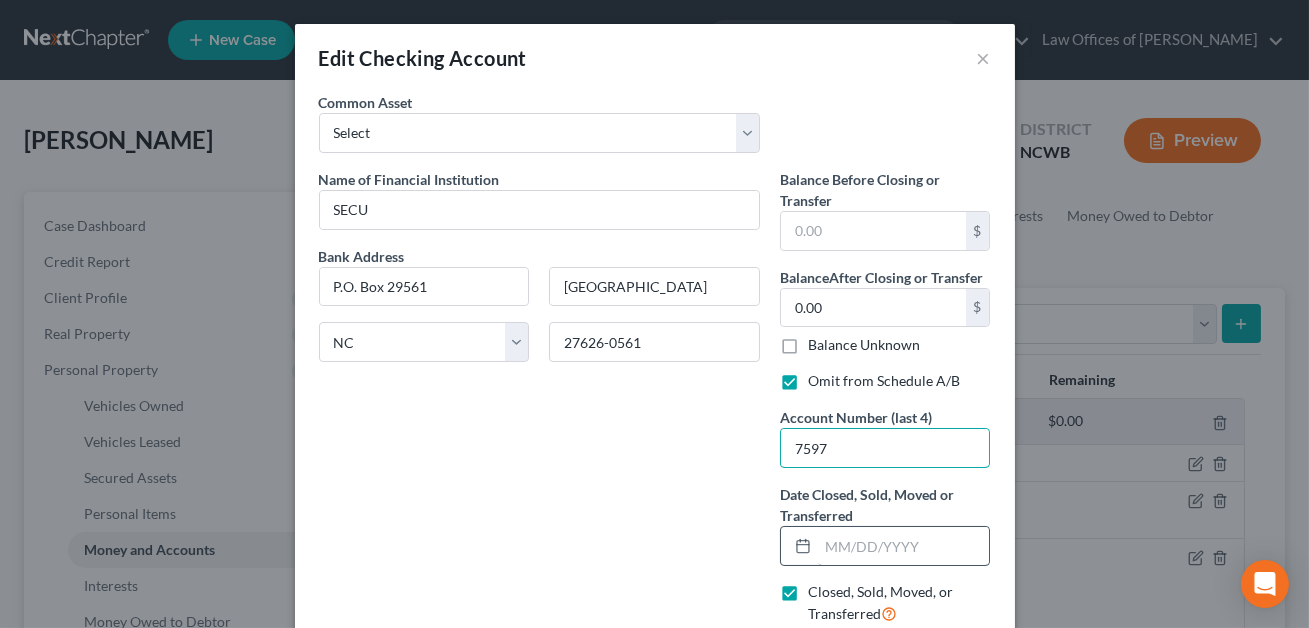 type on "7597" 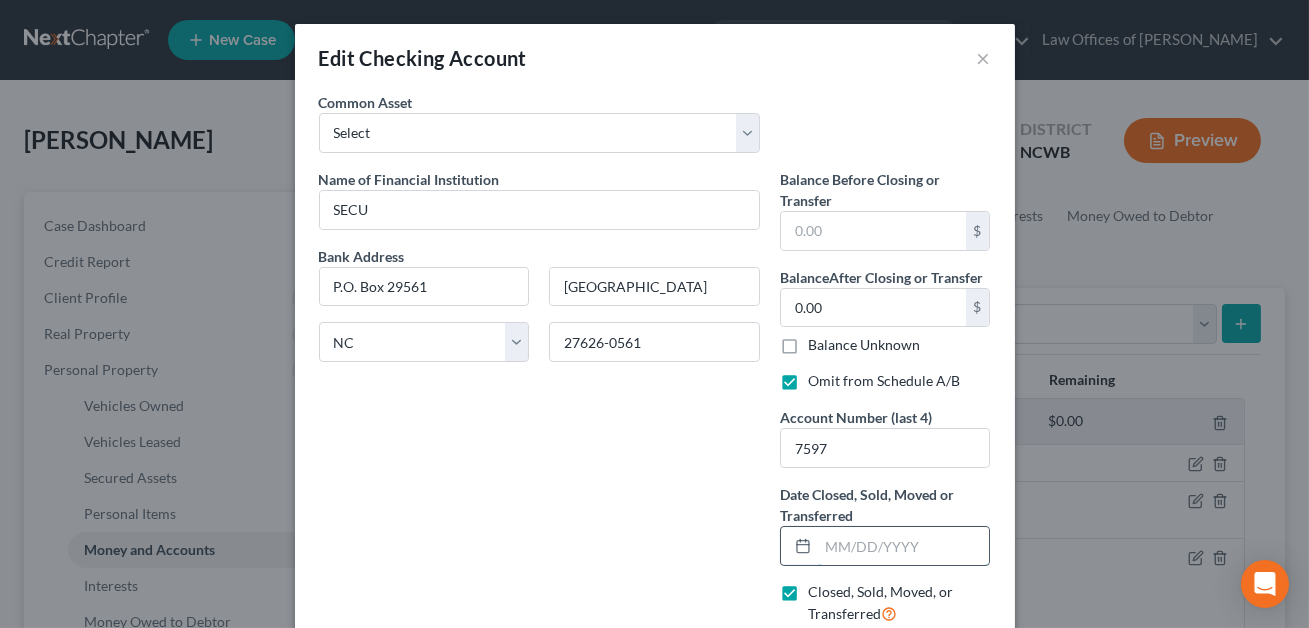click at bounding box center [904, 546] 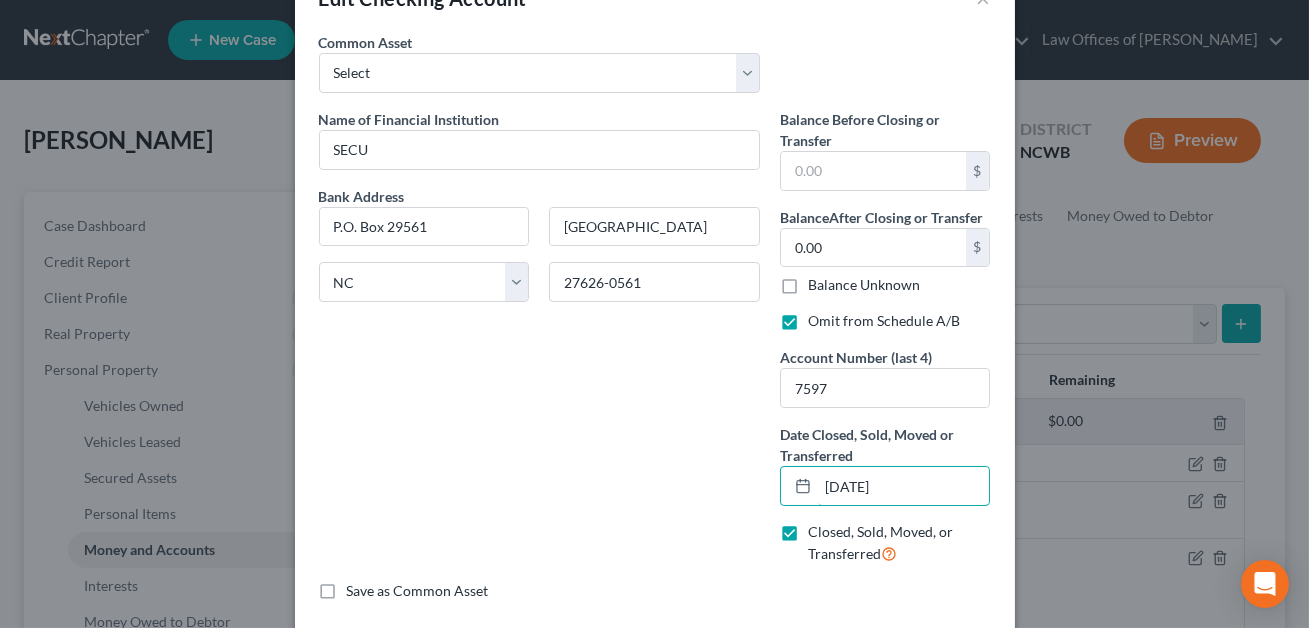 scroll, scrollTop: 99, scrollLeft: 0, axis: vertical 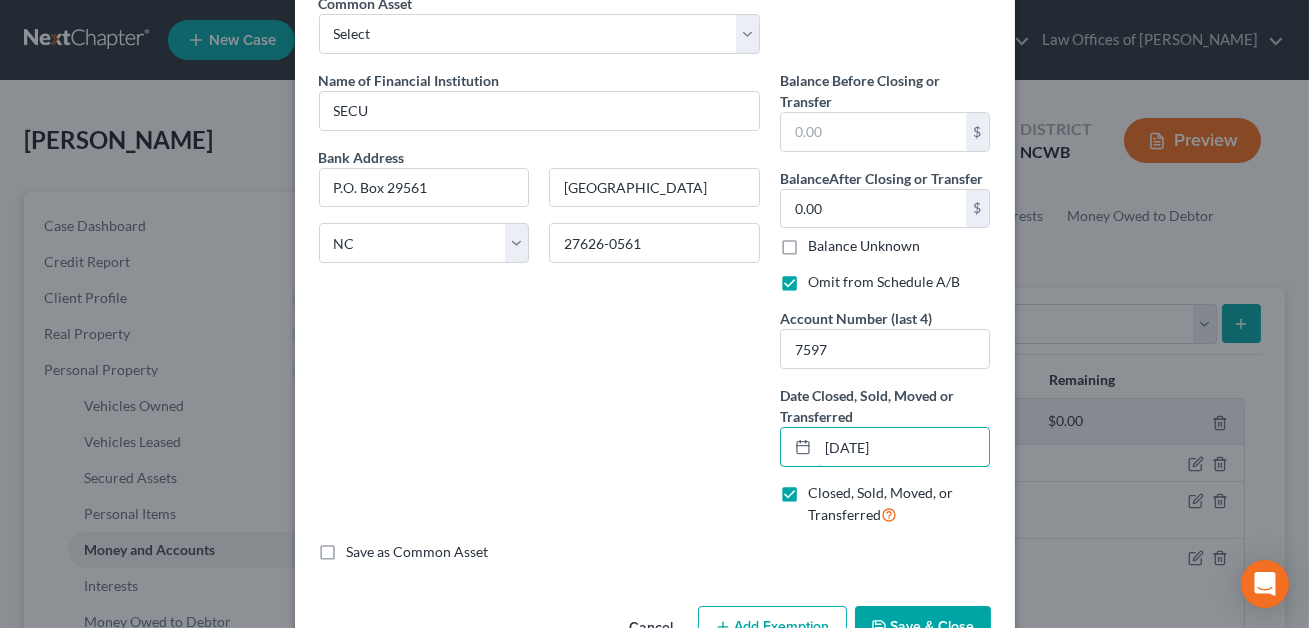 type on "[DATE]" 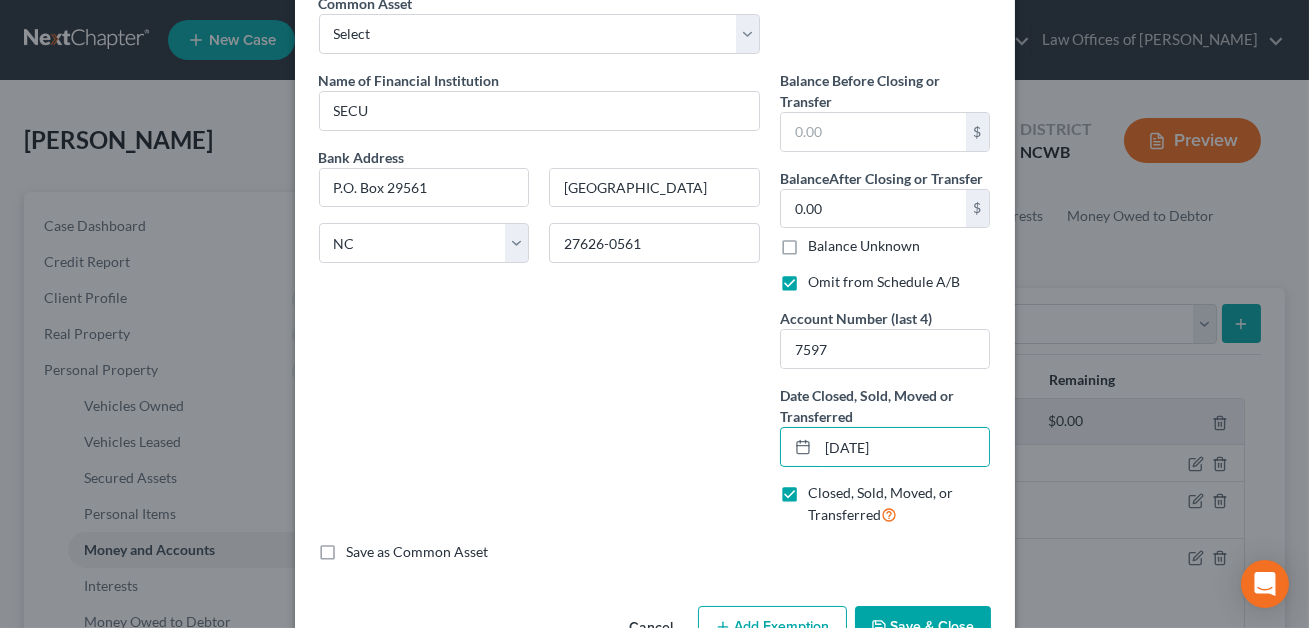 click on "Save & Close" at bounding box center [923, 627] 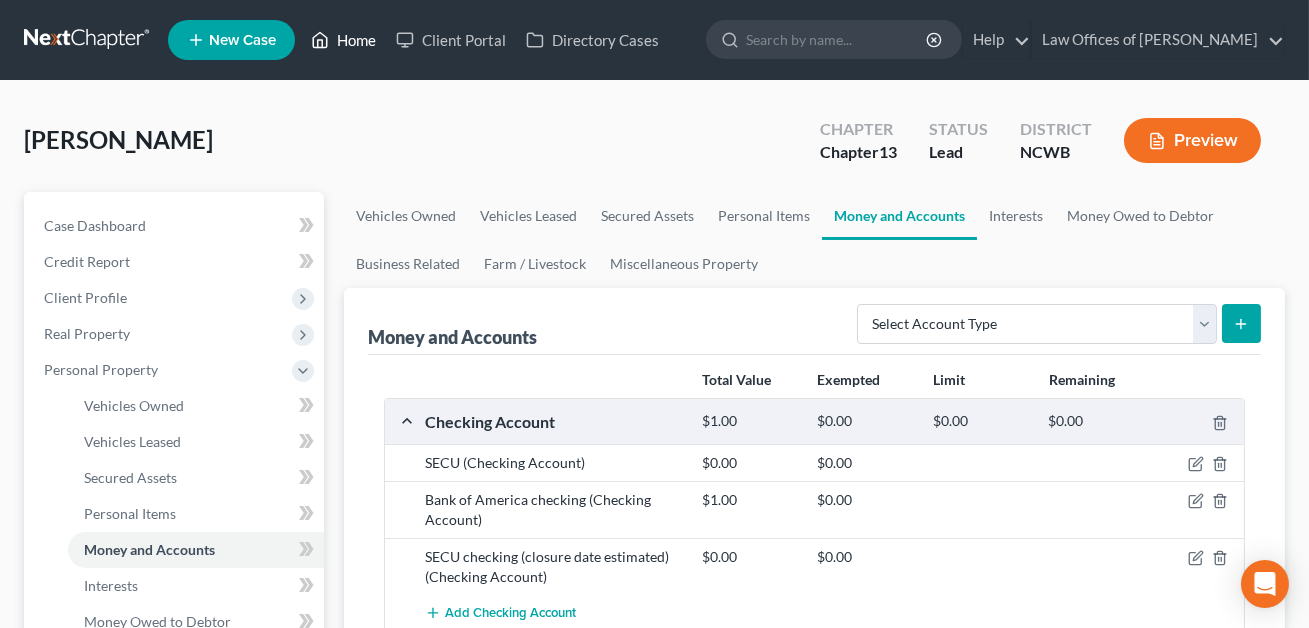 click on "Home" at bounding box center (343, 40) 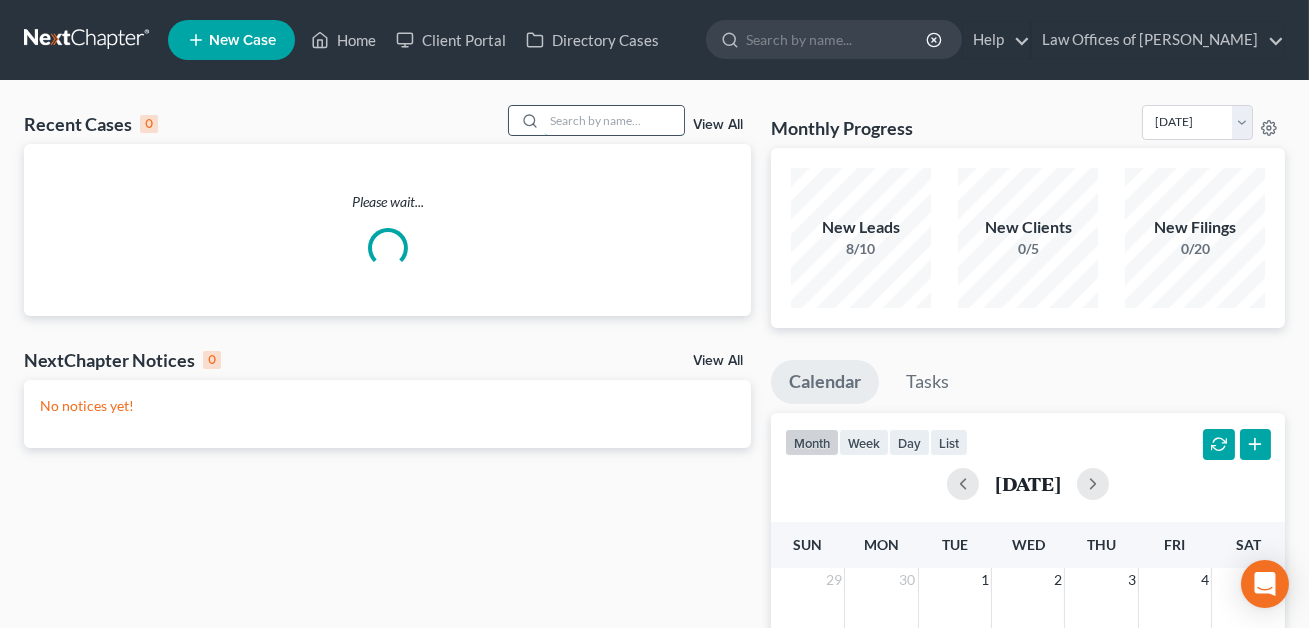 click at bounding box center (614, 120) 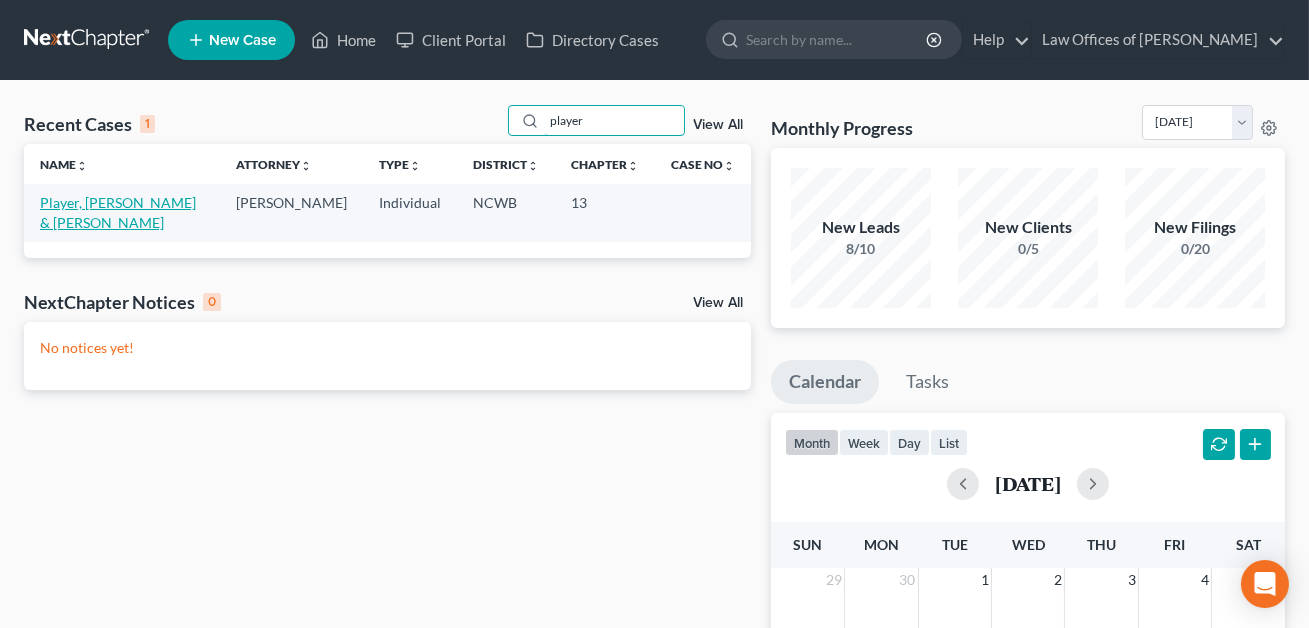 type on "player" 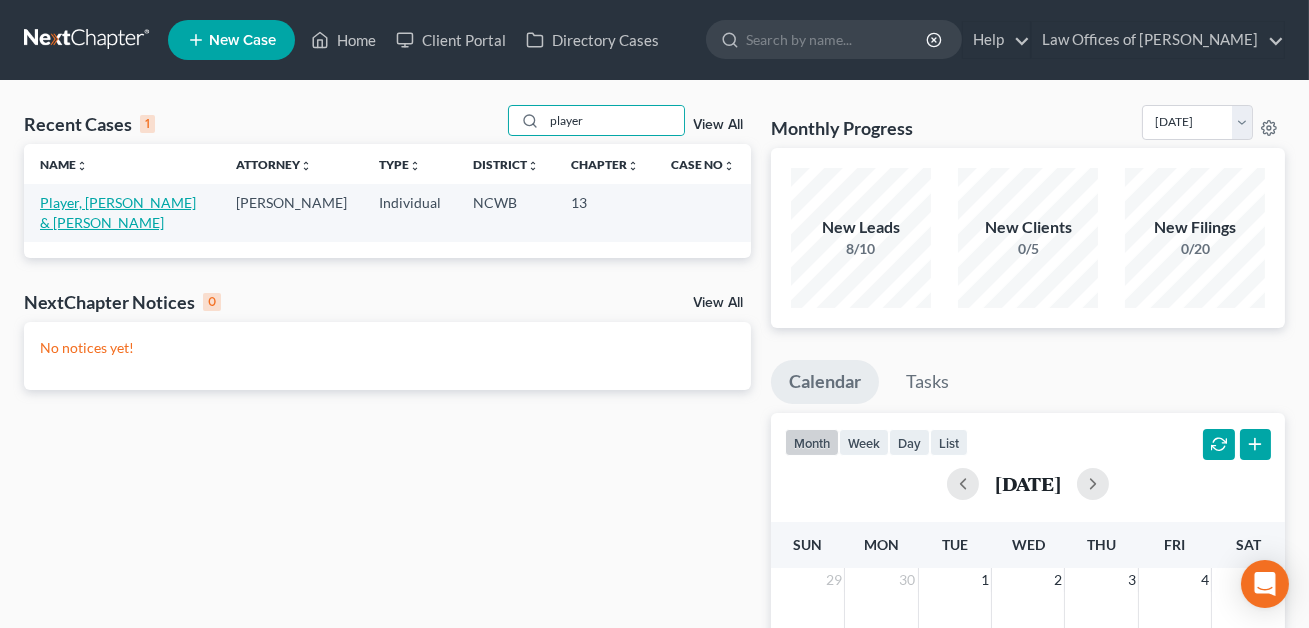 click on "Player, [PERSON_NAME] & [PERSON_NAME]" at bounding box center [118, 212] 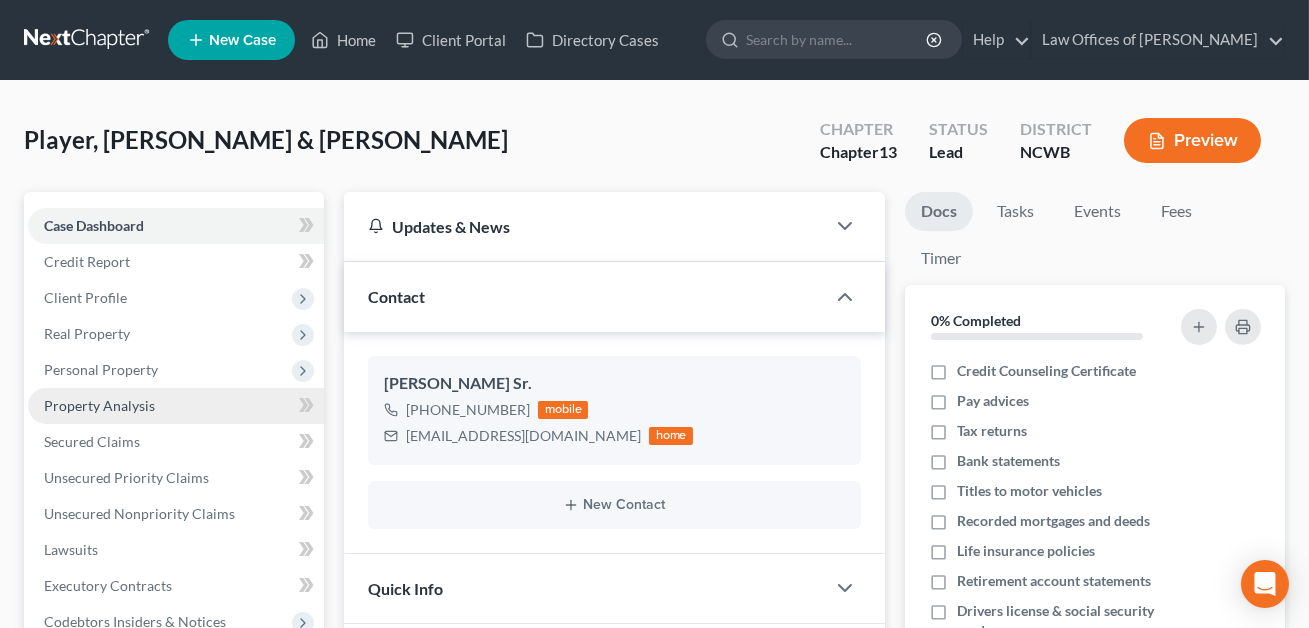 scroll, scrollTop: 70, scrollLeft: 0, axis: vertical 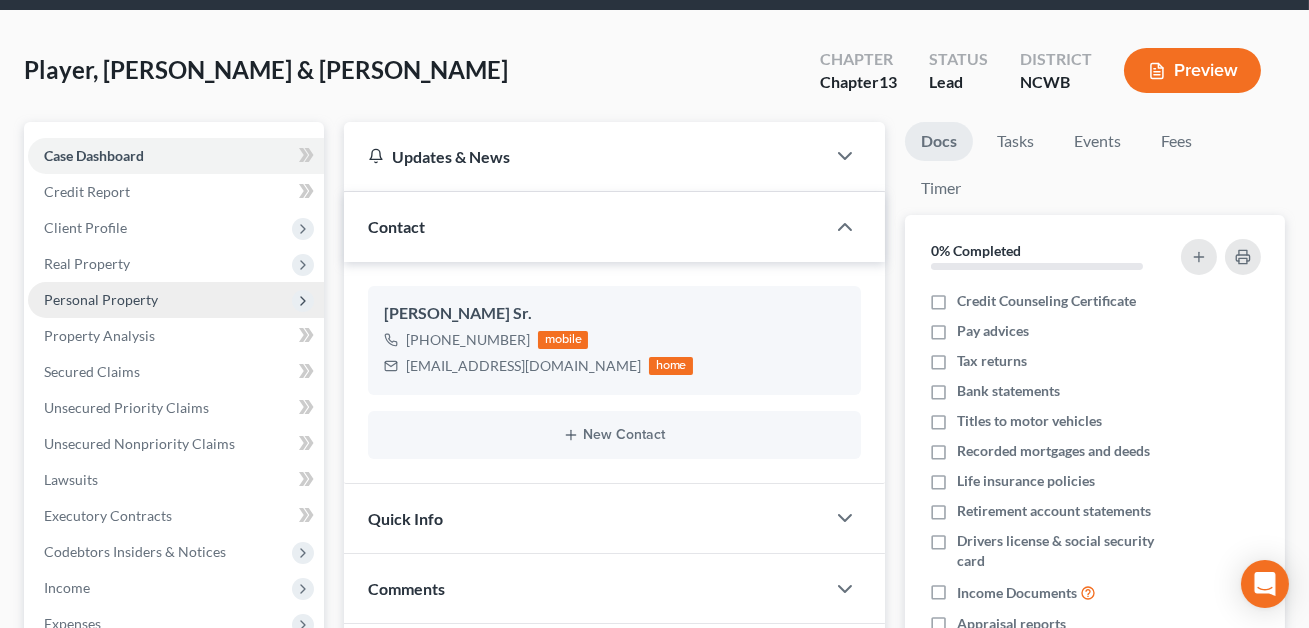 click on "Personal Property" at bounding box center [101, 299] 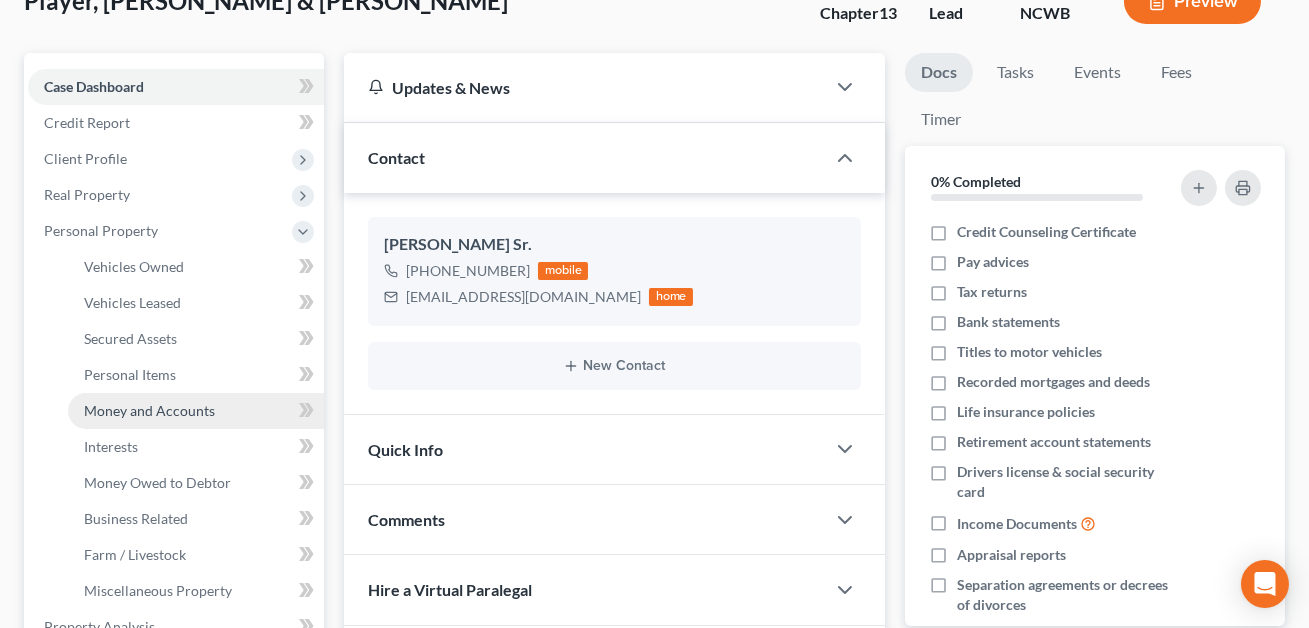 scroll, scrollTop: 149, scrollLeft: 0, axis: vertical 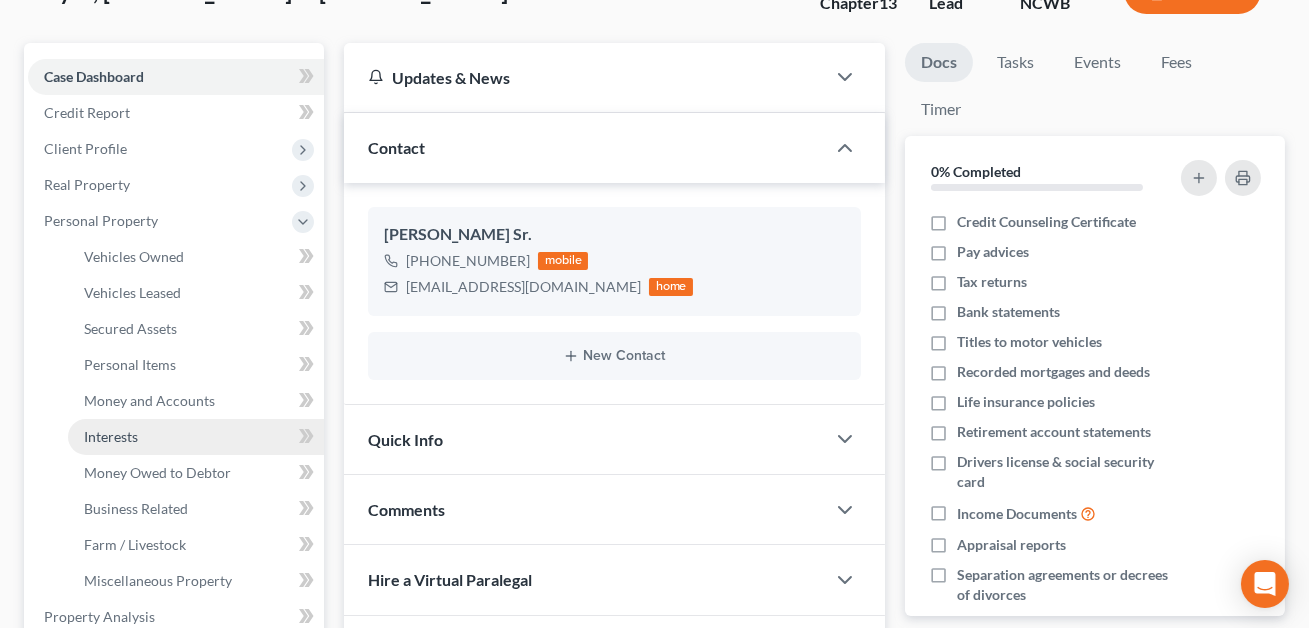 click on "Interests" at bounding box center (111, 436) 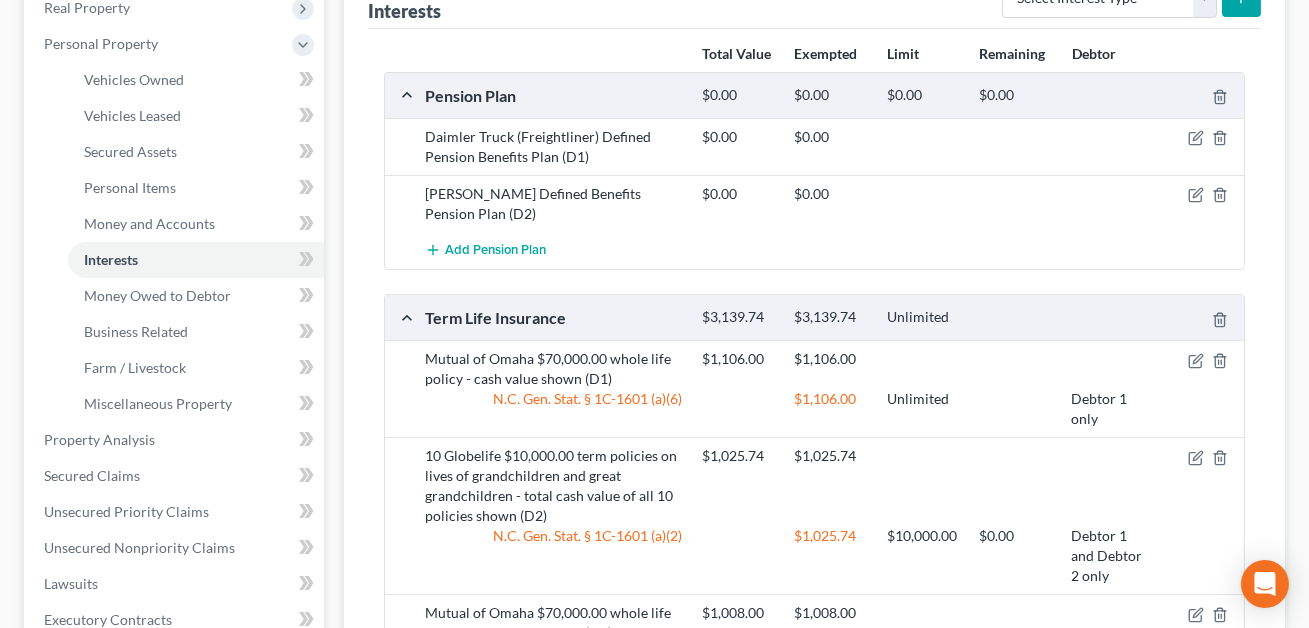 scroll, scrollTop: 317, scrollLeft: 0, axis: vertical 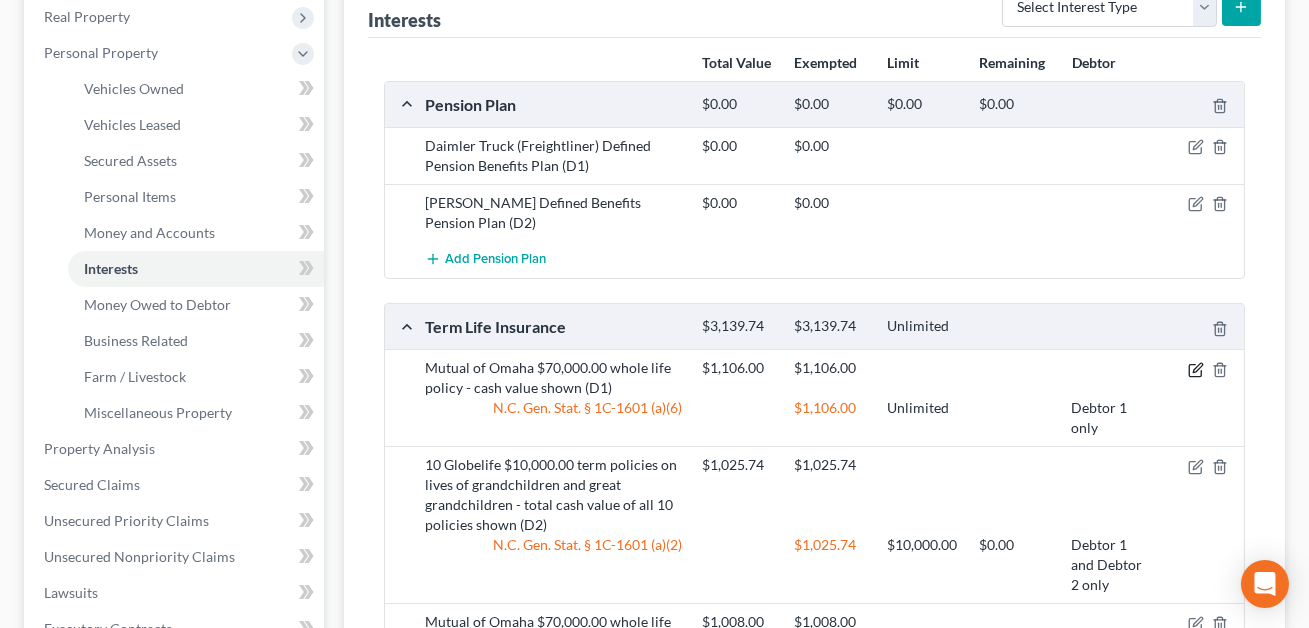 click 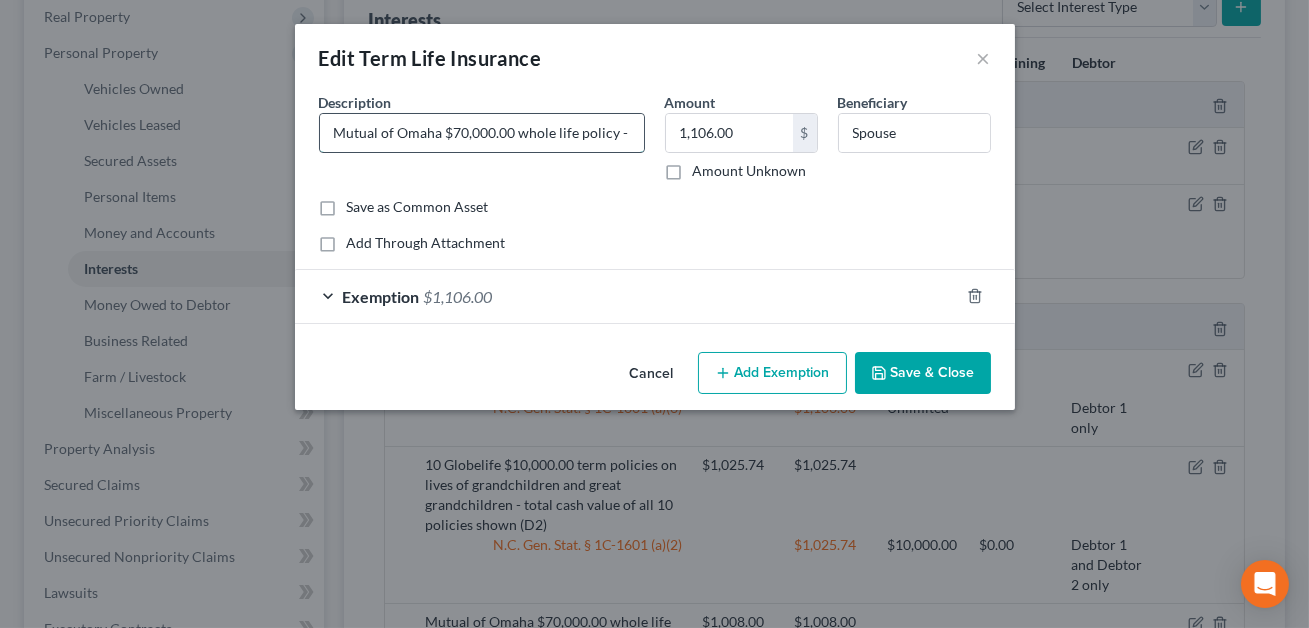 click on "Mutual of Omaha $70,000.00 whole life policy - cash value shown (D1)" at bounding box center [482, 133] 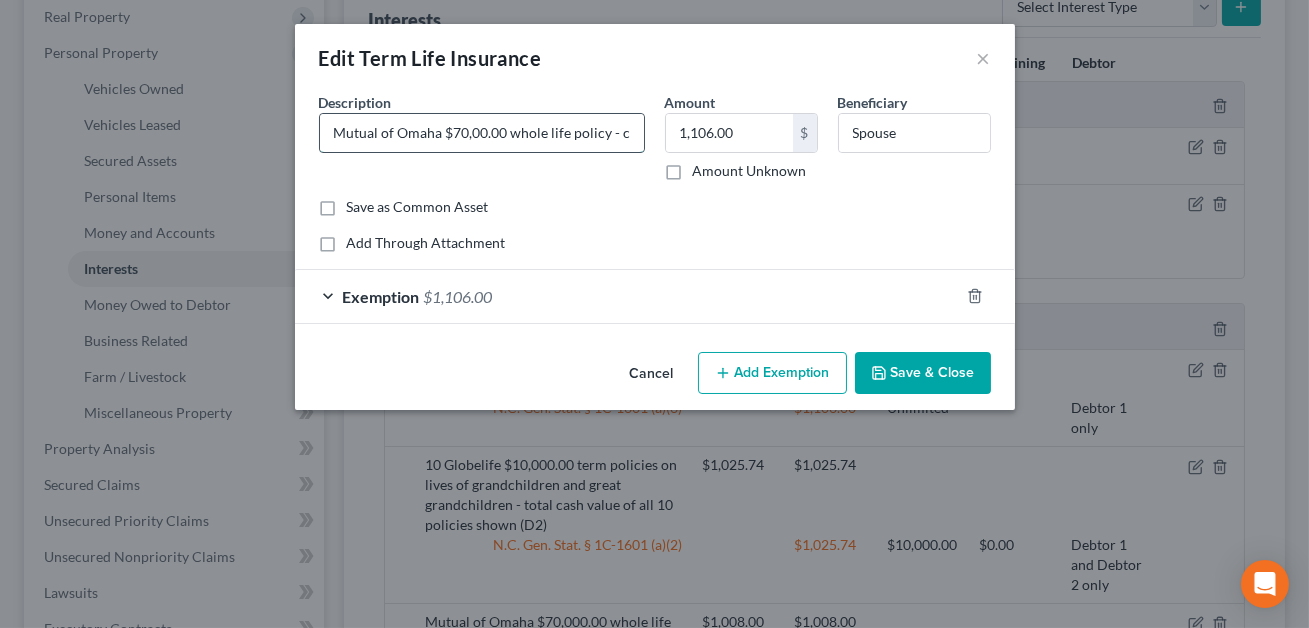 click on "Mutual of Omaha $70,00.00 whole life policy - cash value shown (D1)" at bounding box center (482, 133) 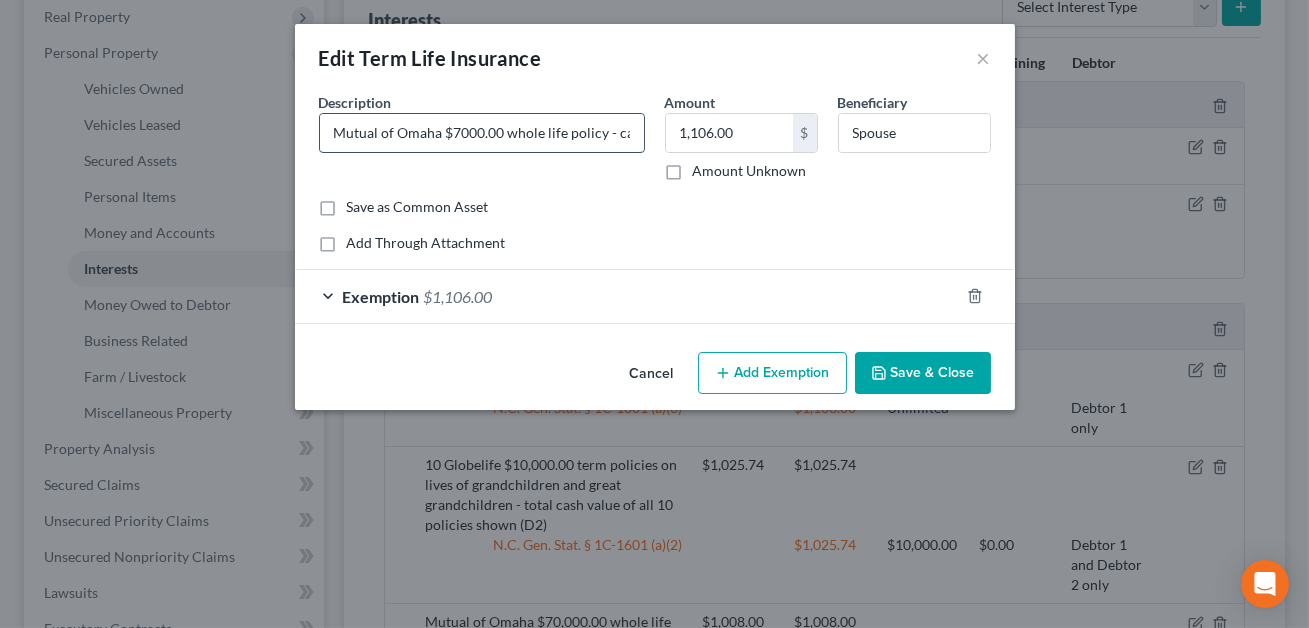 click on "Mutual of Omaha $7000.00 whole life policy - cash value shown (D1)" at bounding box center [482, 133] 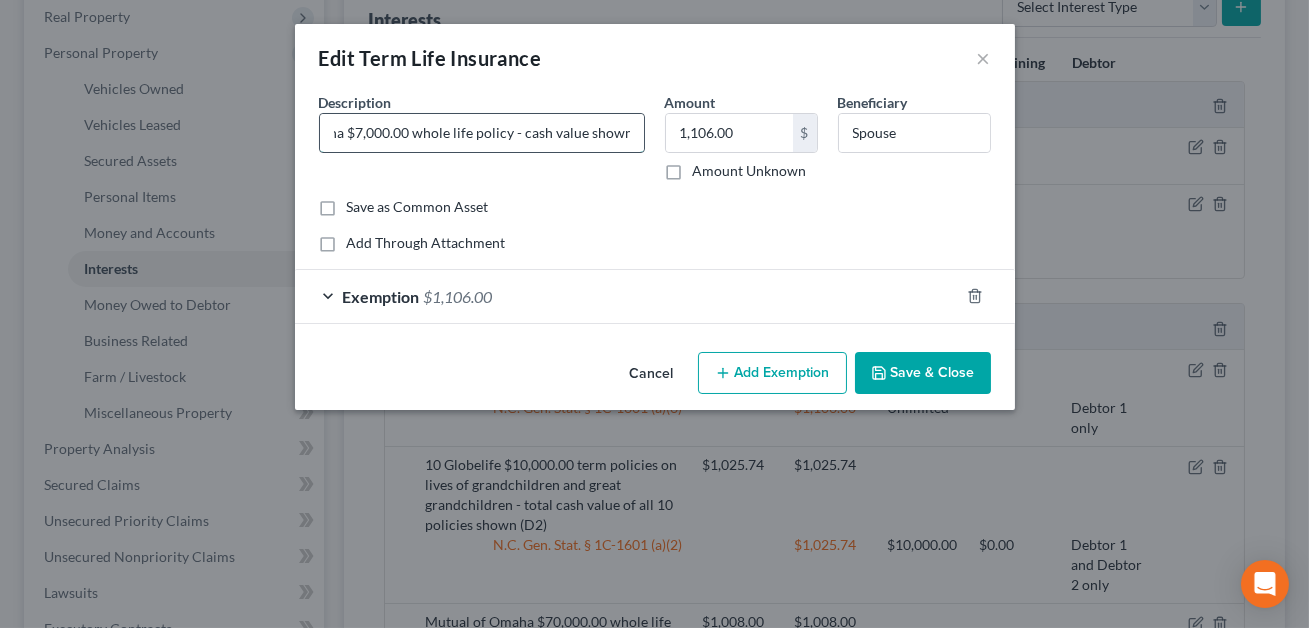scroll, scrollTop: 0, scrollLeft: 122, axis: horizontal 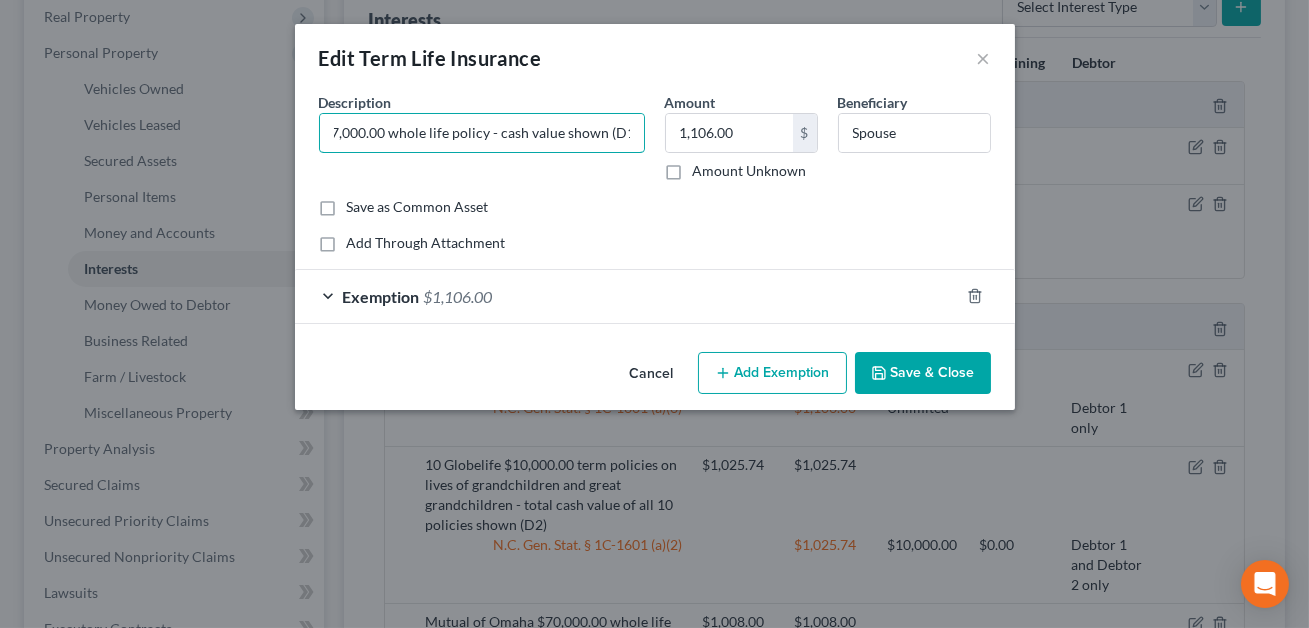 type on "Mutual of Omaha $7,000.00 whole life policy - cash value shown (D1)" 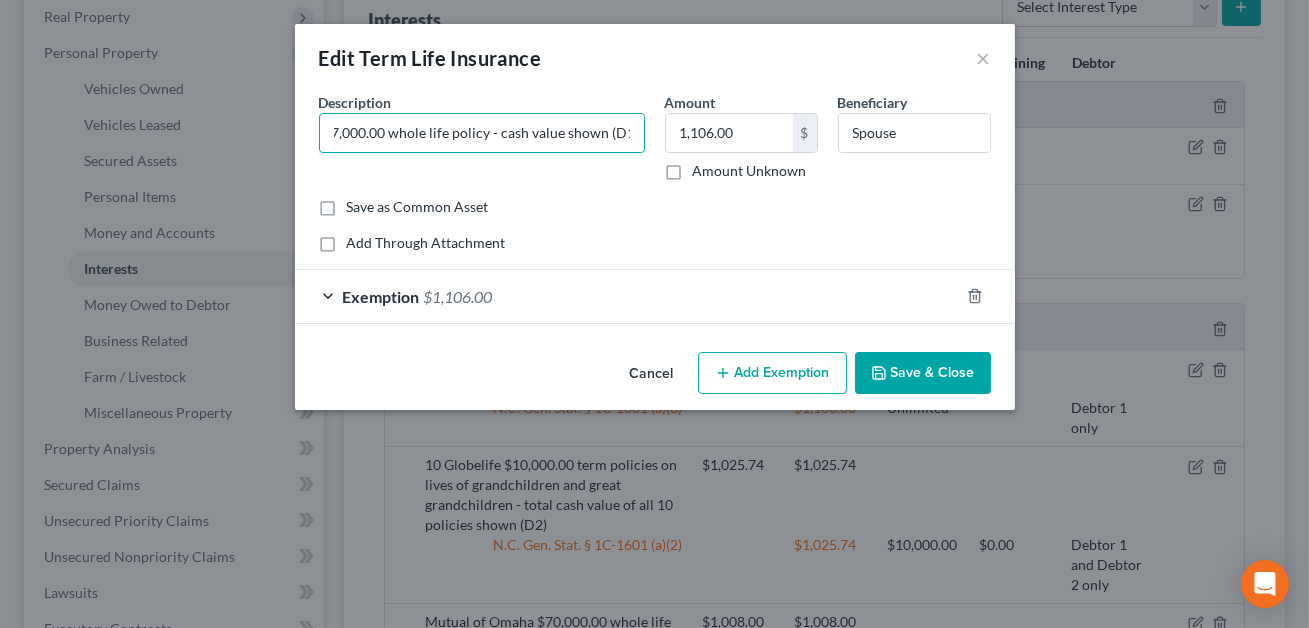 scroll, scrollTop: 0, scrollLeft: 0, axis: both 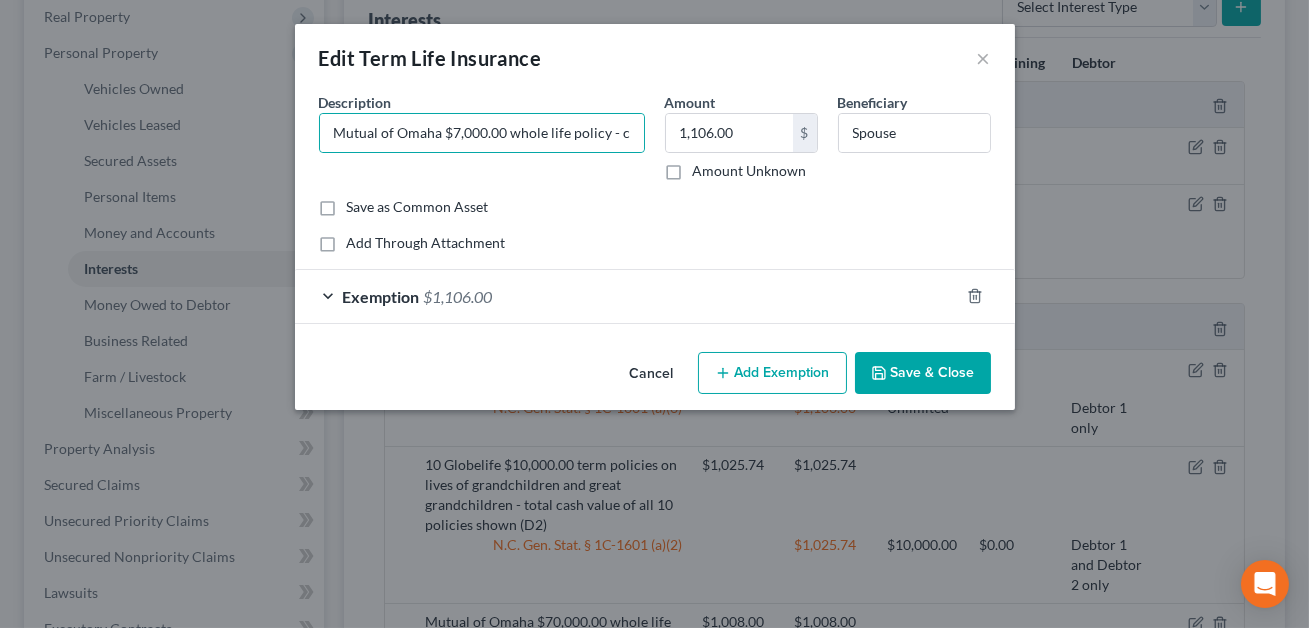 click on "Save & Close" at bounding box center (923, 373) 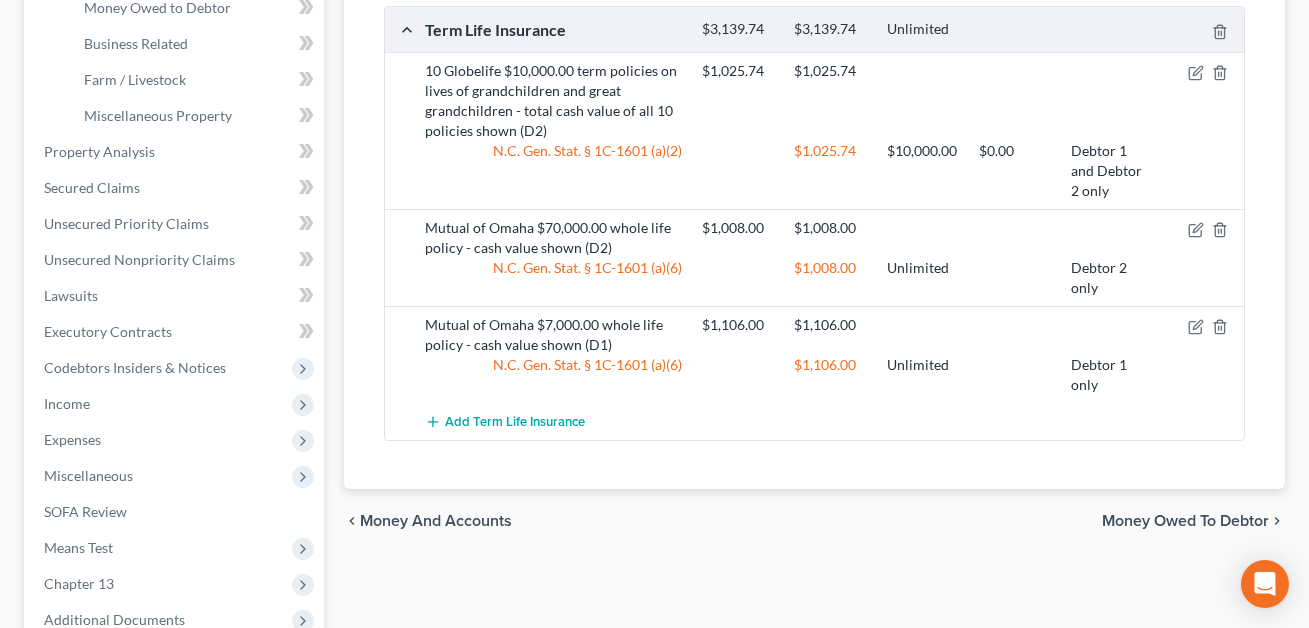 scroll, scrollTop: 613, scrollLeft: 0, axis: vertical 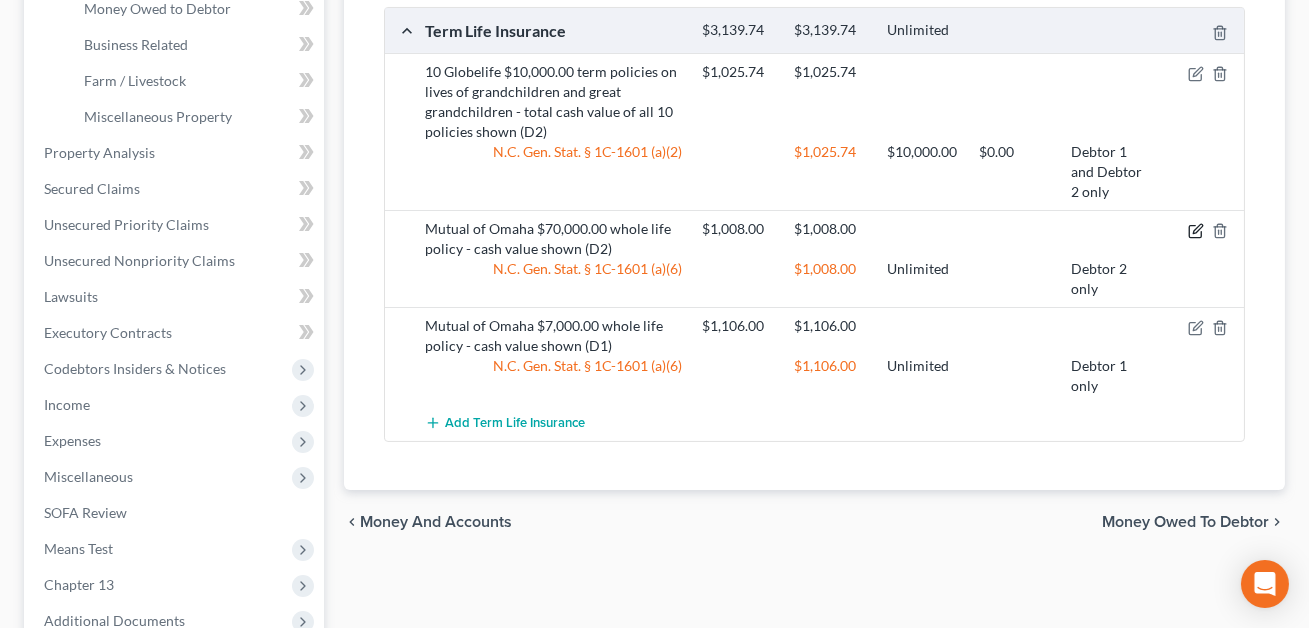 click 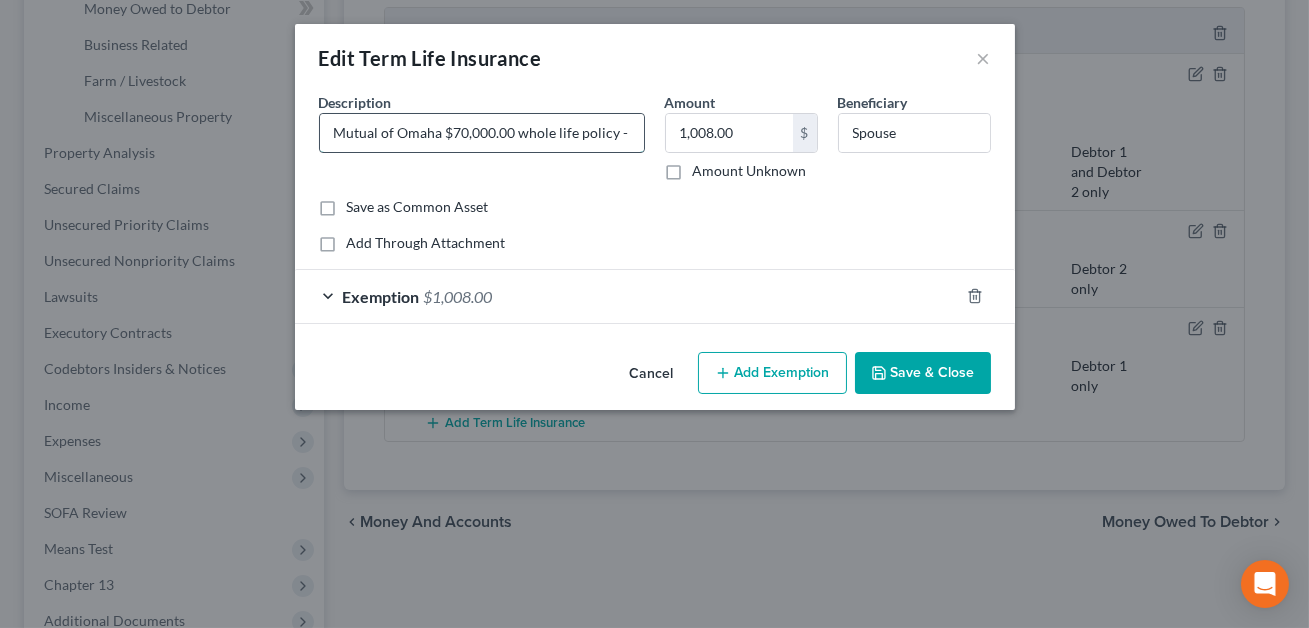 click on "Mutual of Omaha $70,000.00 whole life policy - cash value shown  (D2)" at bounding box center [482, 133] 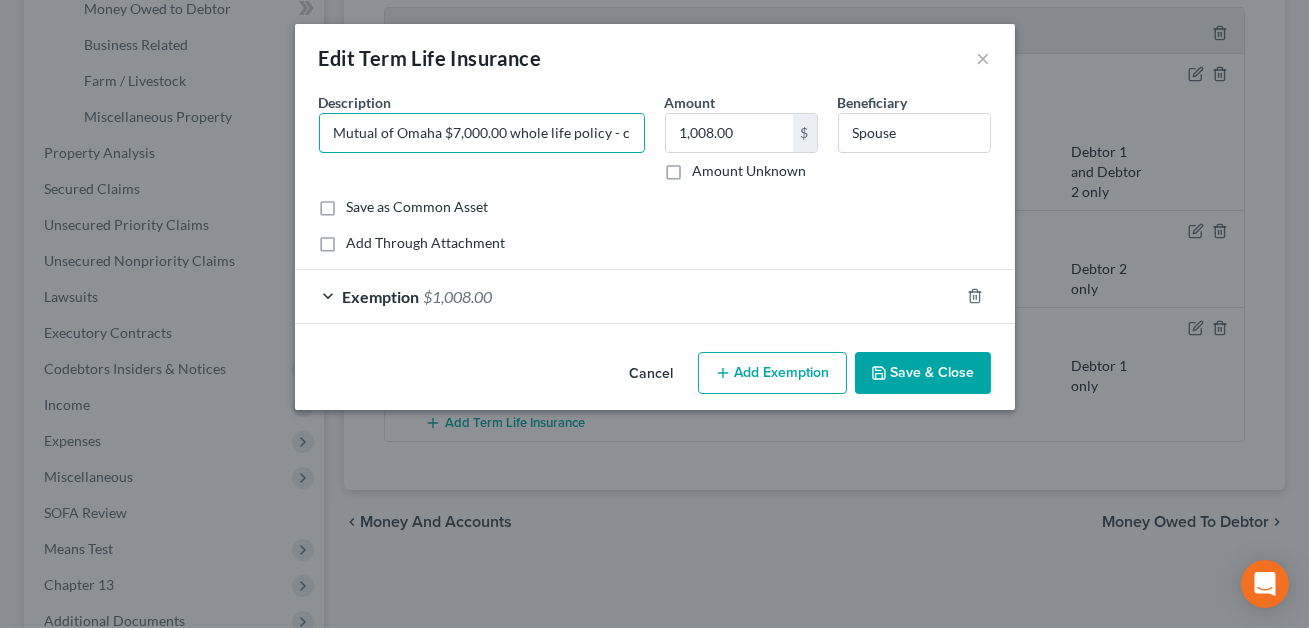 type on "Mutual of Omaha $7,000.00 whole life policy - cash value shown  (D2)" 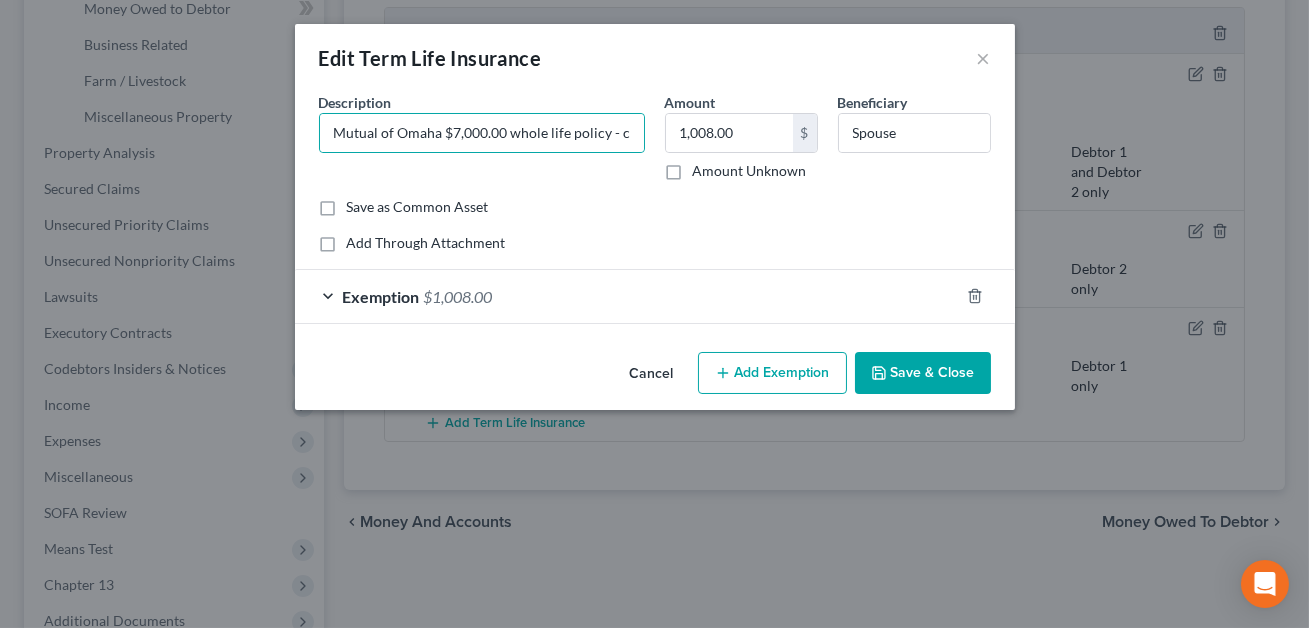 click on "Save & Close" at bounding box center (923, 373) 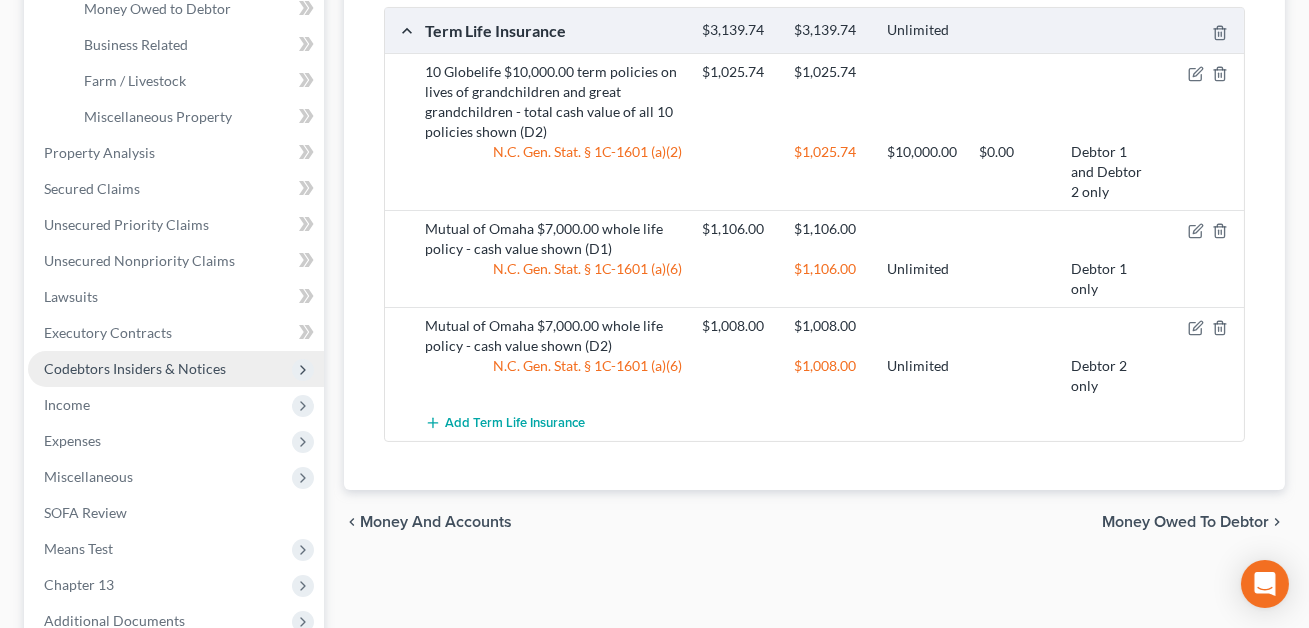 scroll, scrollTop: 828, scrollLeft: 0, axis: vertical 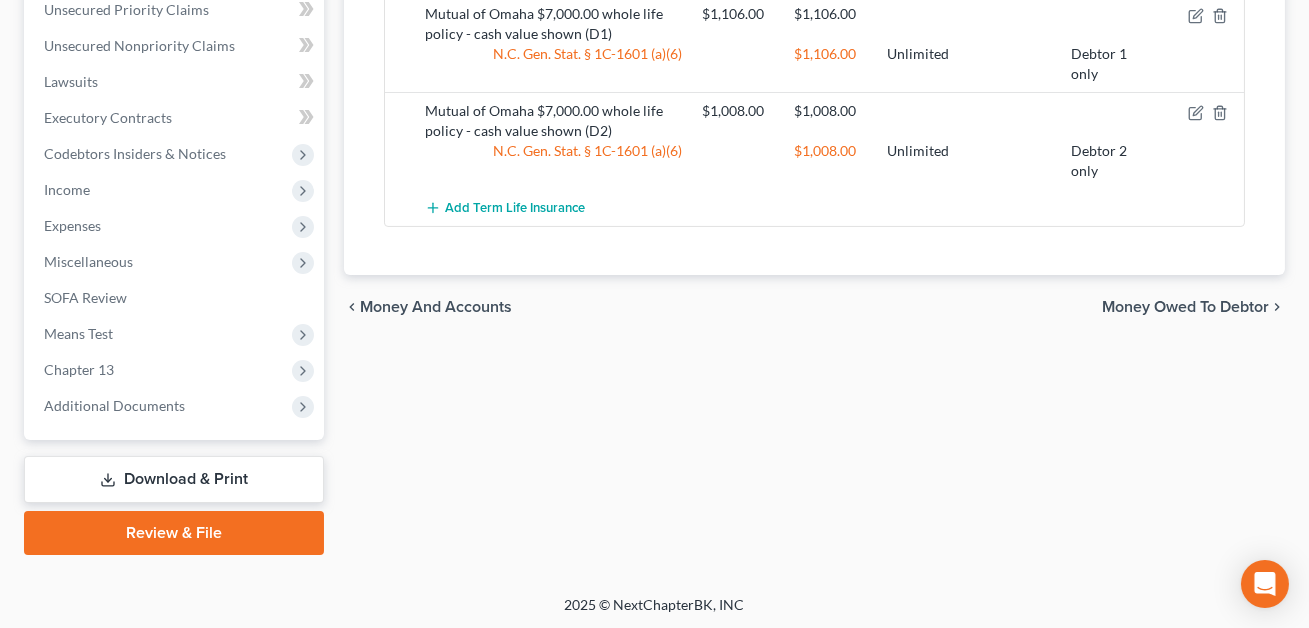 click on "Download & Print" at bounding box center [174, 479] 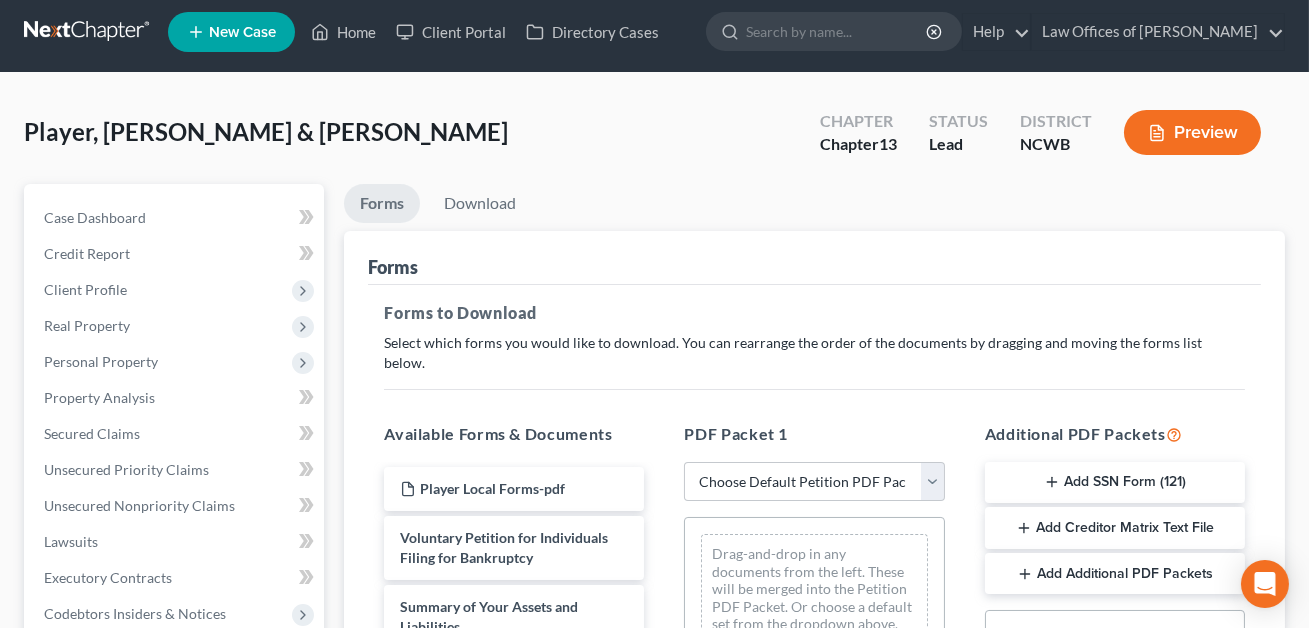 scroll, scrollTop: 0, scrollLeft: 0, axis: both 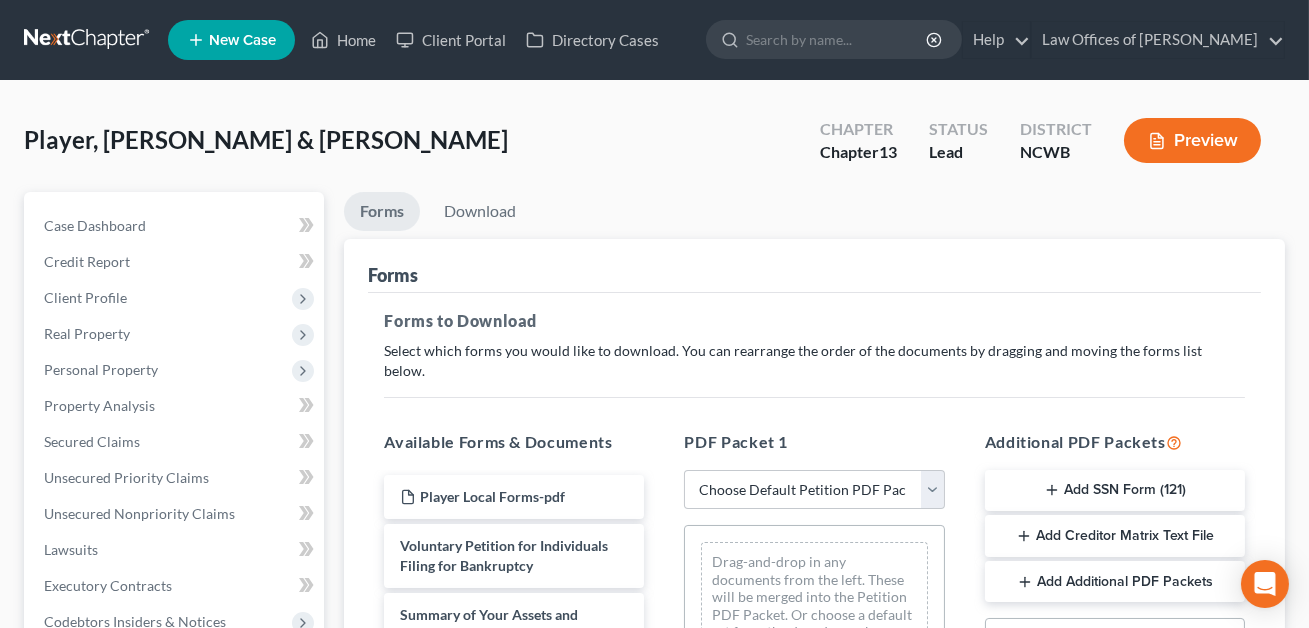 click on "PDF Packet 1 Choose Default Petition PDF Packet Complete Bankruptcy Petition (all forms and schedules) Emergency Filing Forms (Petition and Creditor List Only) Amended Forms Signature Pages Only Supplemental Post Petition (Sch. I & J) Supplemental Post Petition (Sch. I) Supplemental Post Petition (Sch. J) Minimum Standard Petition Drag-and-drop in any documents from the left. These will be merged into the Petition PDF Packet. Or choose a default set from the dropdown above." at bounding box center [814, 753] 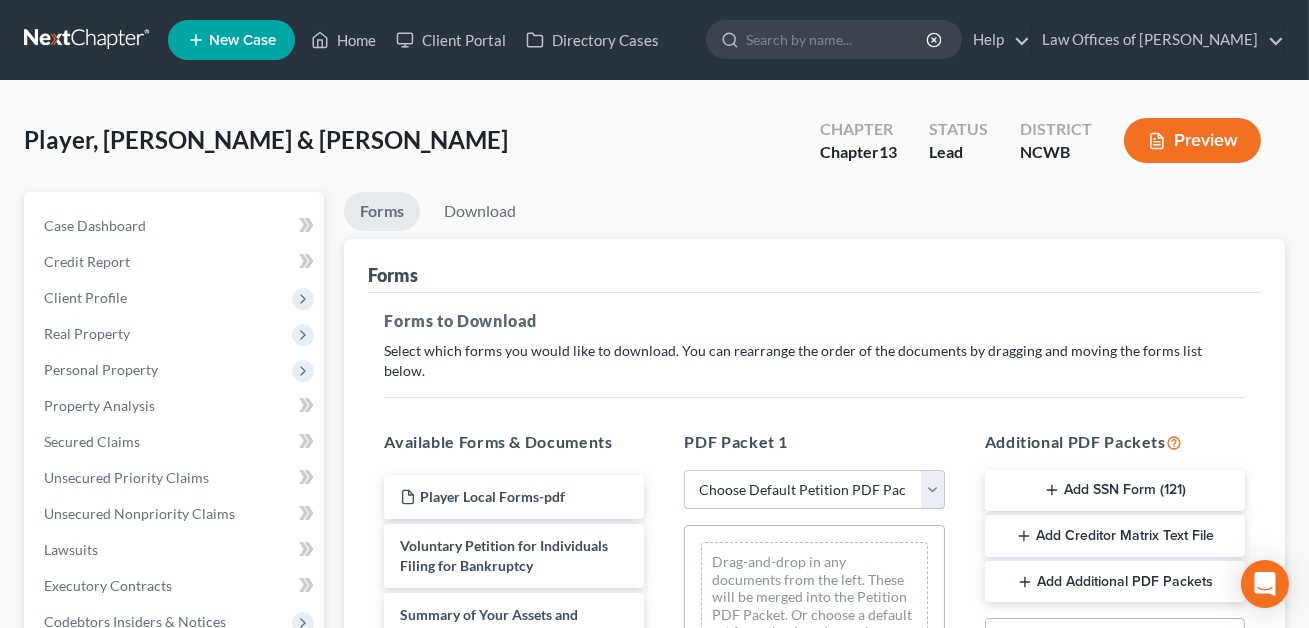click on "Choose Default Petition PDF Packet Complete Bankruptcy Petition (all forms and schedules) Emergency Filing Forms (Petition and Creditor List Only) Amended Forms Signature Pages Only Supplemental Post Petition (Sch. I & J) Supplemental Post Petition (Sch. I) Supplemental Post Petition (Sch. J) Minimum Standard Petition" at bounding box center [814, 490] 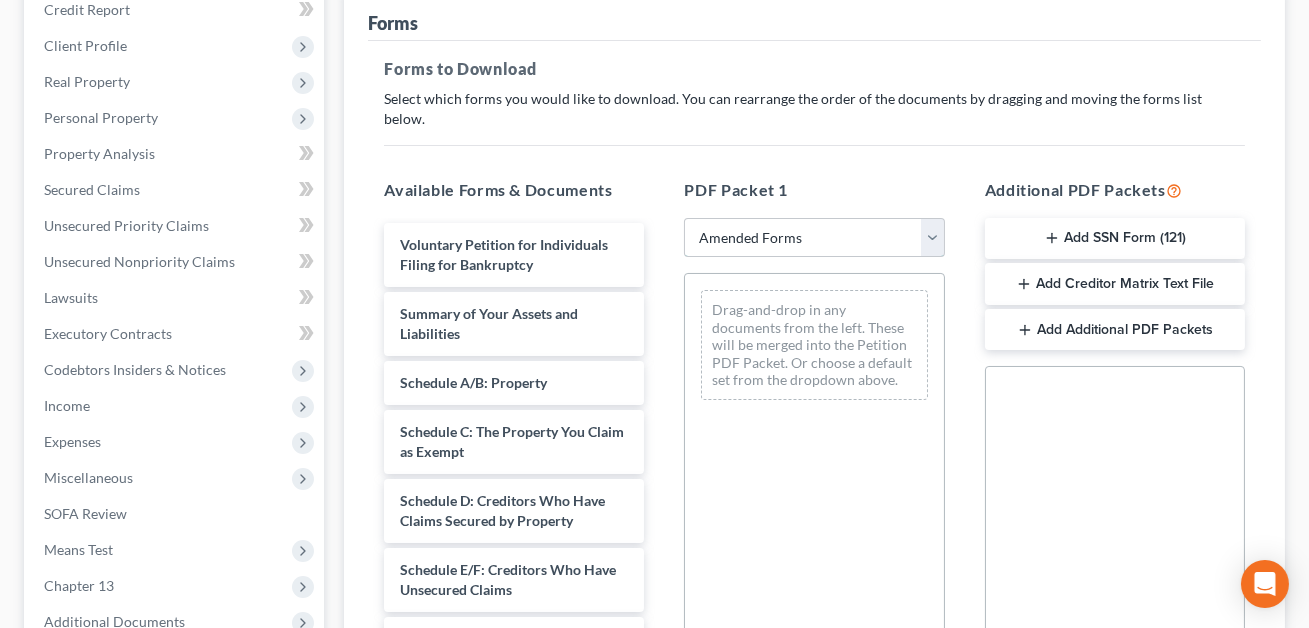 scroll, scrollTop: 253, scrollLeft: 0, axis: vertical 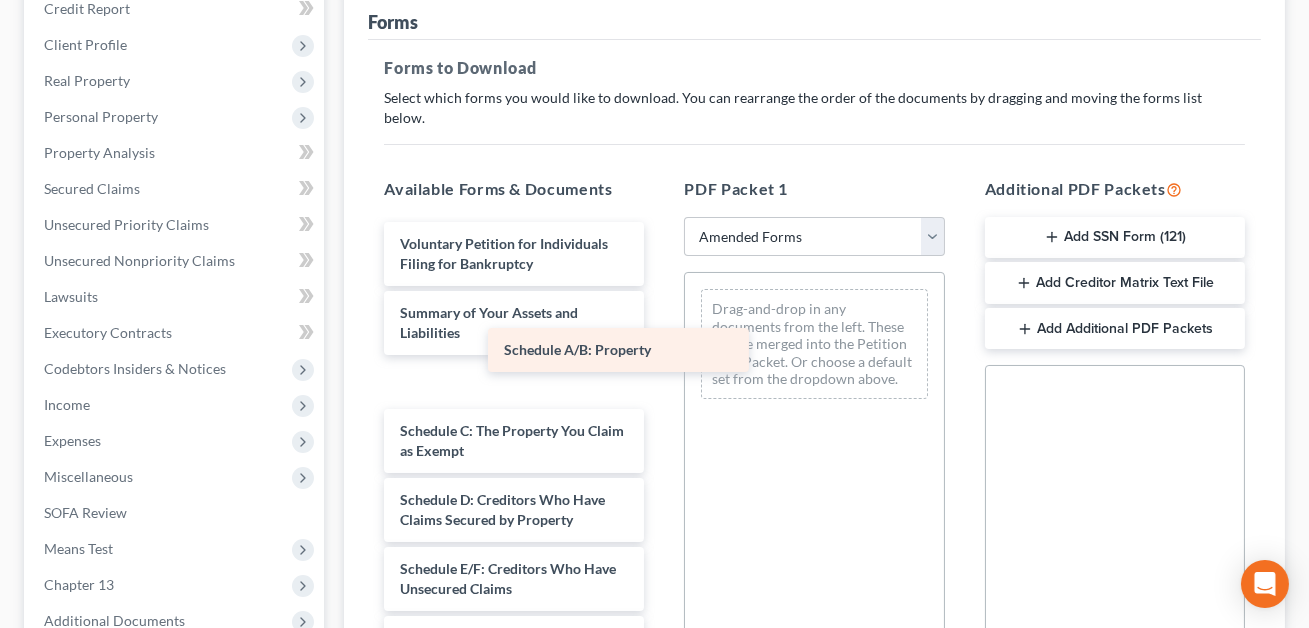 drag, startPoint x: 495, startPoint y: 362, endPoint x: 764, endPoint y: 309, distance: 274.17148 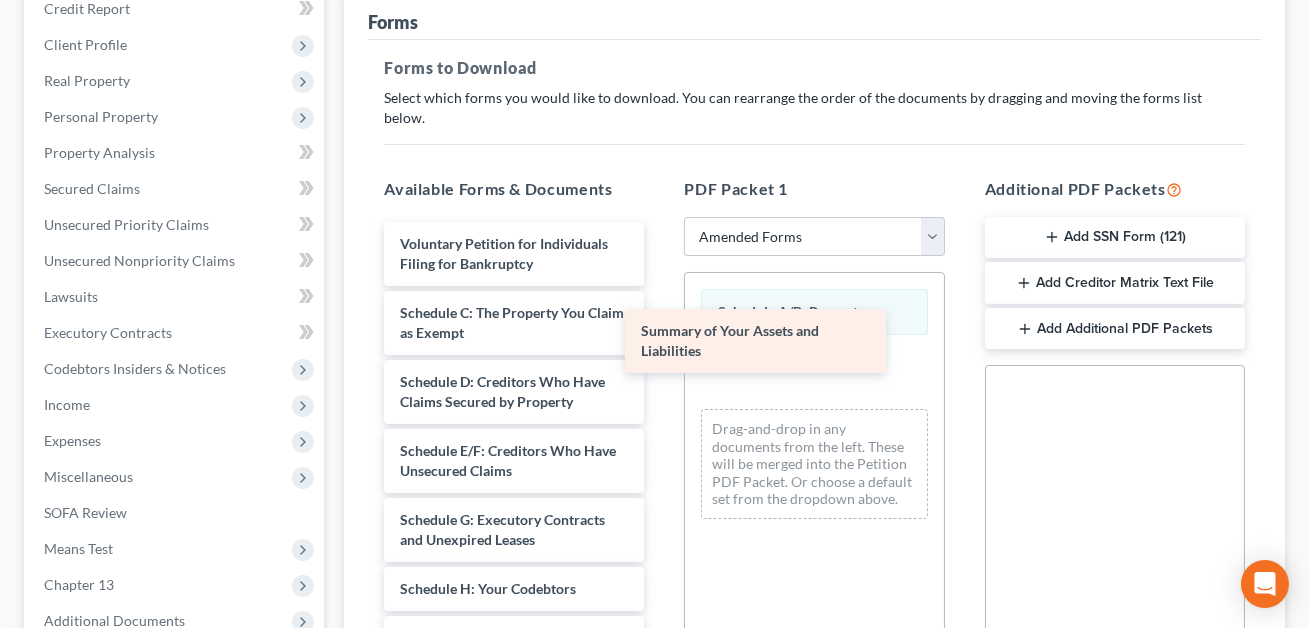 drag, startPoint x: 526, startPoint y: 300, endPoint x: 804, endPoint y: 351, distance: 282.63934 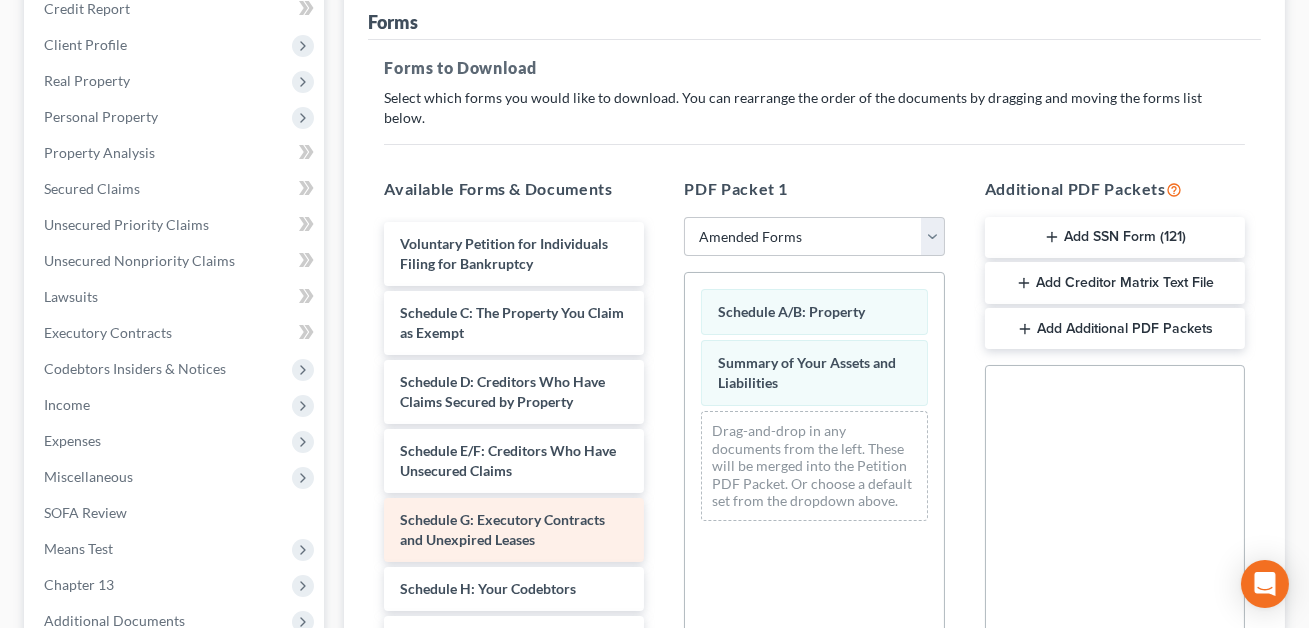 scroll, scrollTop: 409, scrollLeft: 0, axis: vertical 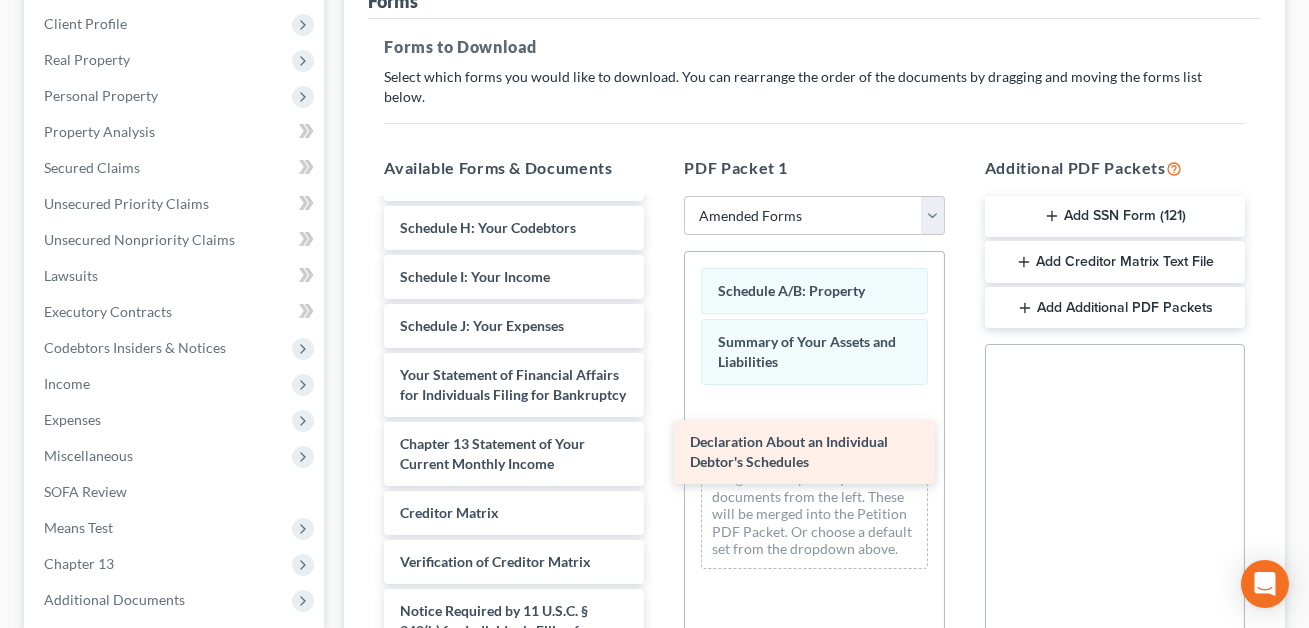 drag, startPoint x: 476, startPoint y: 299, endPoint x: 769, endPoint y: 437, distance: 323.8719 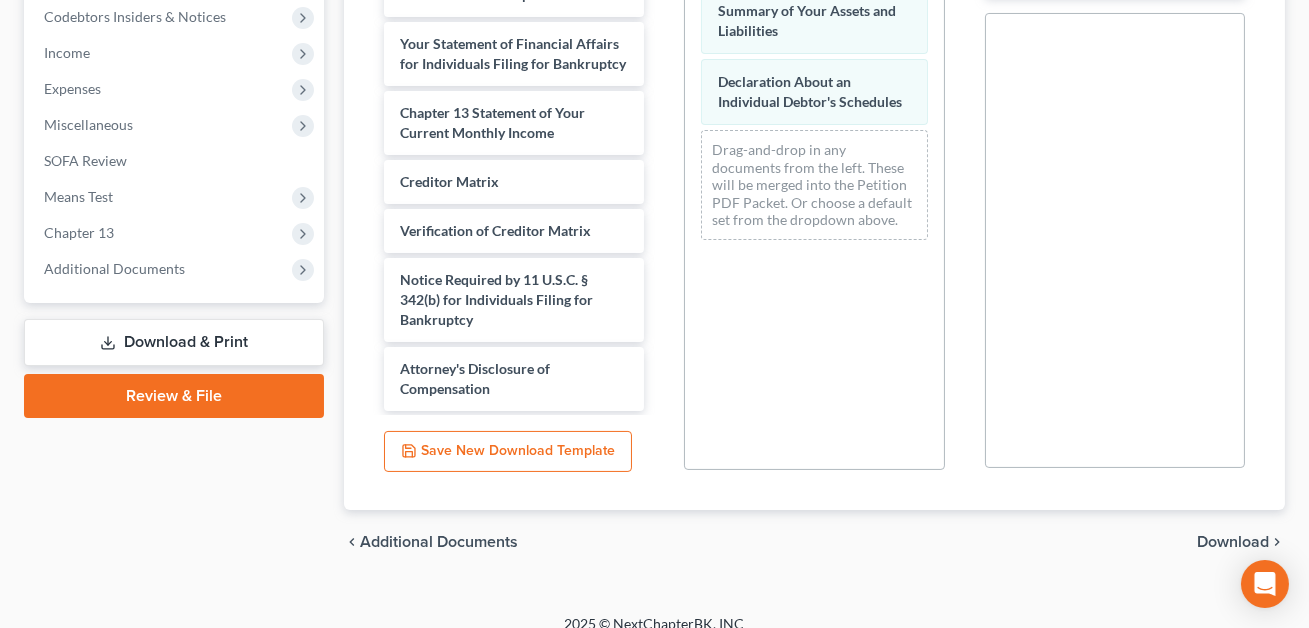 click on "Download" at bounding box center (1233, 542) 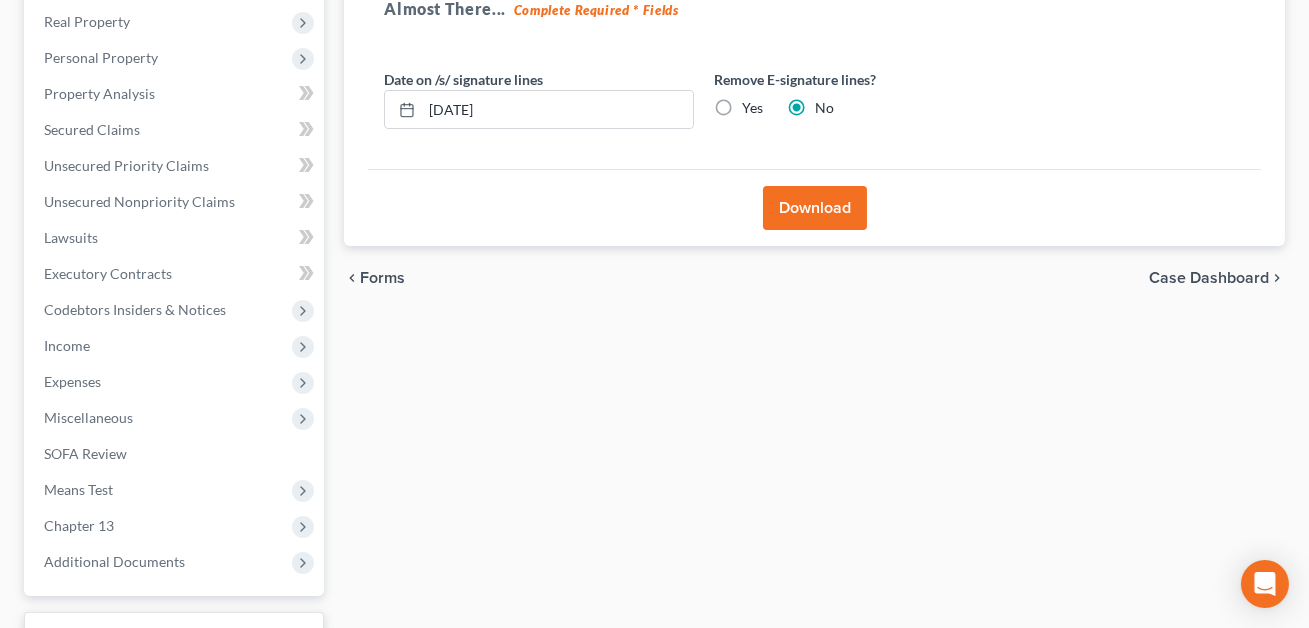 scroll, scrollTop: 280, scrollLeft: 0, axis: vertical 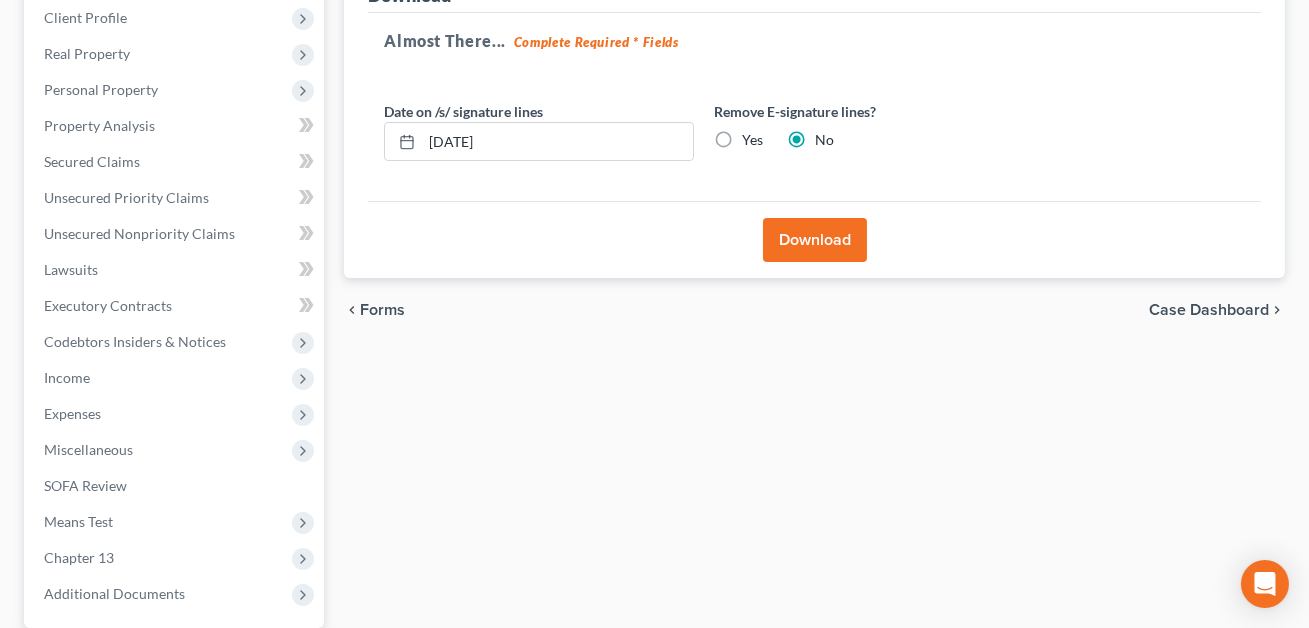 click on "Yes" at bounding box center (752, 140) 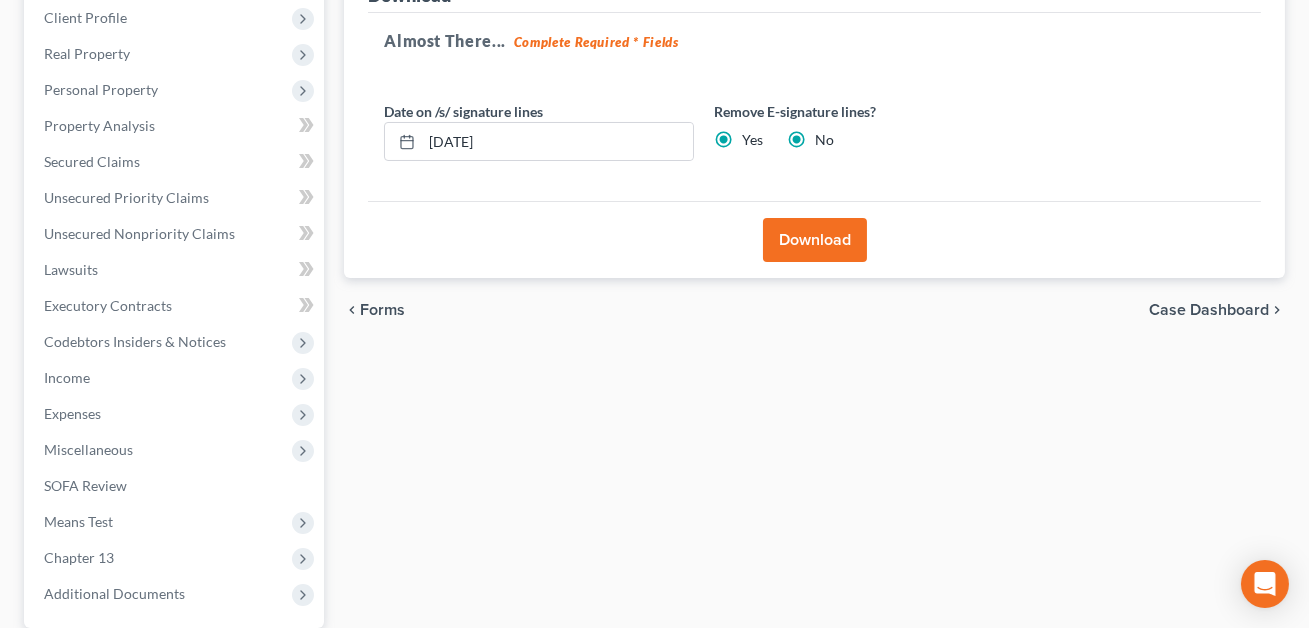 radio on "false" 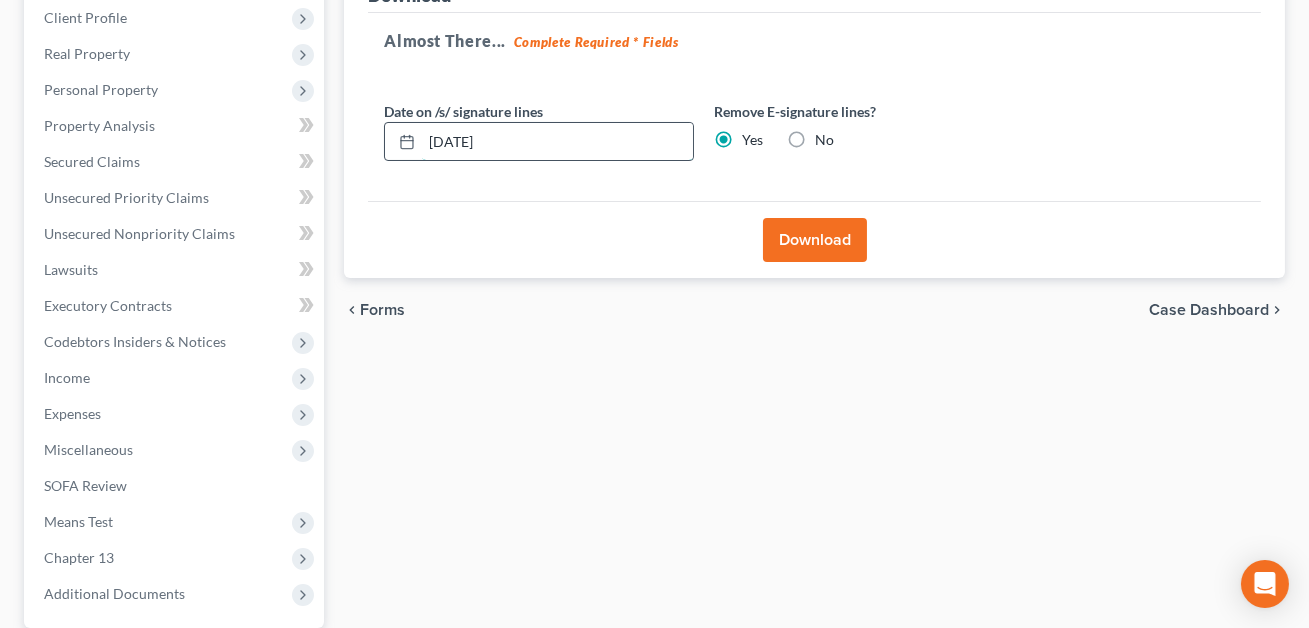 drag, startPoint x: 531, startPoint y: 149, endPoint x: 419, endPoint y: 137, distance: 112.64102 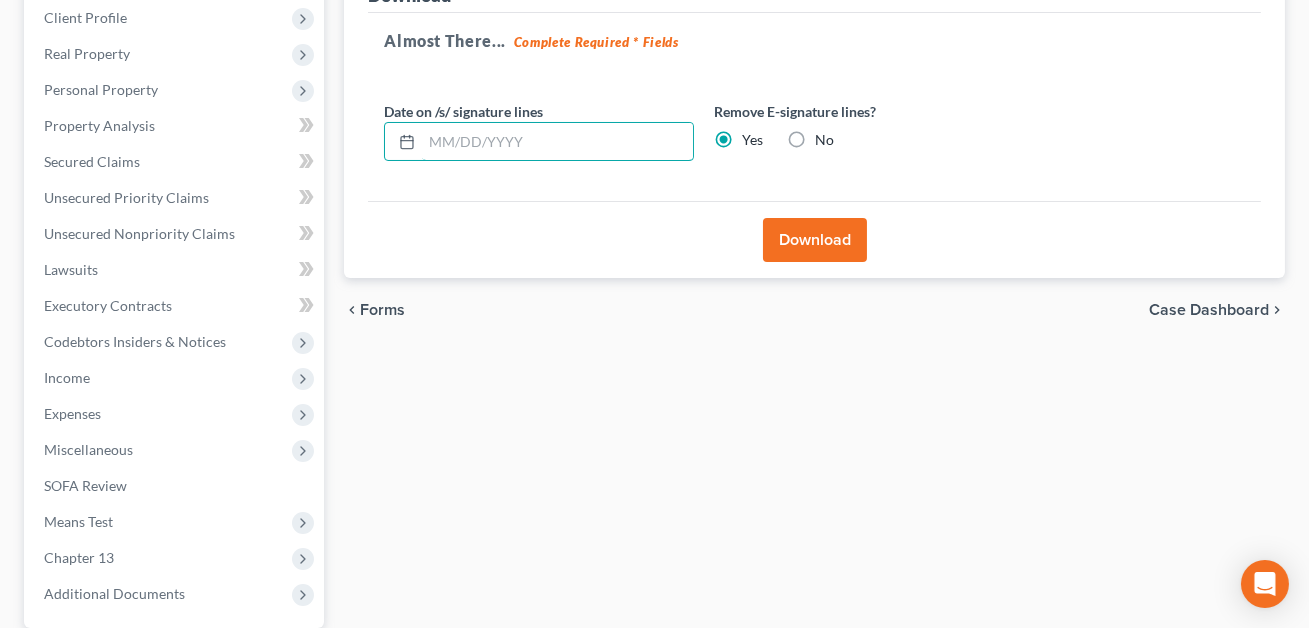 type 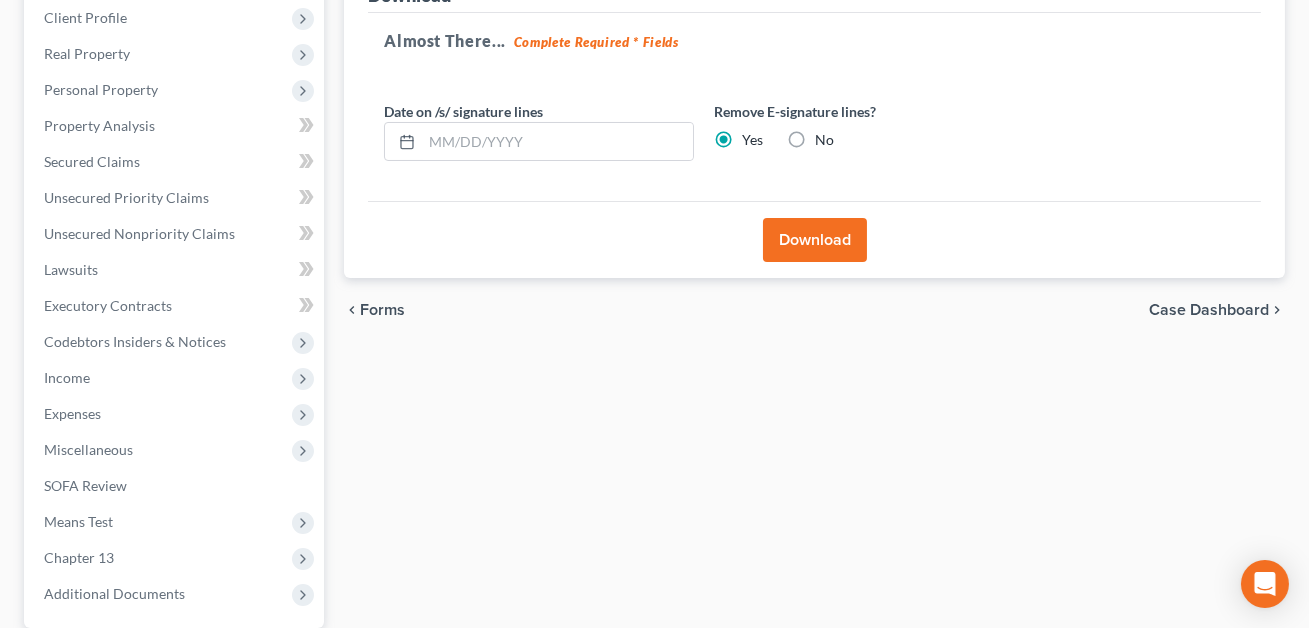 click on "Download" at bounding box center [815, 240] 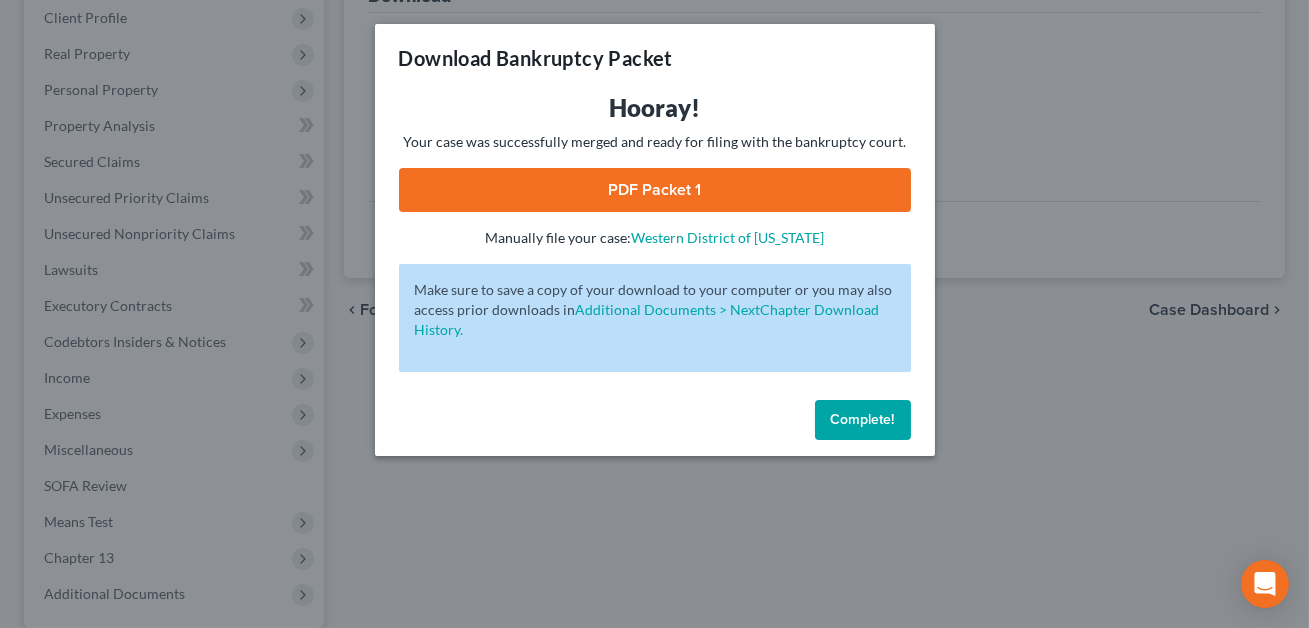 click on "PDF Packet 1" at bounding box center (655, 190) 